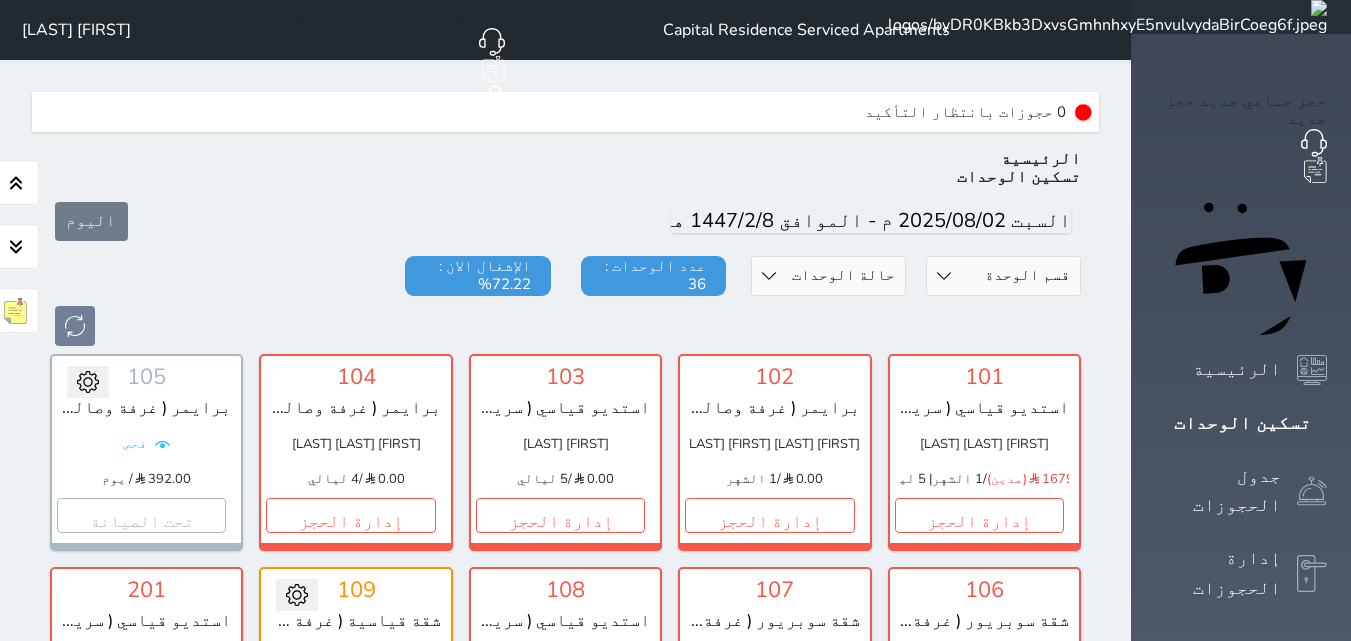 select on "7" 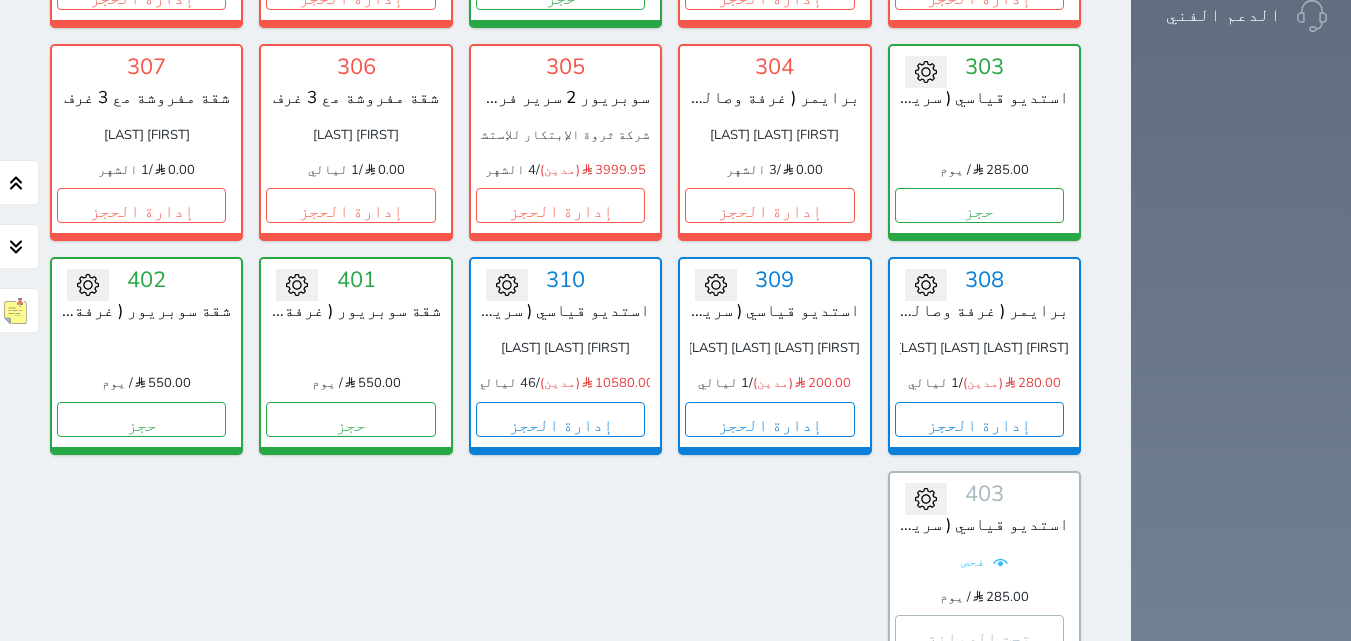 scroll, scrollTop: 1380, scrollLeft: 0, axis: vertical 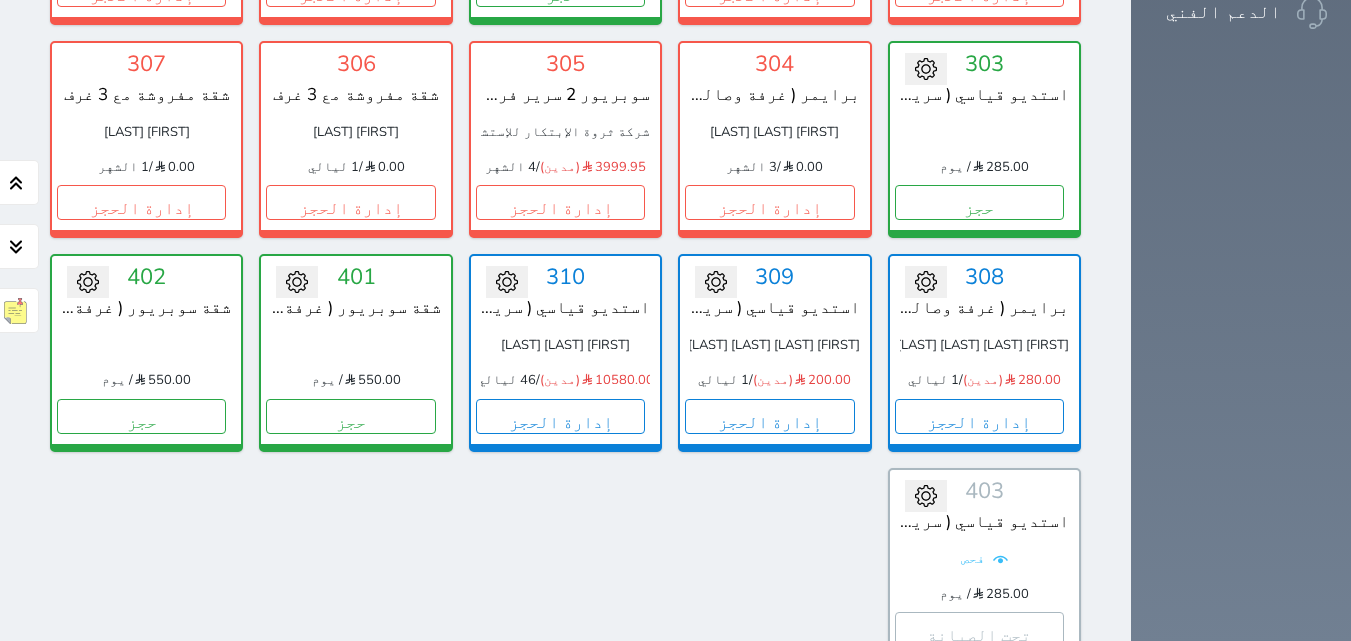 click on "تقرير استلام" at bounding box center [171, 747] 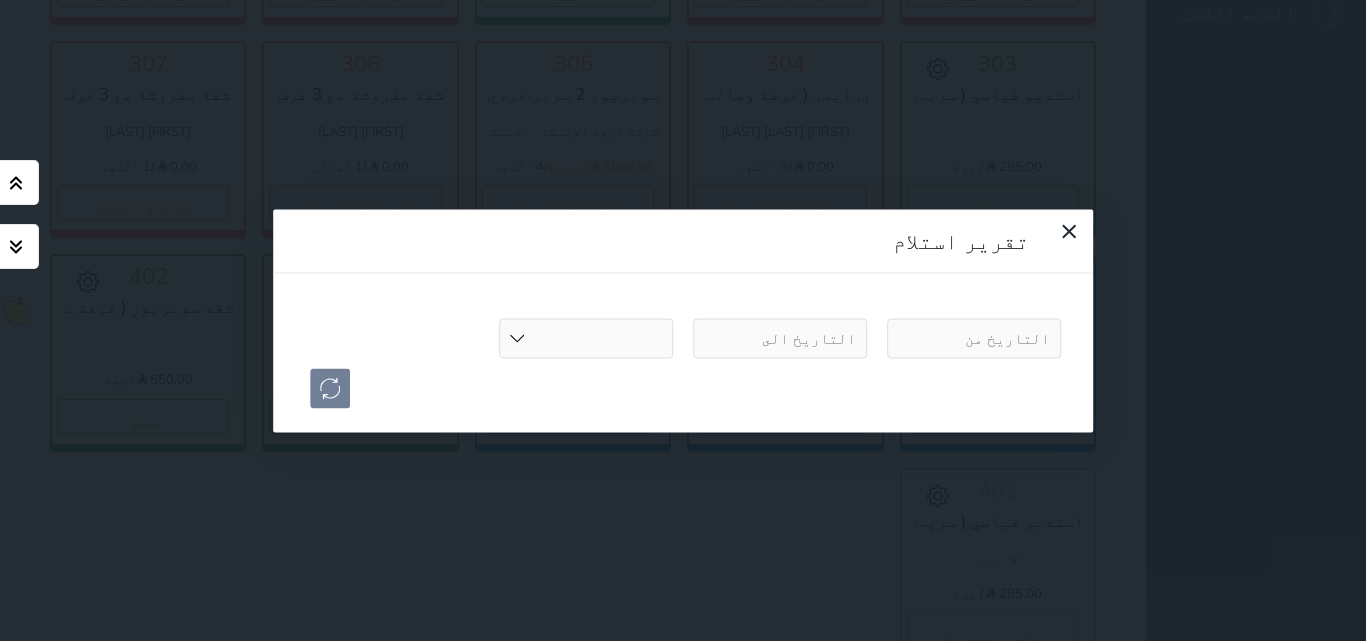 select 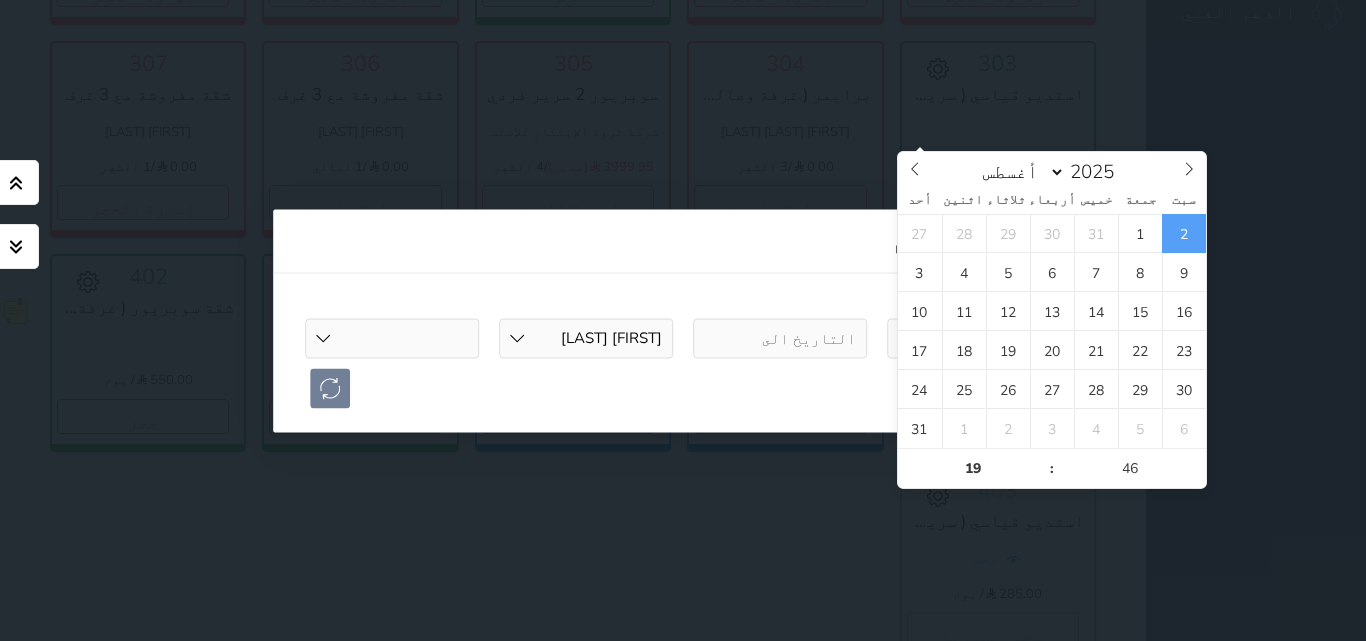click at bounding box center (974, 338) 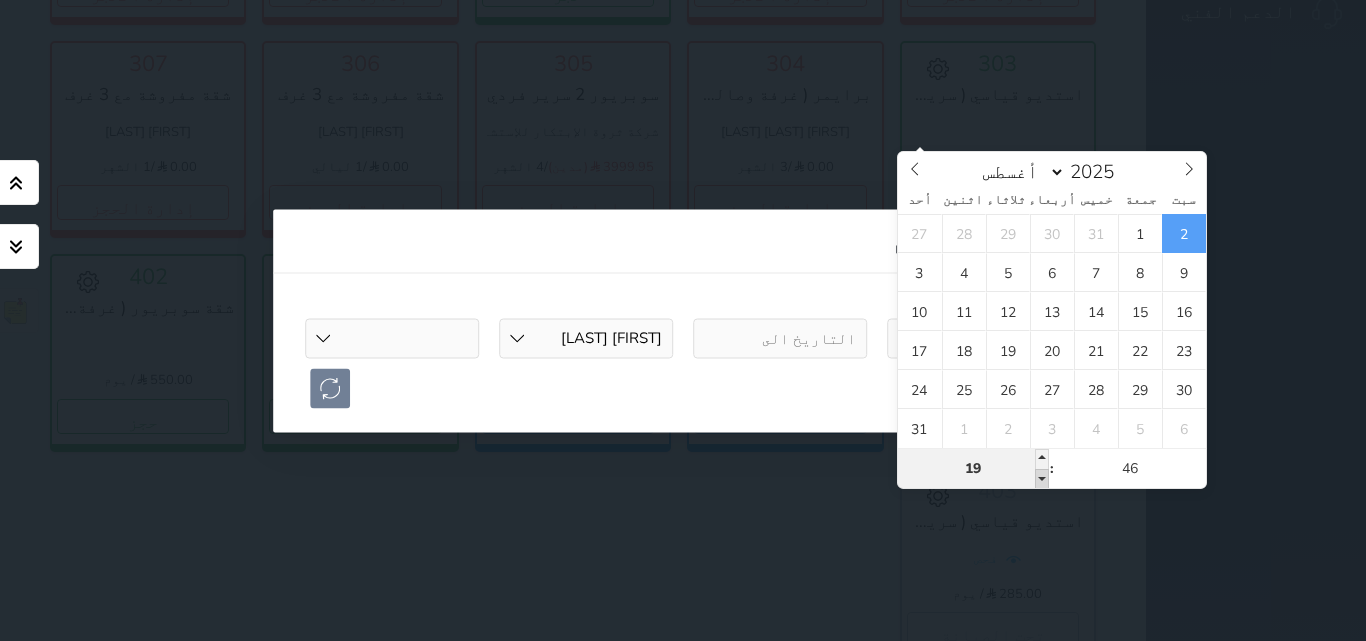type on "2025-08-02 18:46" 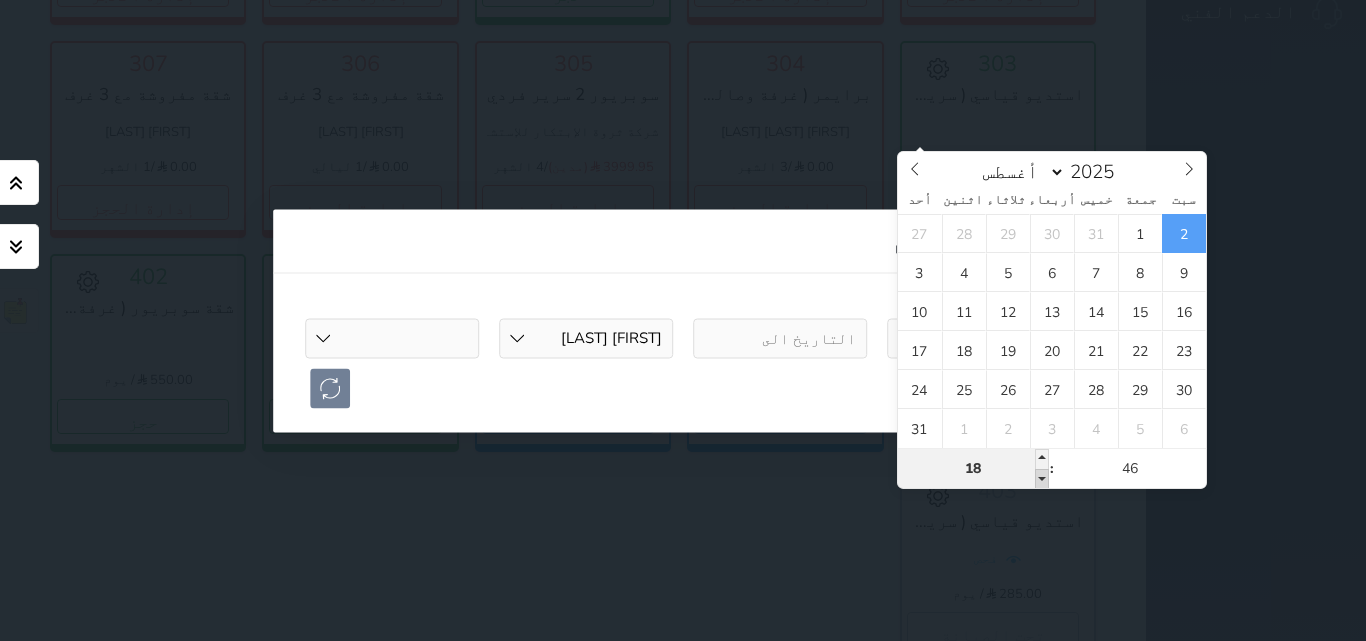 click at bounding box center (1042, 479) 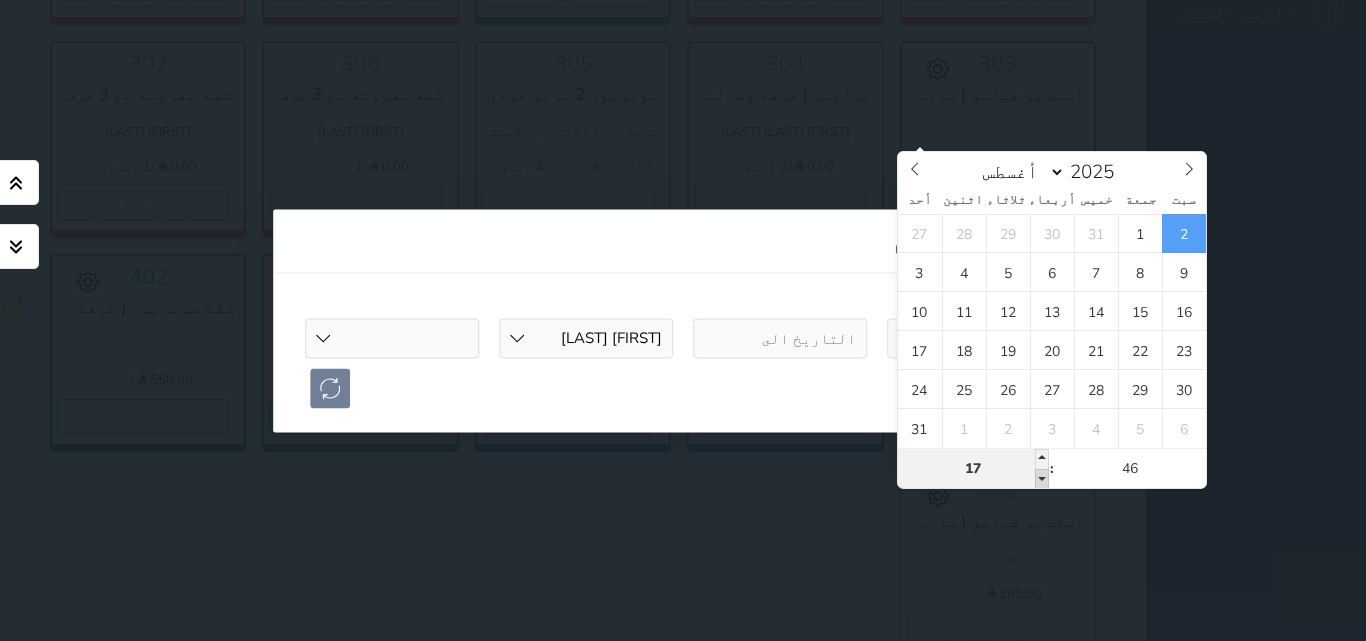 click at bounding box center (1042, 479) 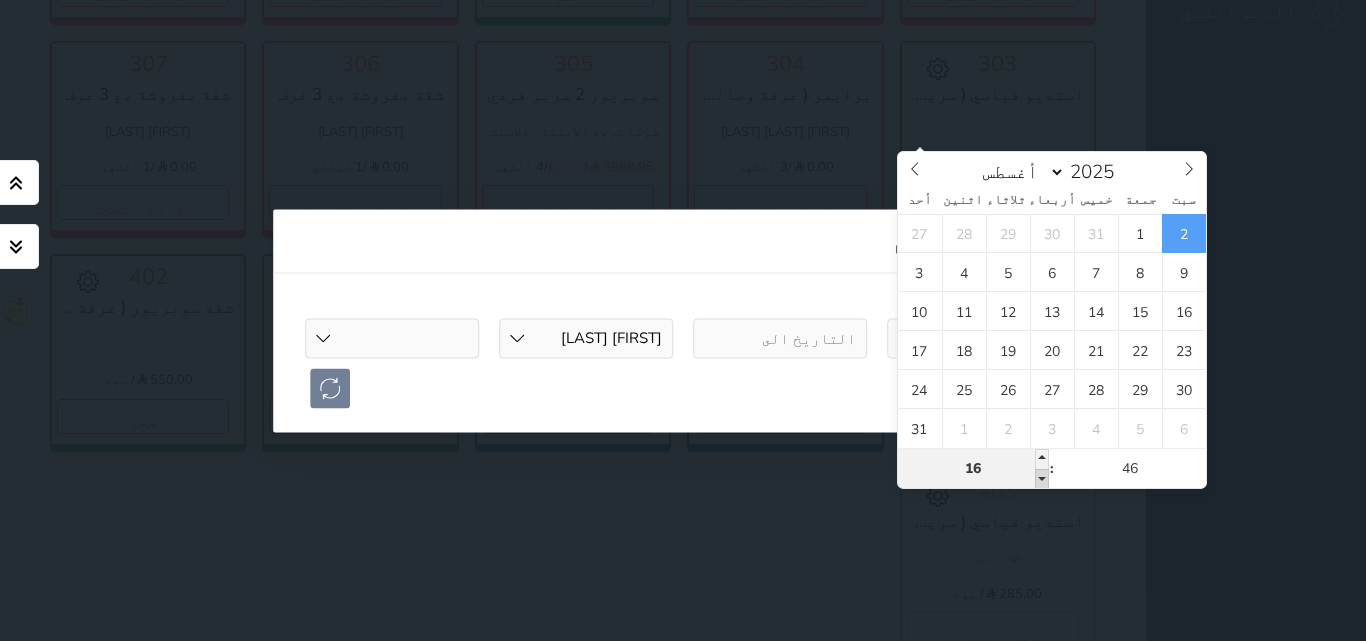 click at bounding box center (1042, 479) 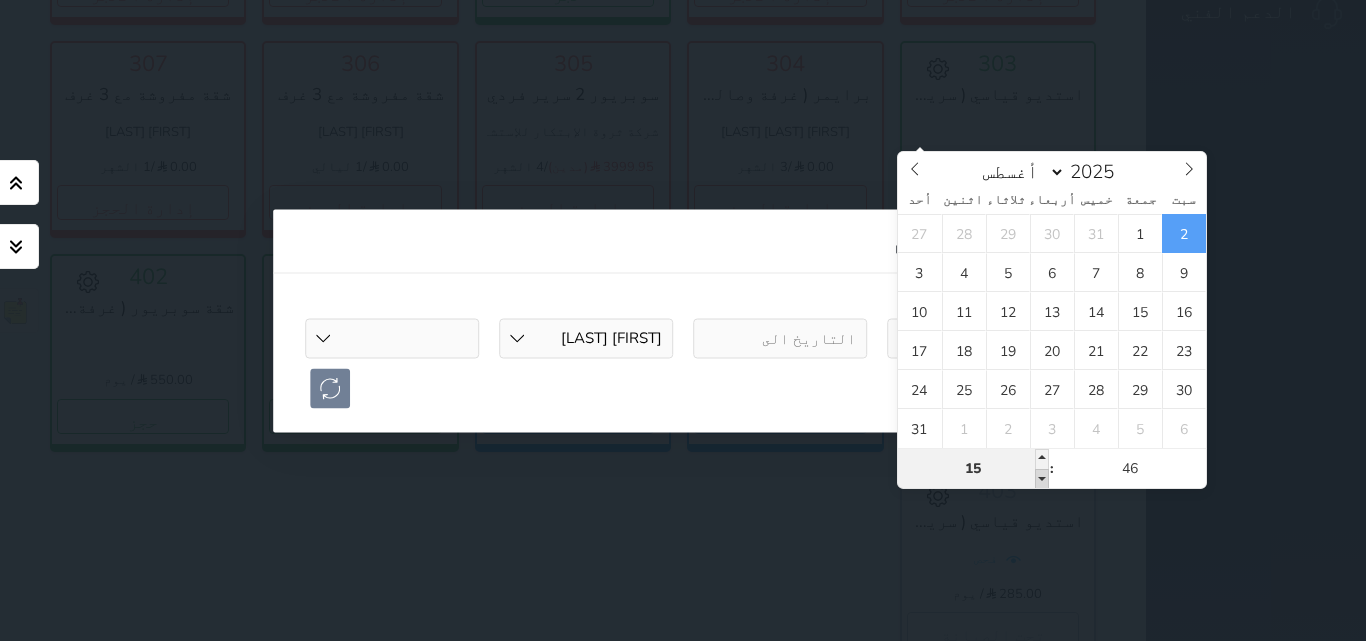 click at bounding box center [1042, 479] 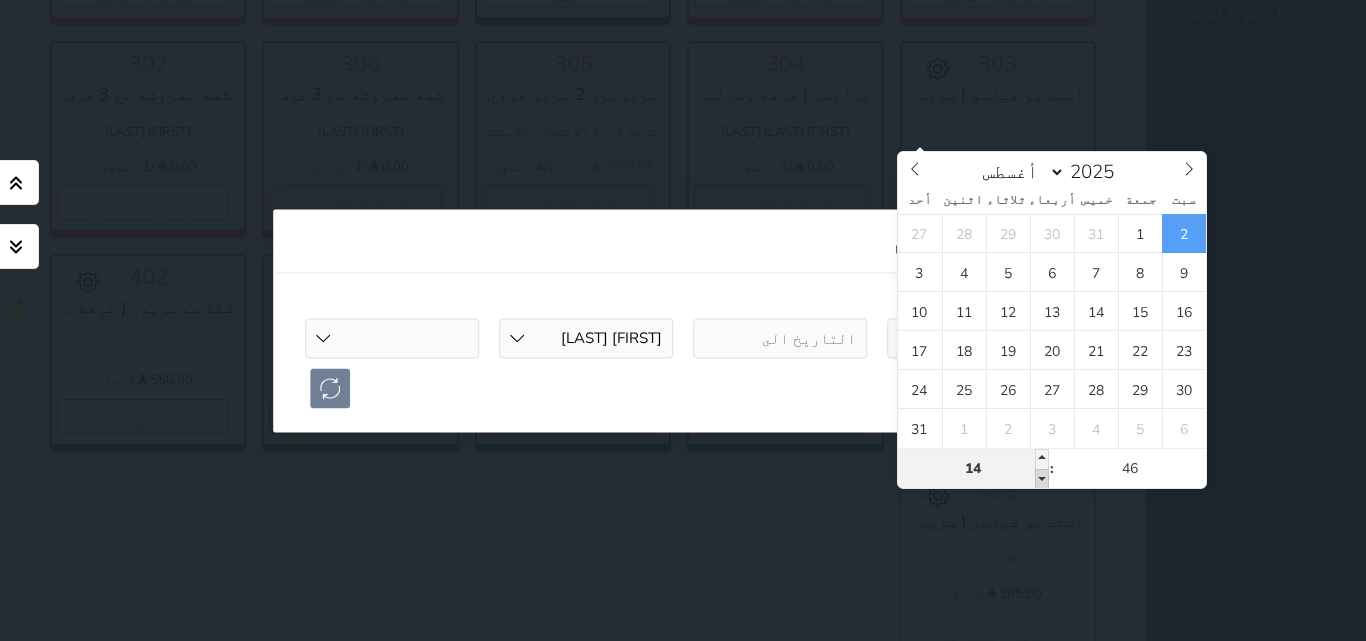 click at bounding box center [1042, 479] 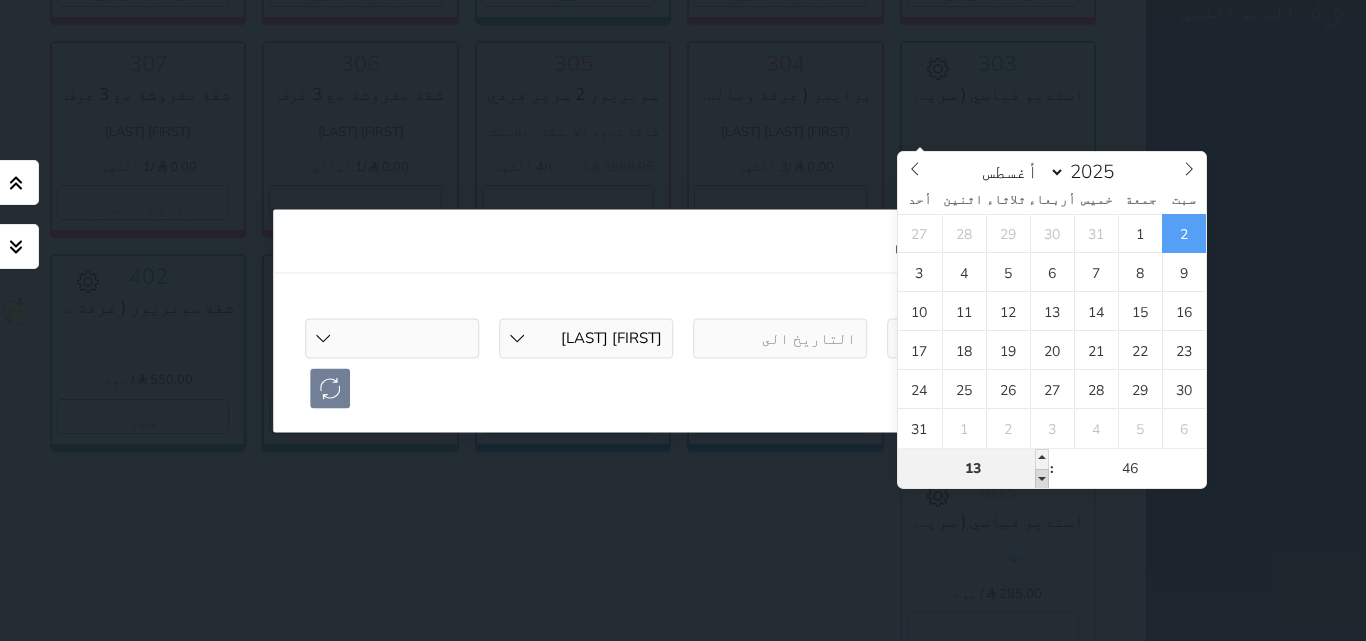 click at bounding box center (1042, 479) 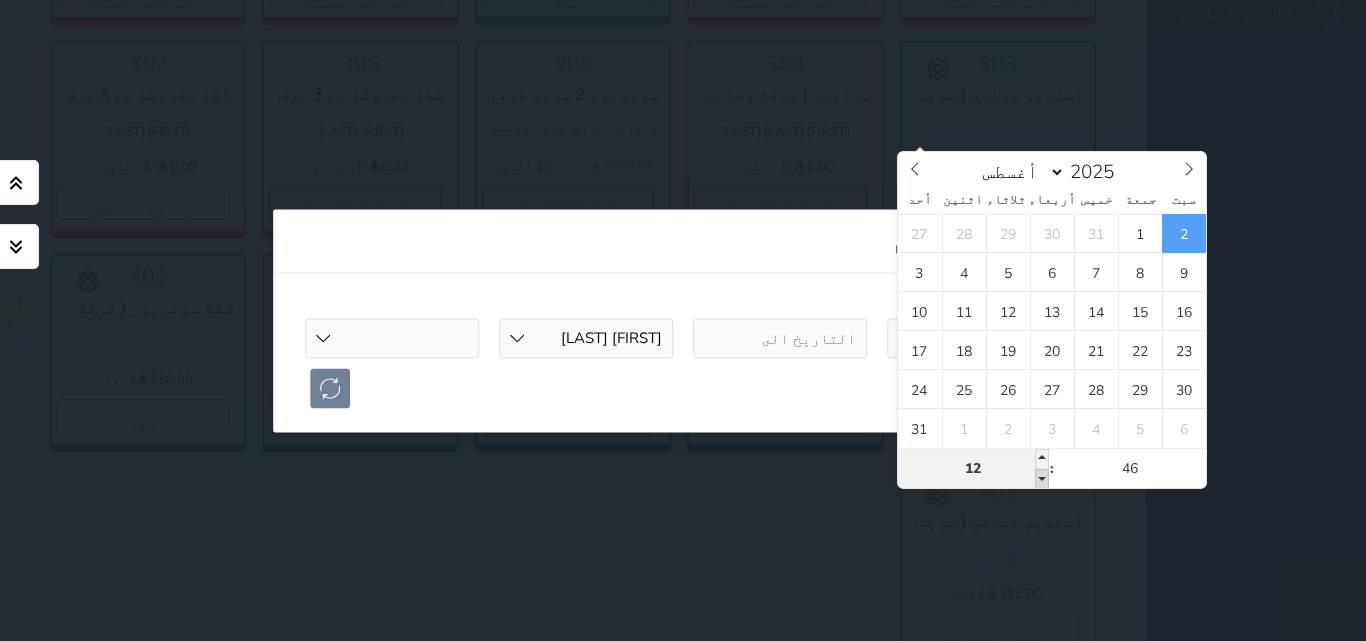 click at bounding box center [1042, 479] 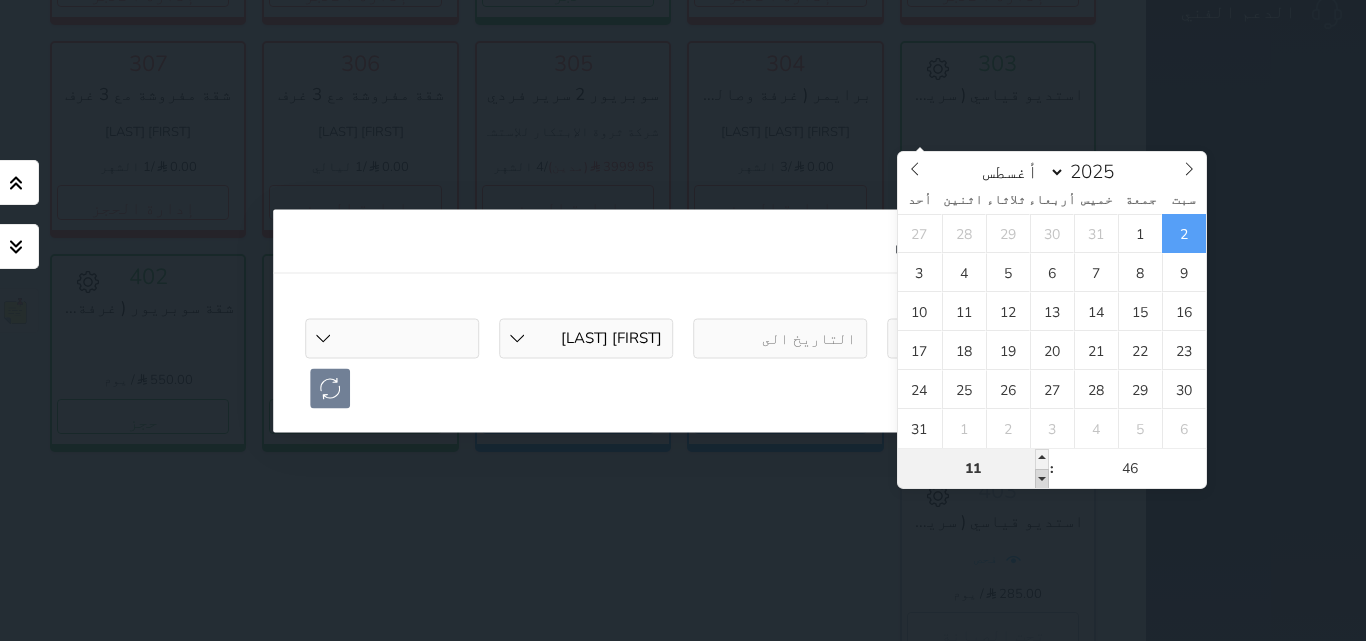 click at bounding box center [1042, 479] 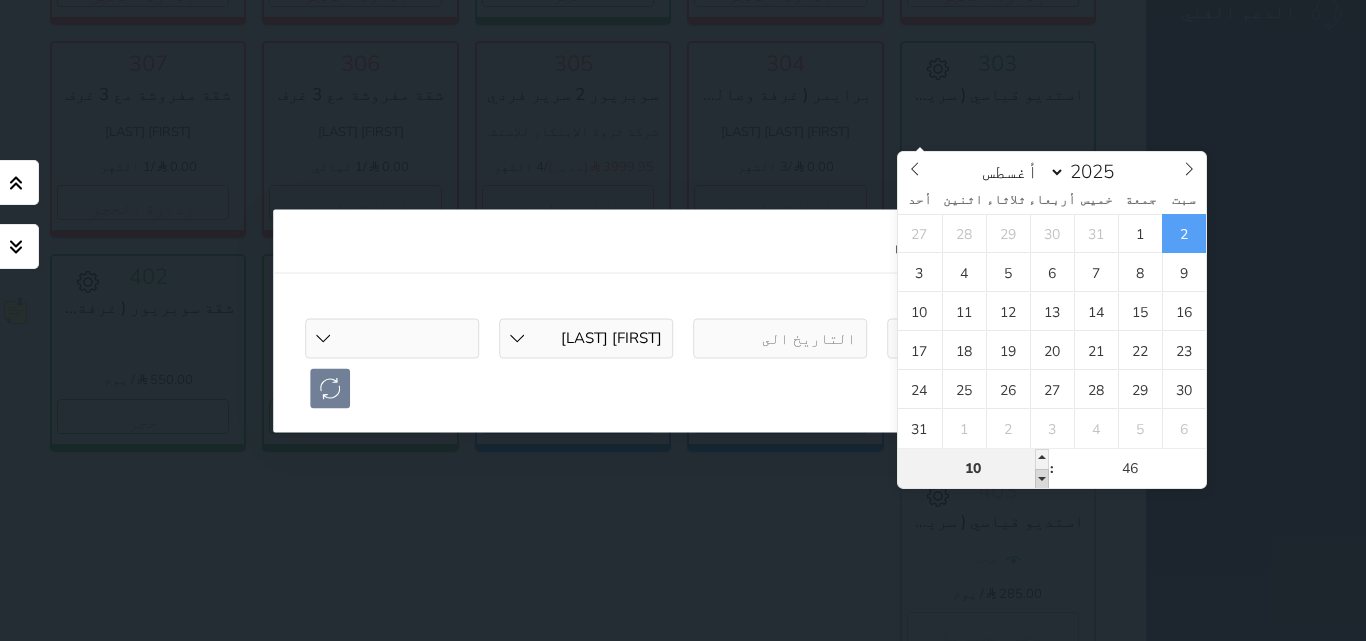 click at bounding box center [1042, 479] 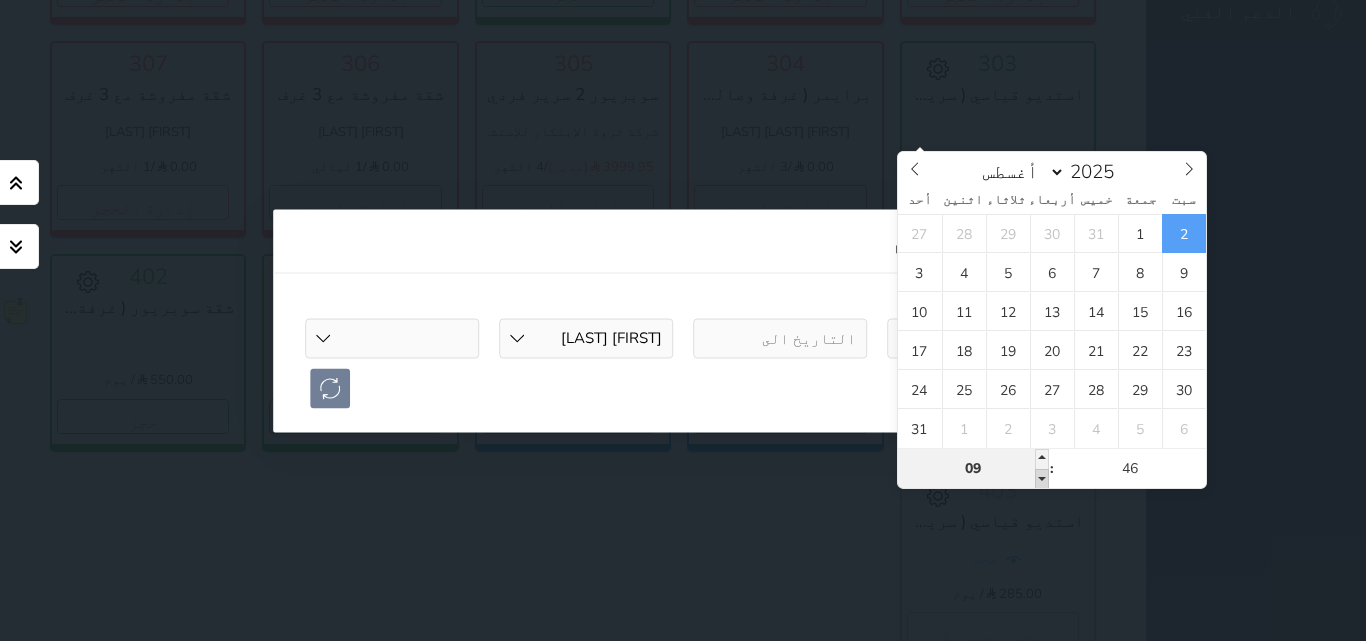 click at bounding box center [1042, 479] 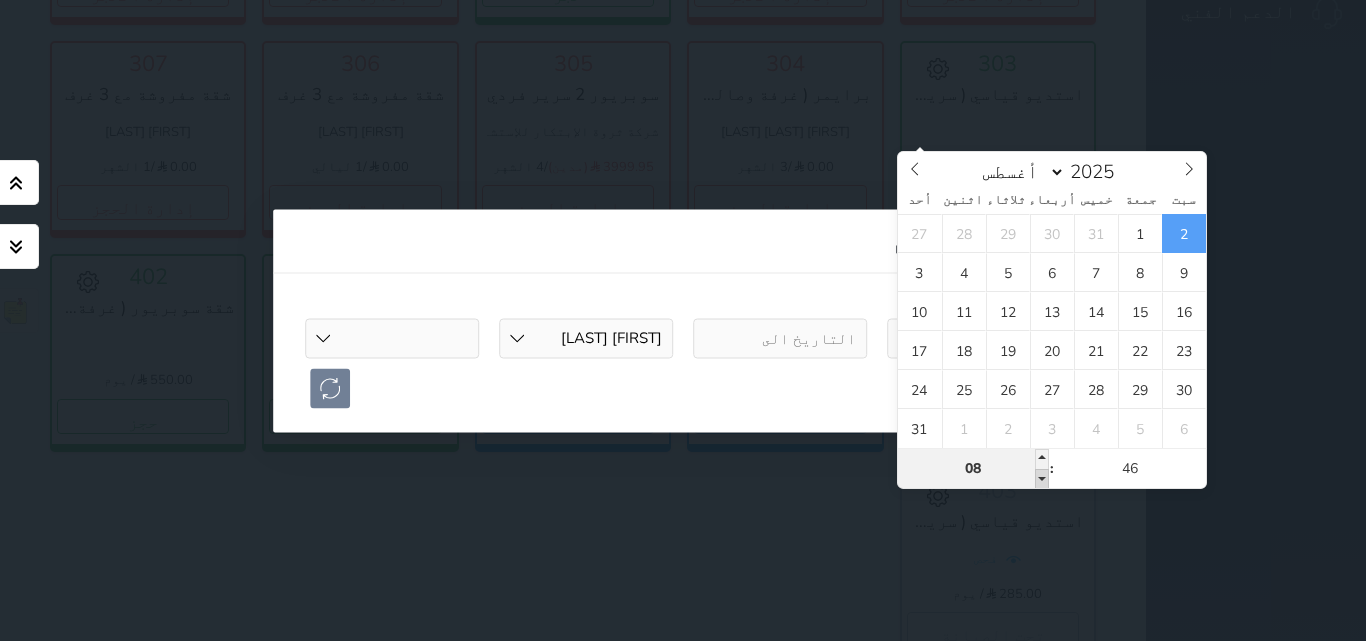 click at bounding box center (1042, 479) 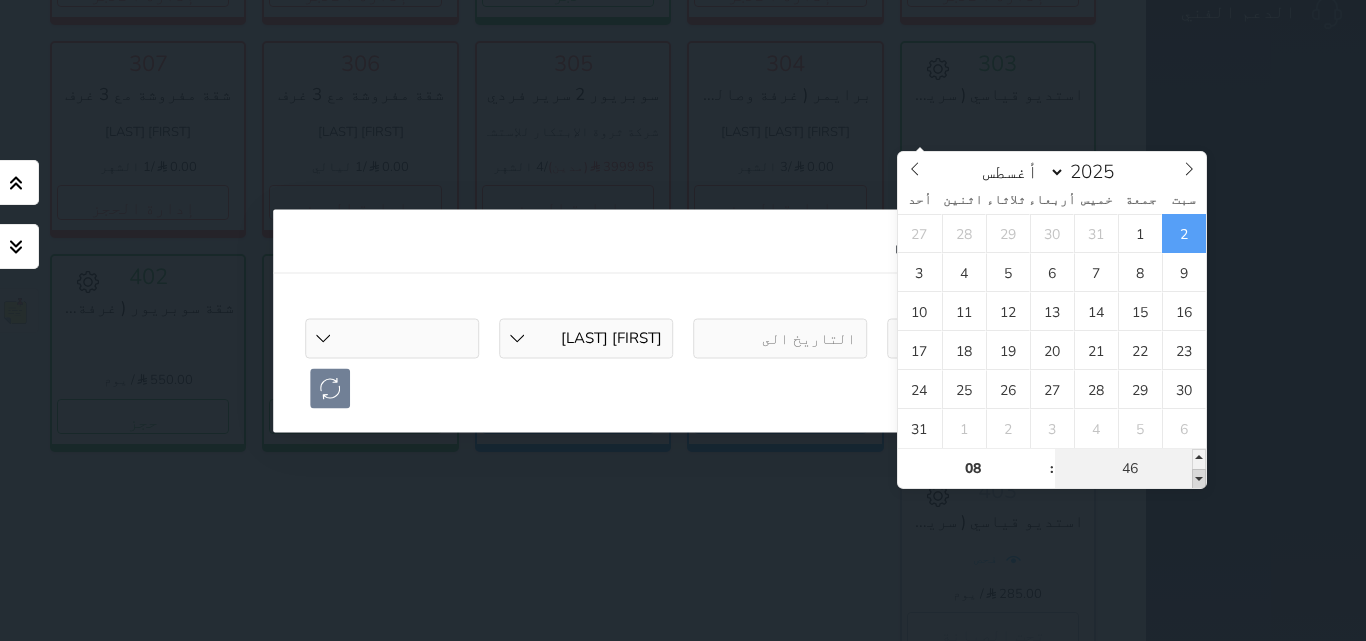 type on "2025-08-02 08:41" 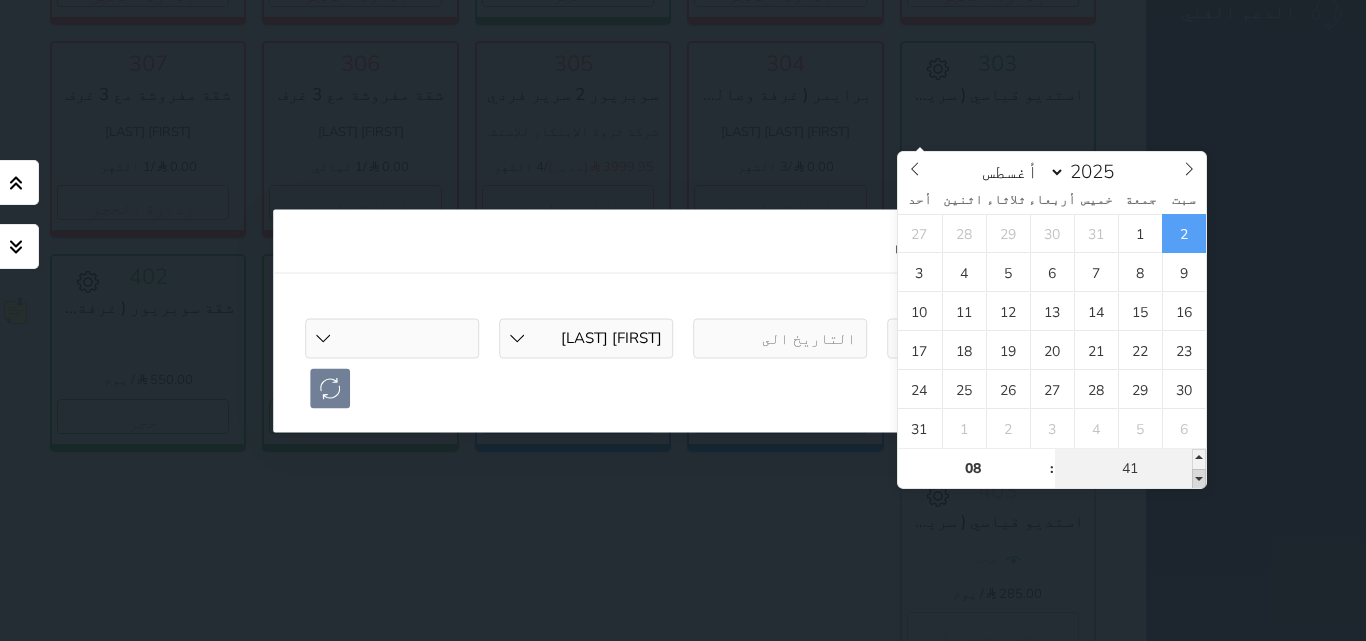 click at bounding box center [1199, 479] 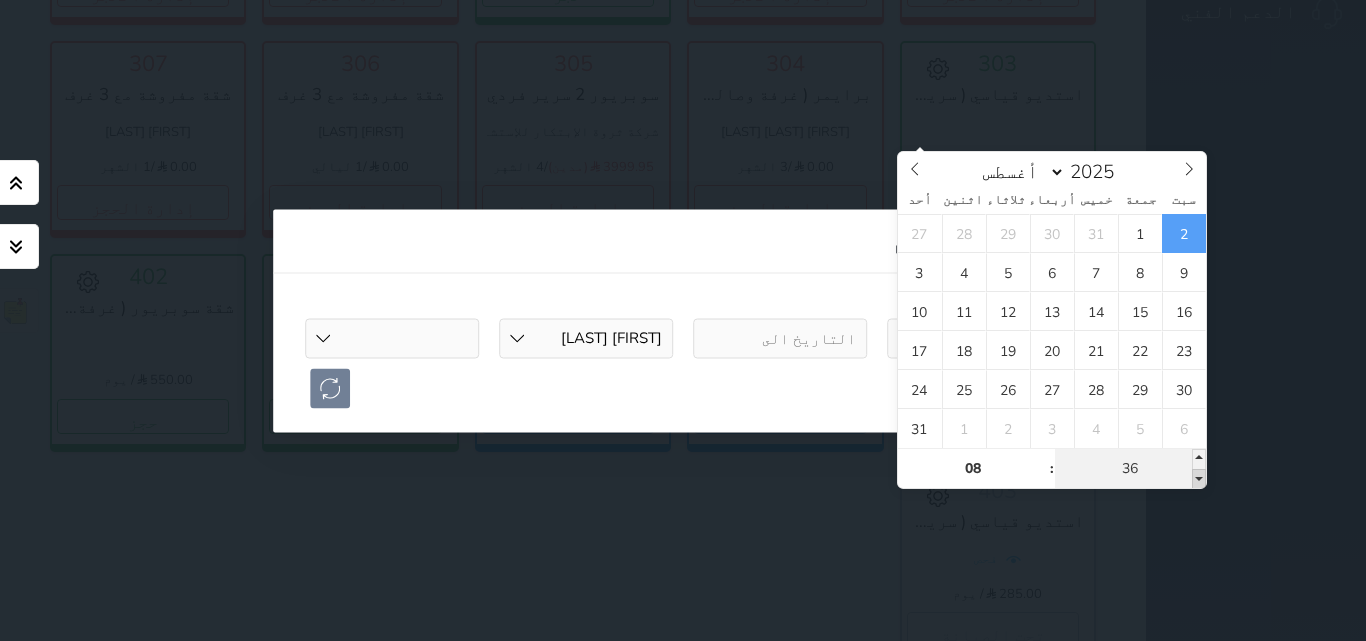 click at bounding box center (1199, 479) 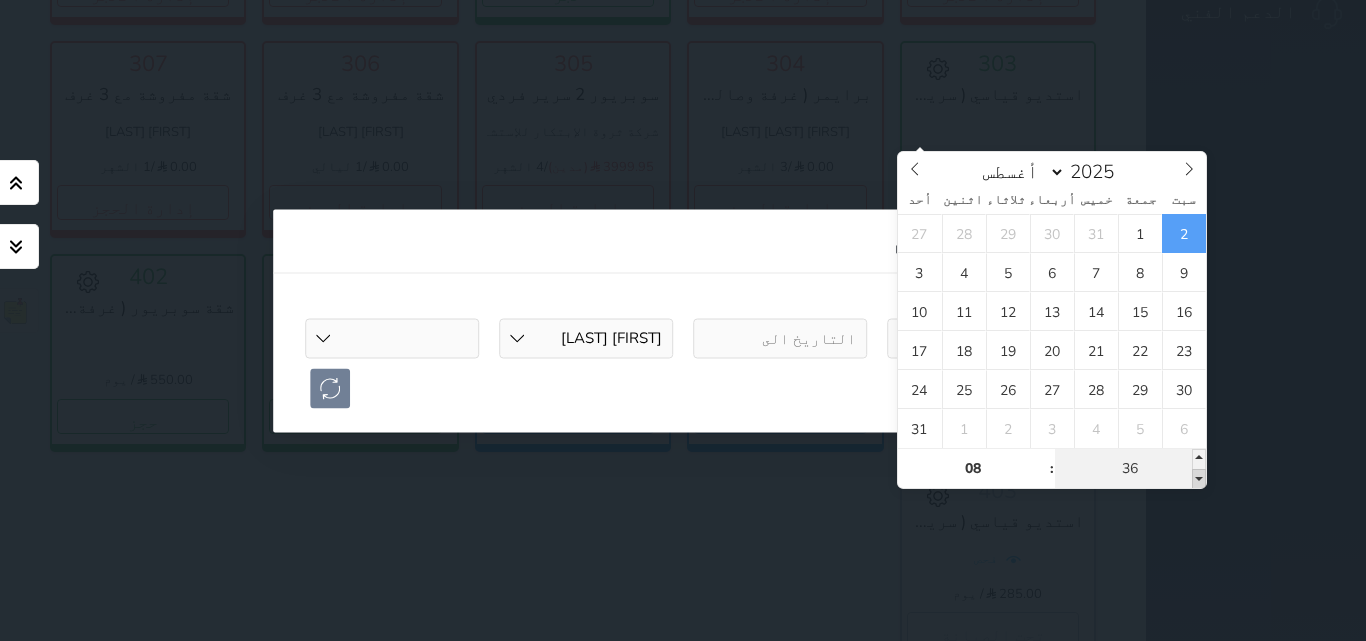 type on "2025-08-02 08:31" 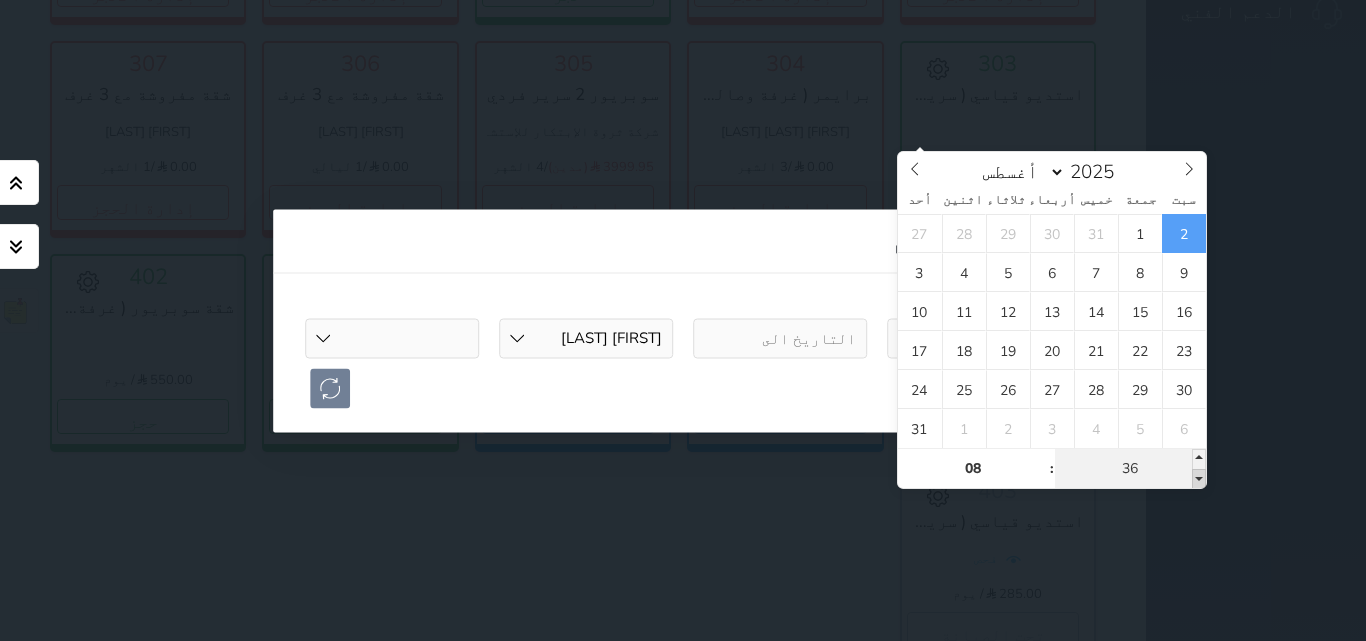 type on "31" 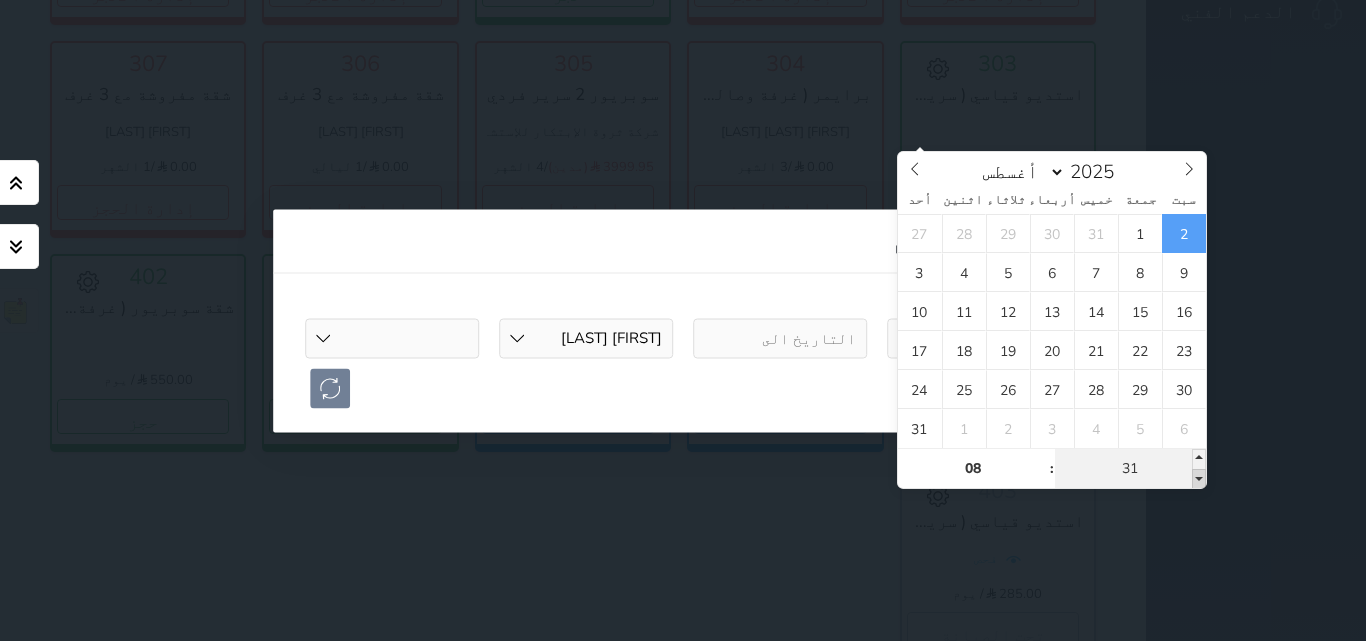 click at bounding box center (1199, 479) 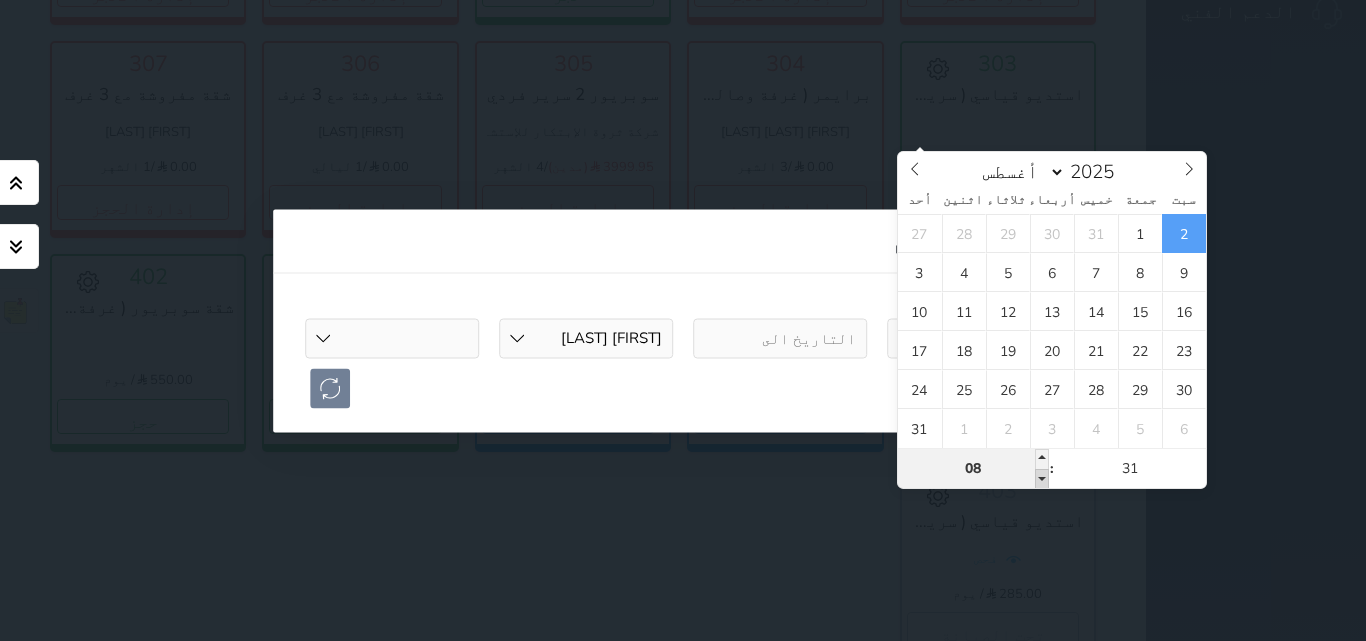 type on "2025-08-02 07:31" 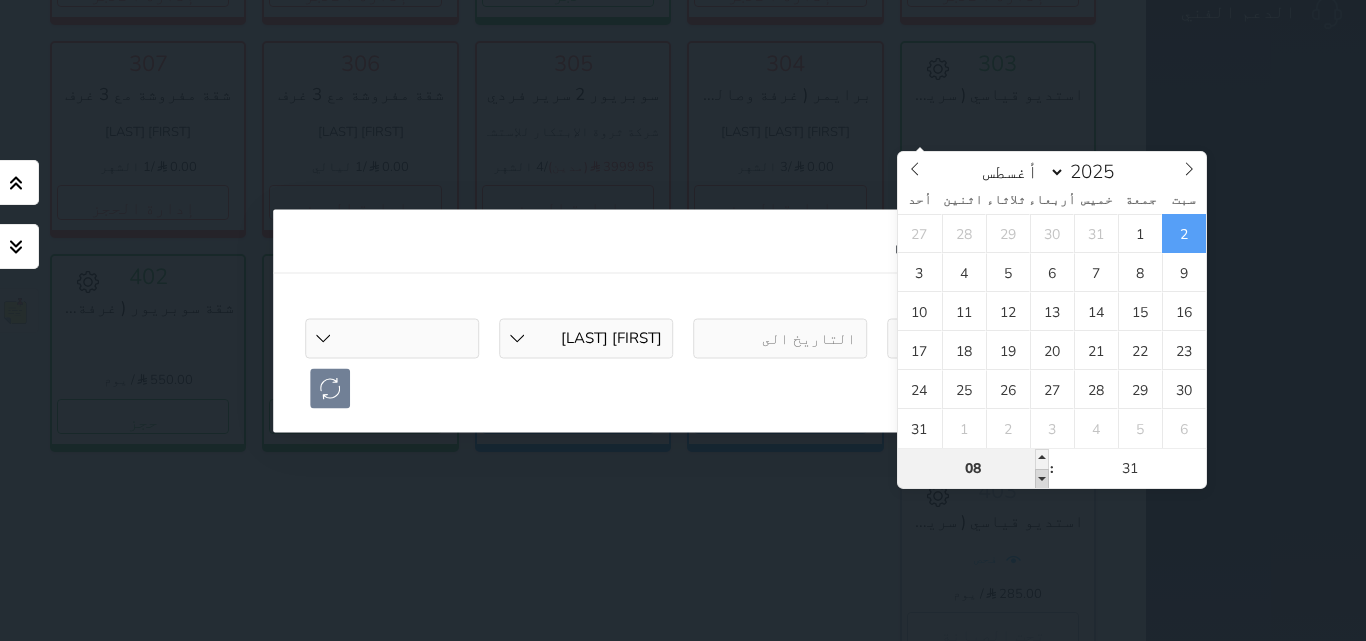 type on "07" 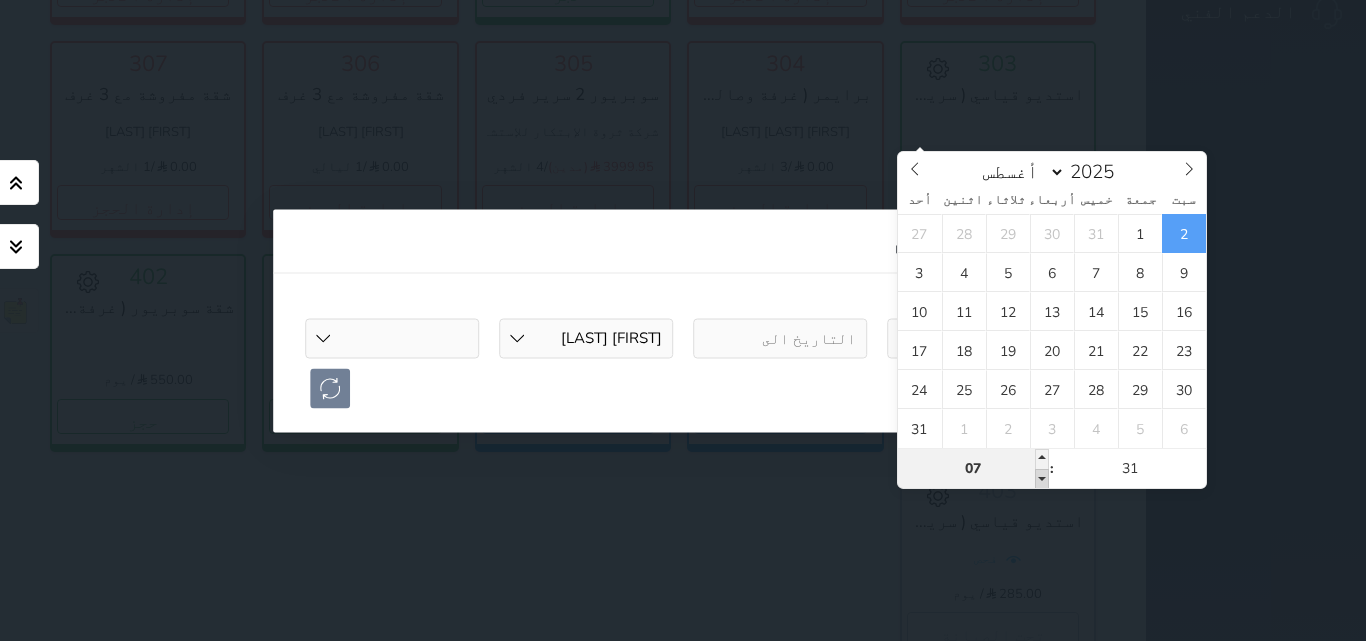 click at bounding box center [1042, 479] 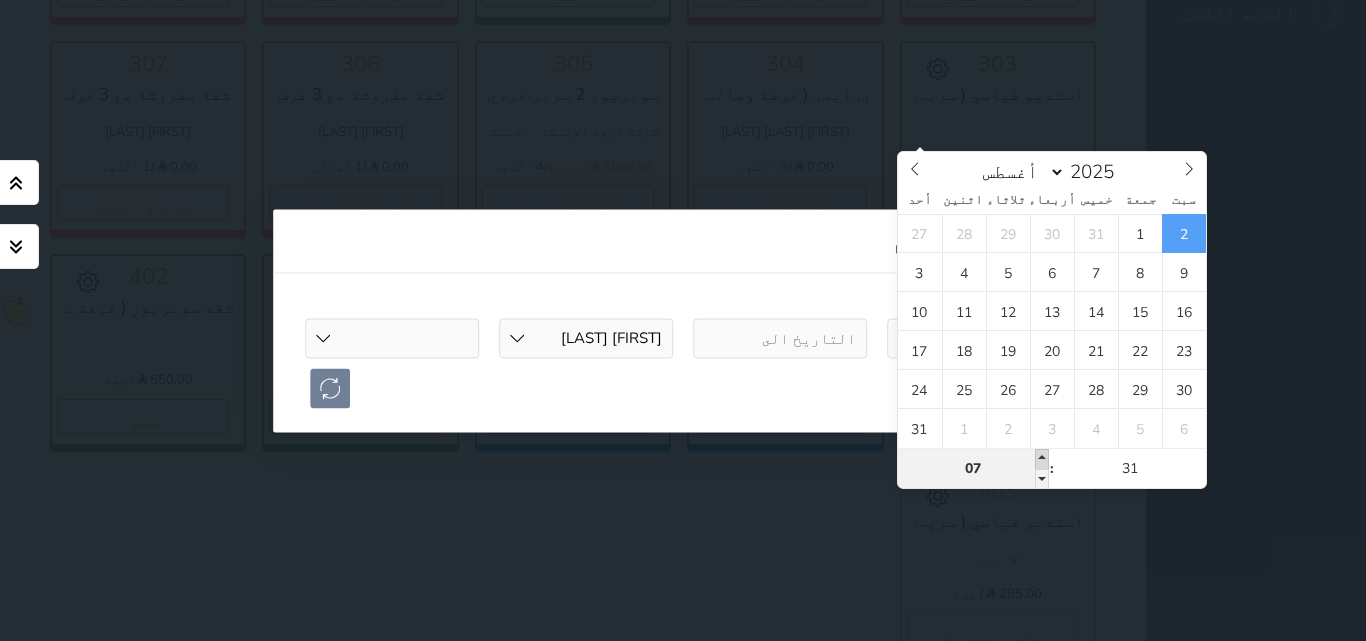 type on "2025-08-02 08:31" 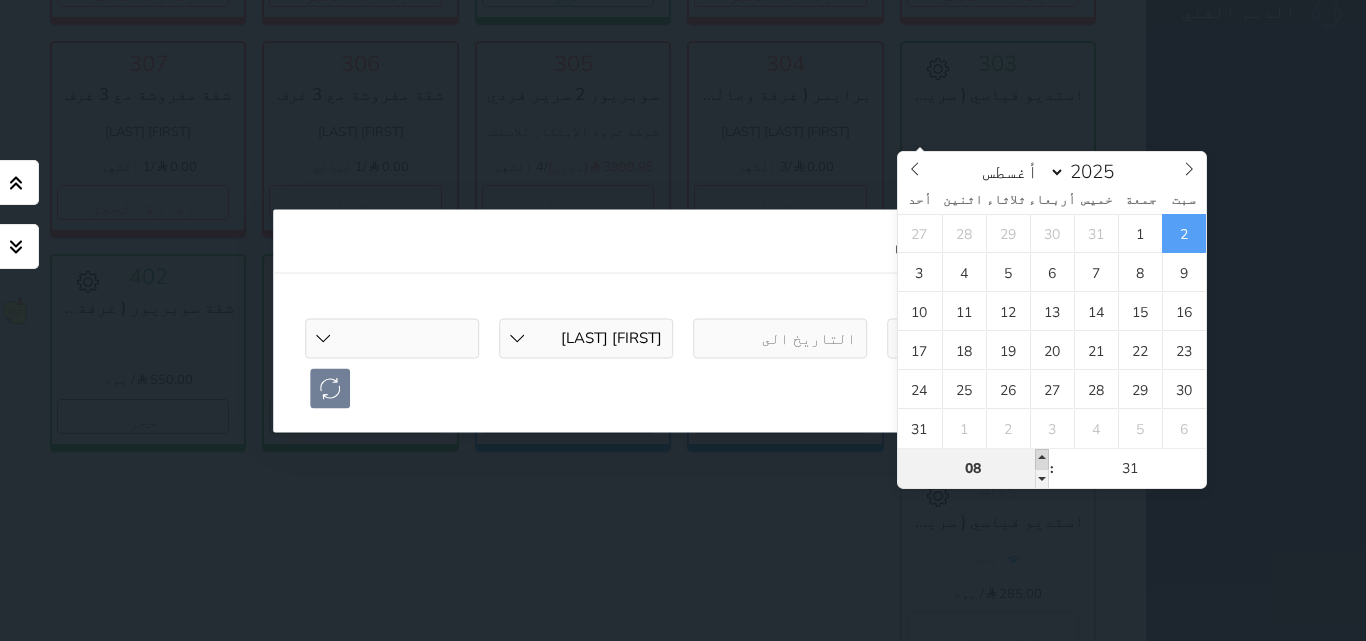 click at bounding box center (1042, 459) 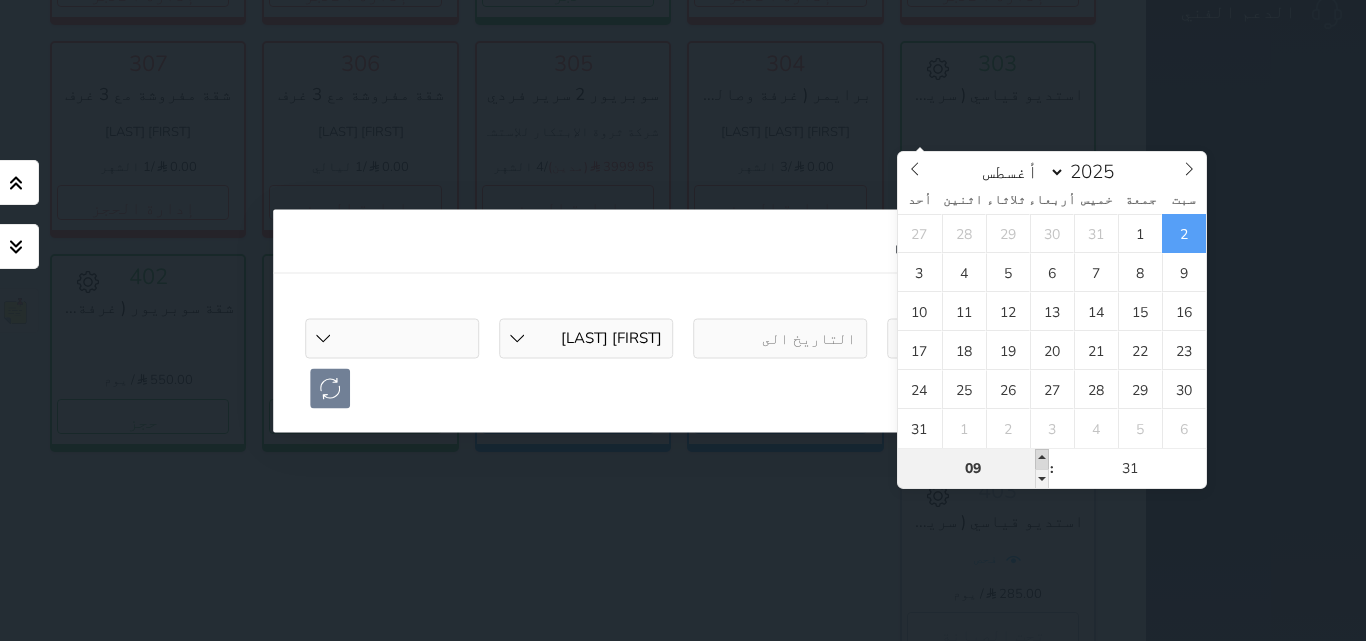 click at bounding box center [1042, 459] 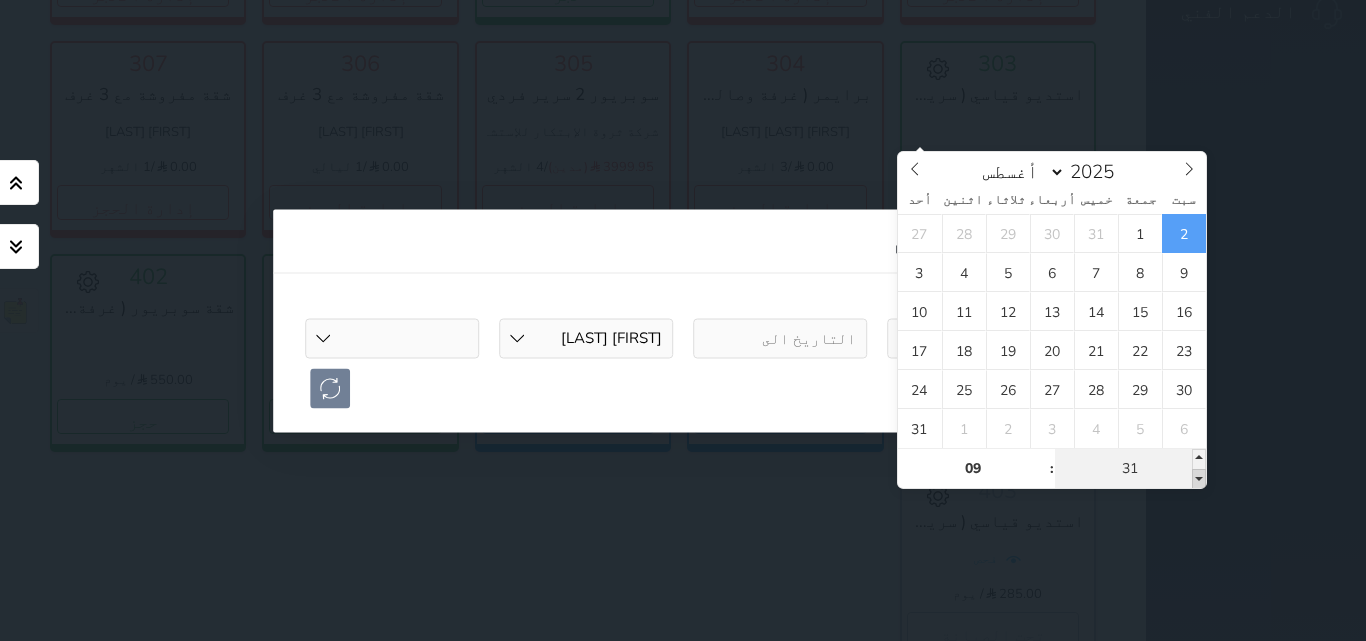 type on "2025-08-02 09:26" 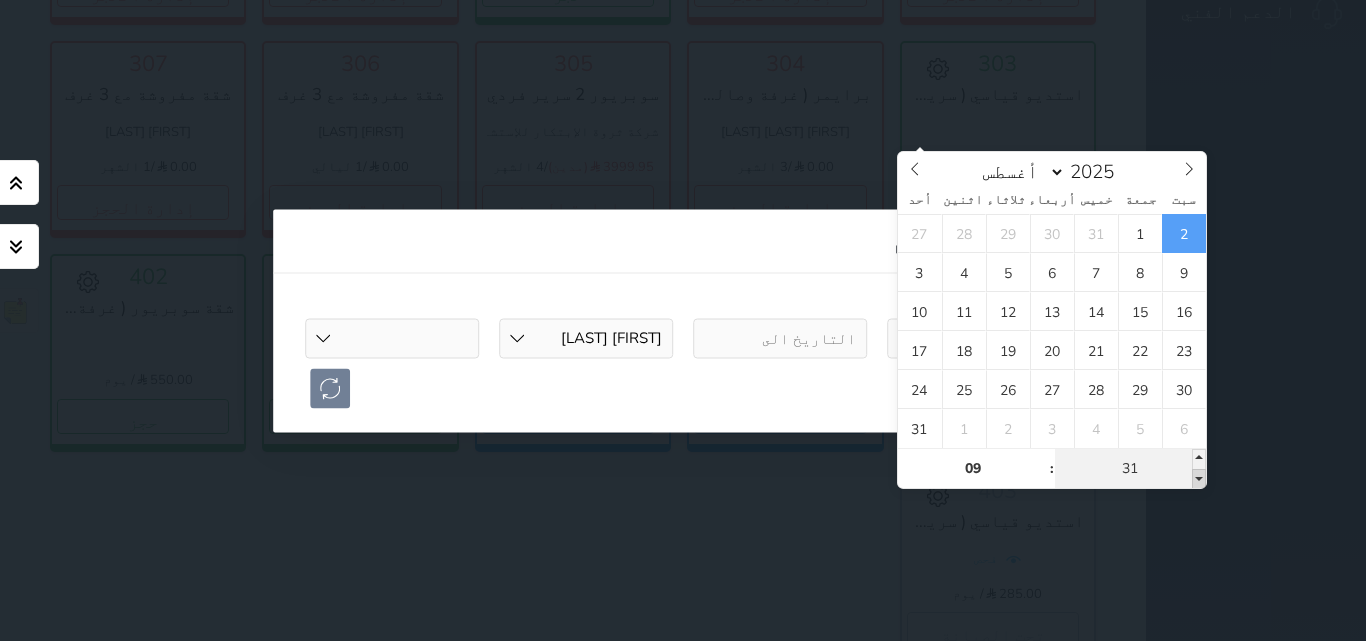 type on "26" 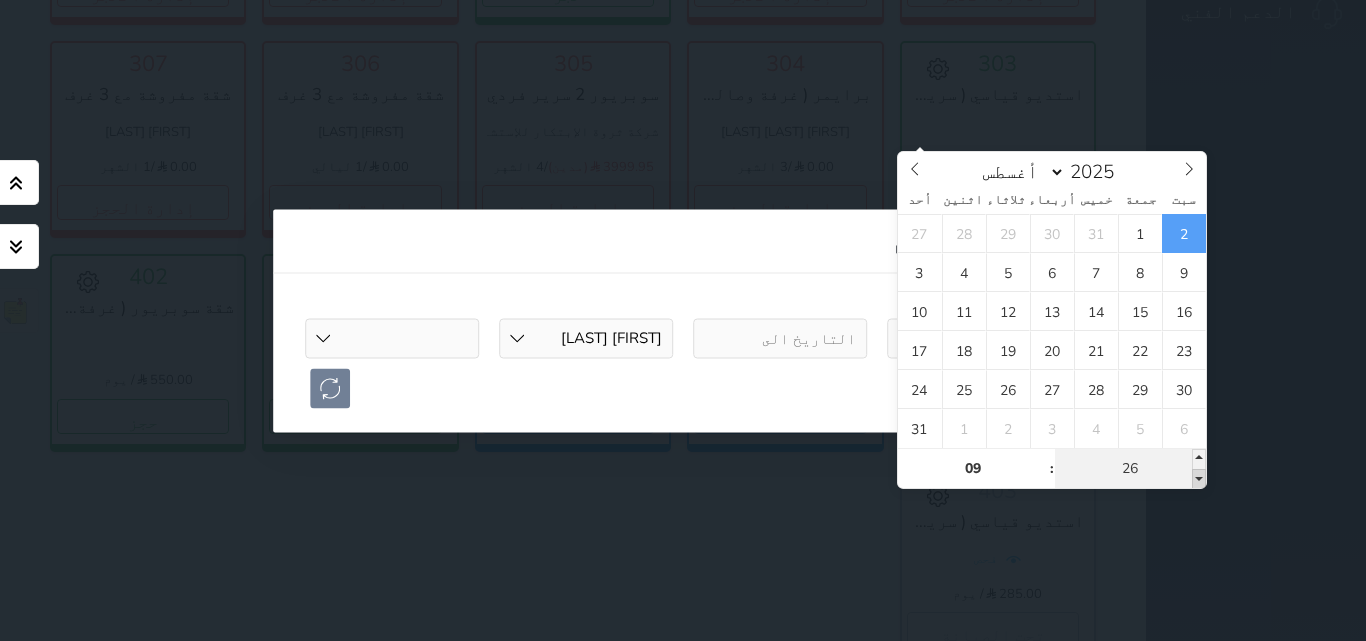 click at bounding box center (1199, 479) 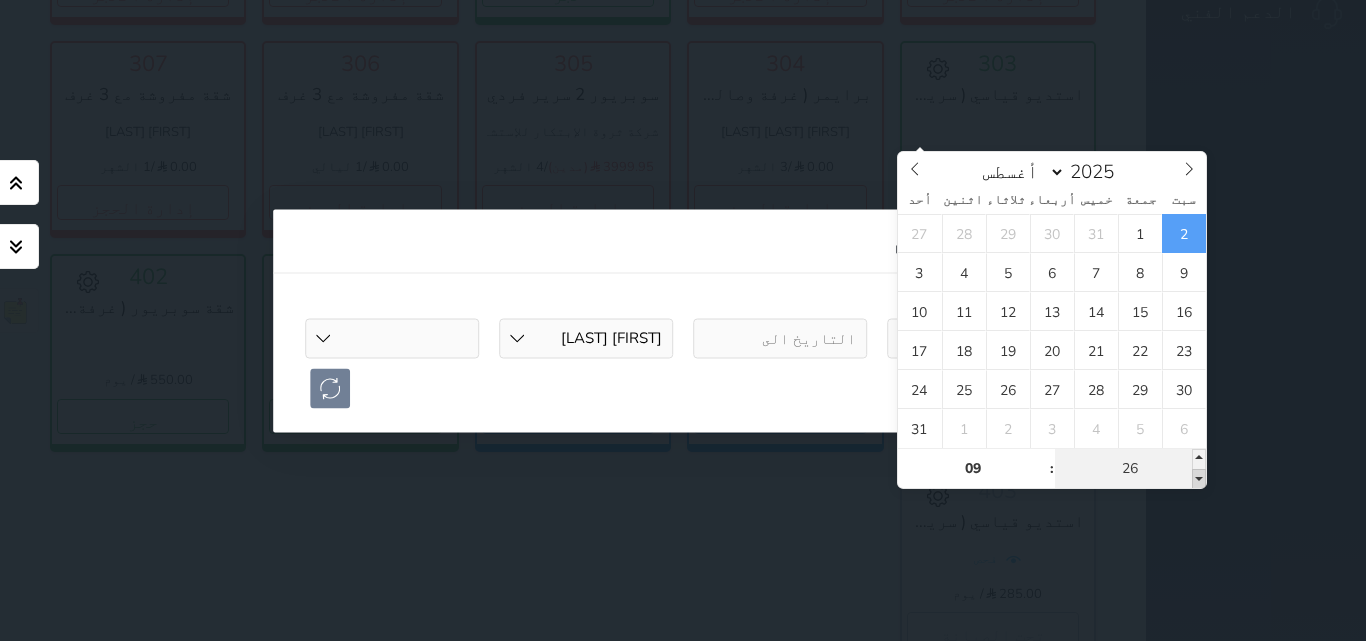 type on "2025-08-02 09:21" 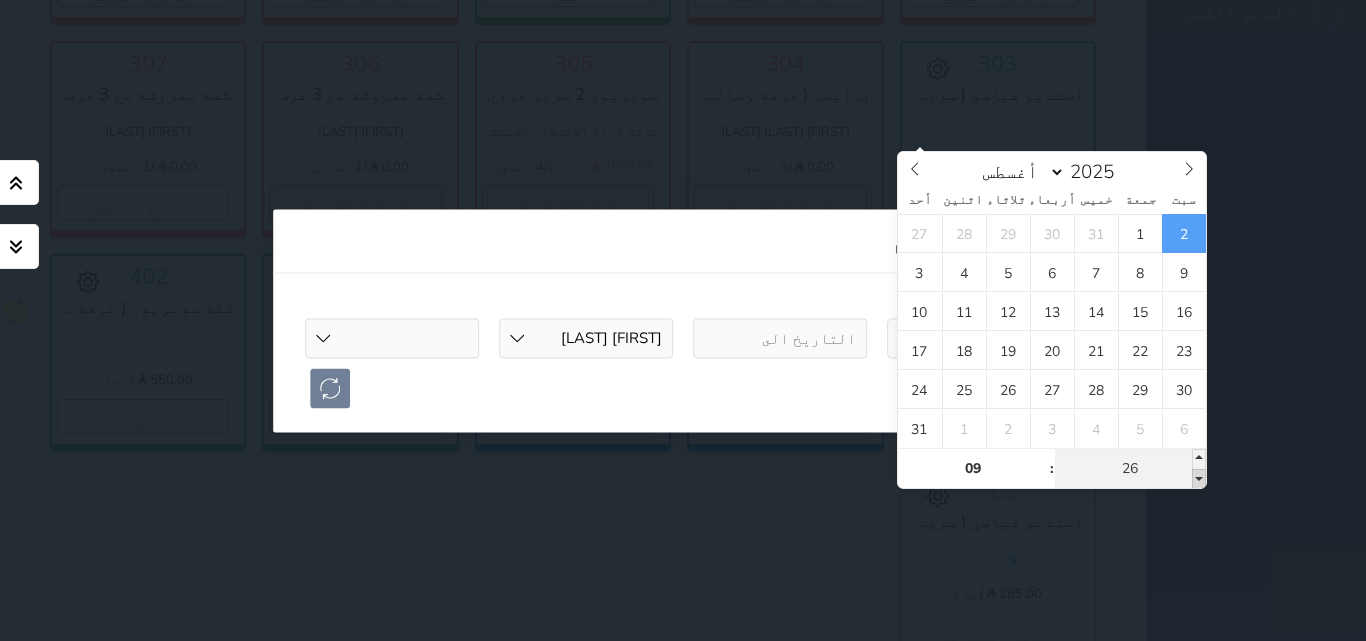 type on "21" 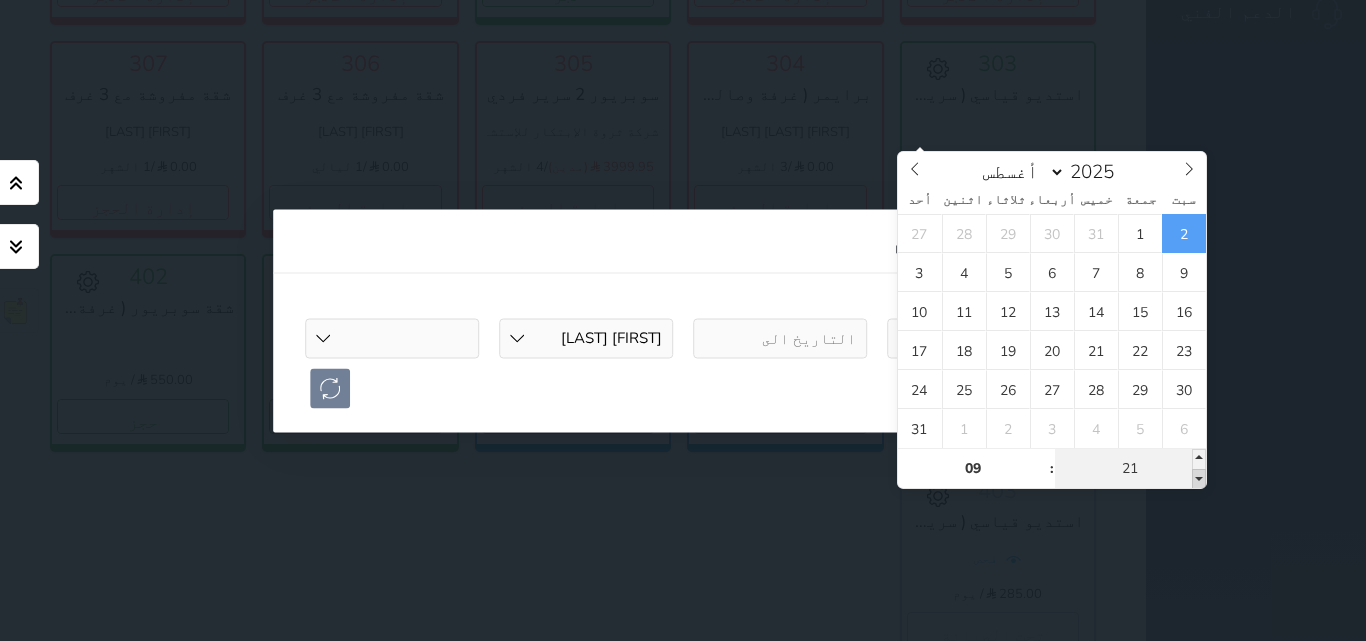 click at bounding box center [1199, 479] 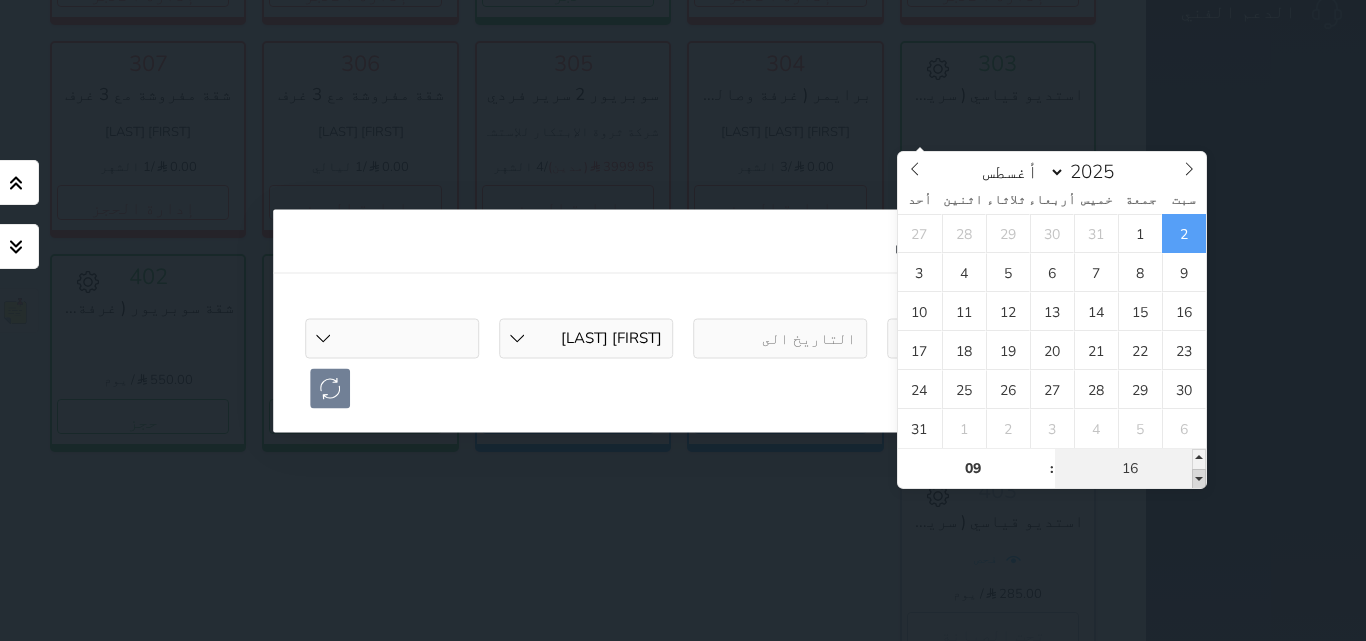 click at bounding box center (1199, 479) 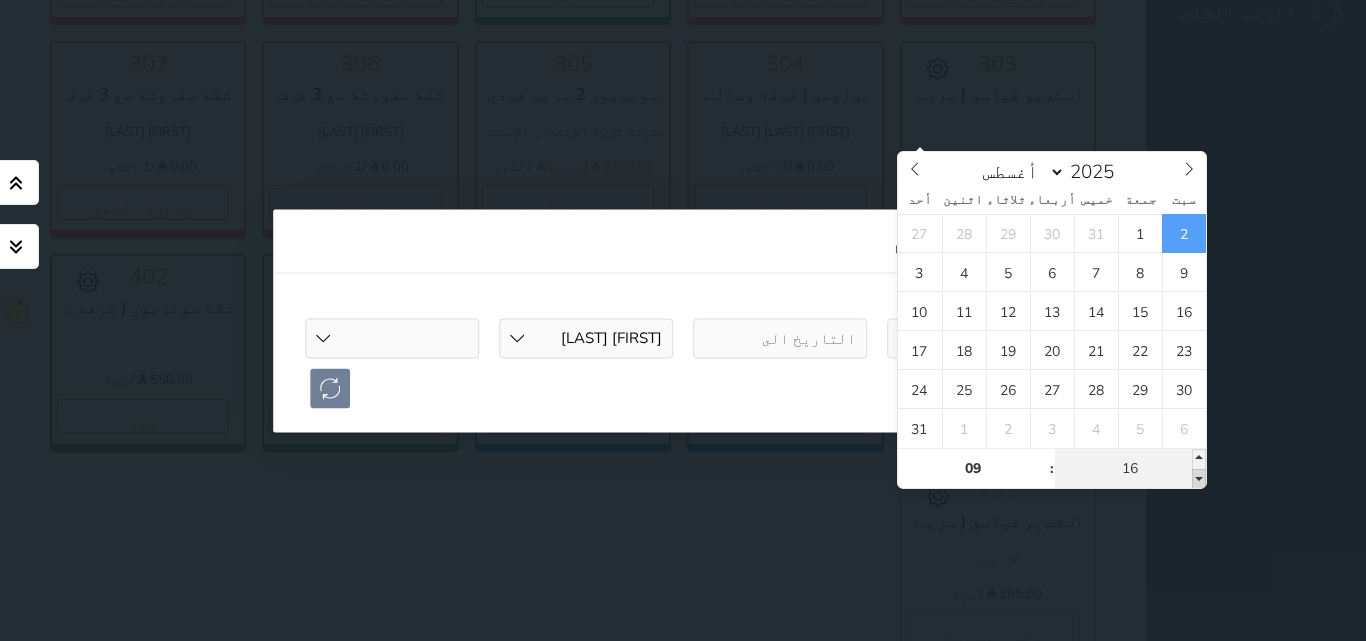 type on "2025-08-02 09:11" 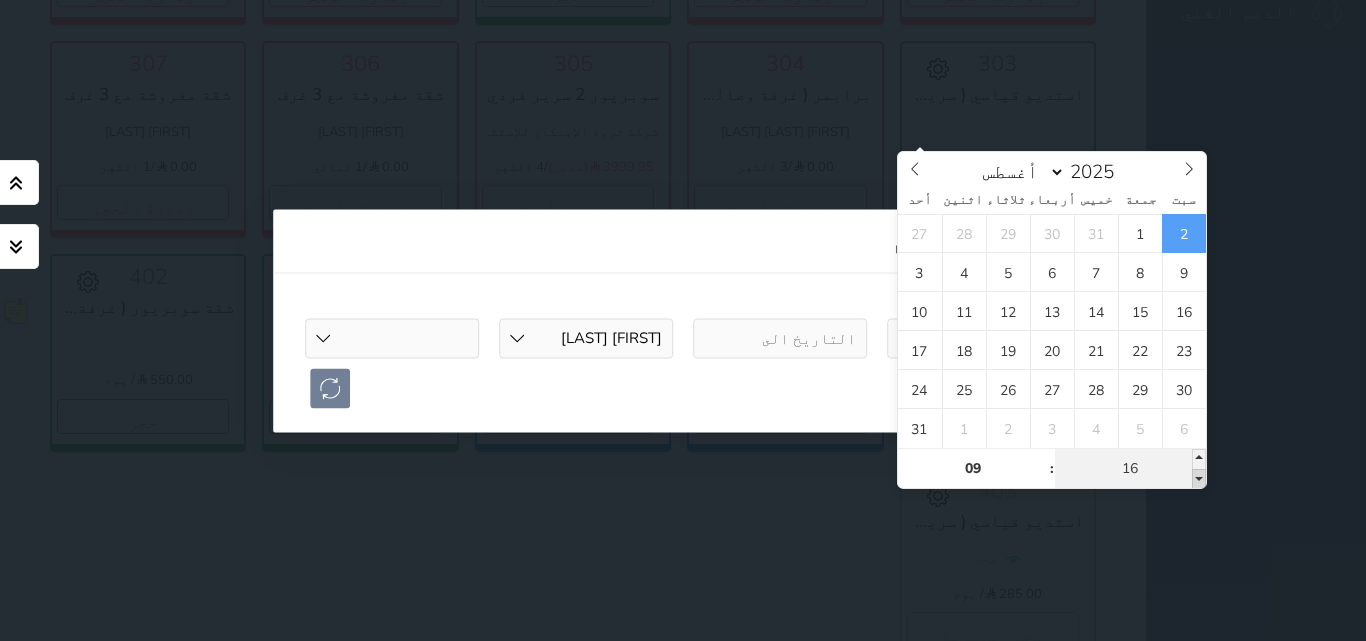 type on "11" 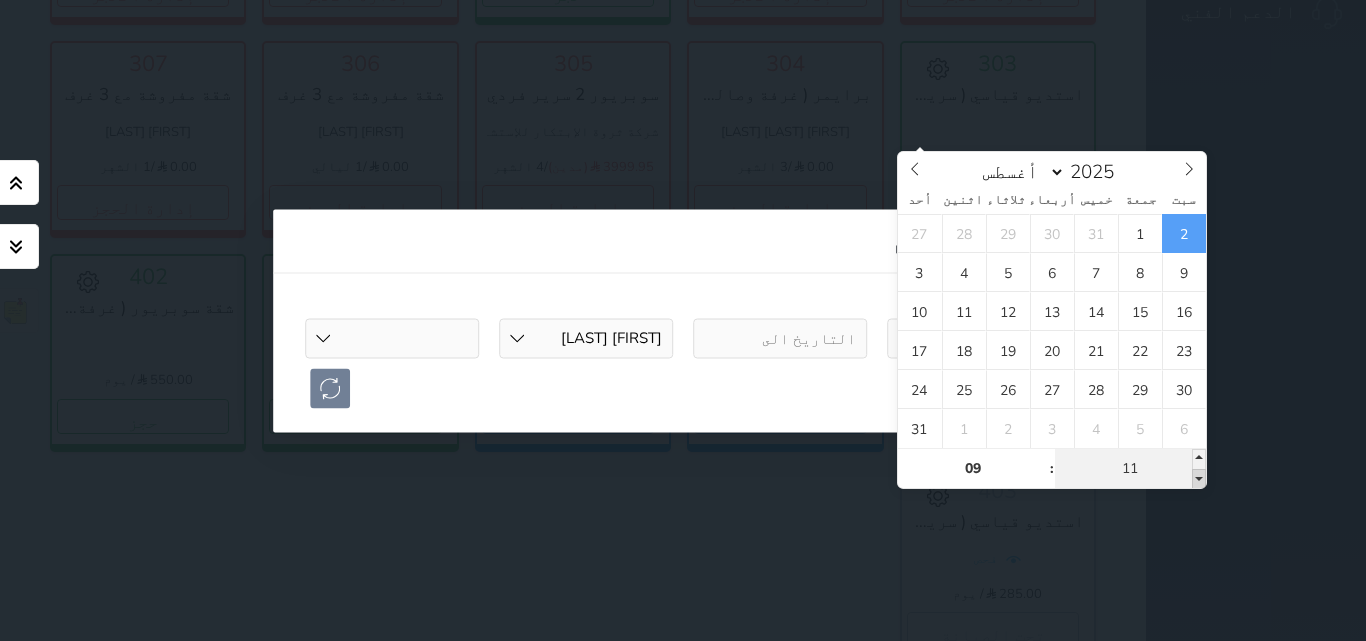 click at bounding box center [1199, 479] 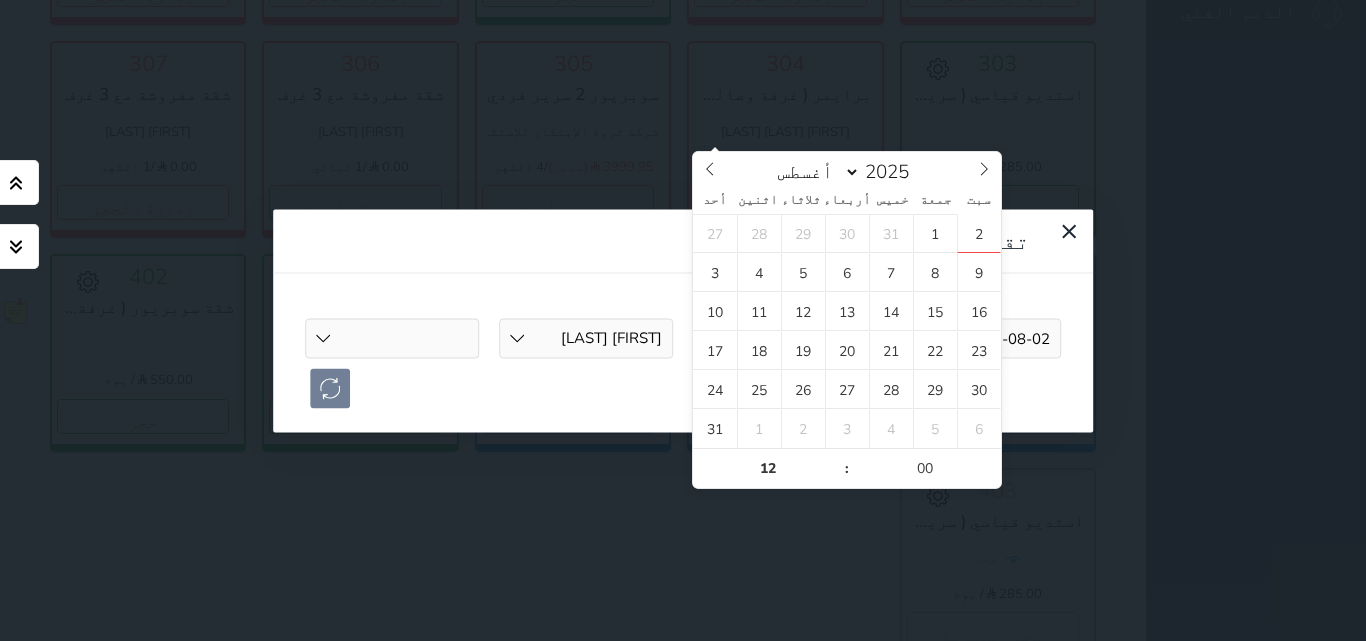 click at bounding box center [780, 338] 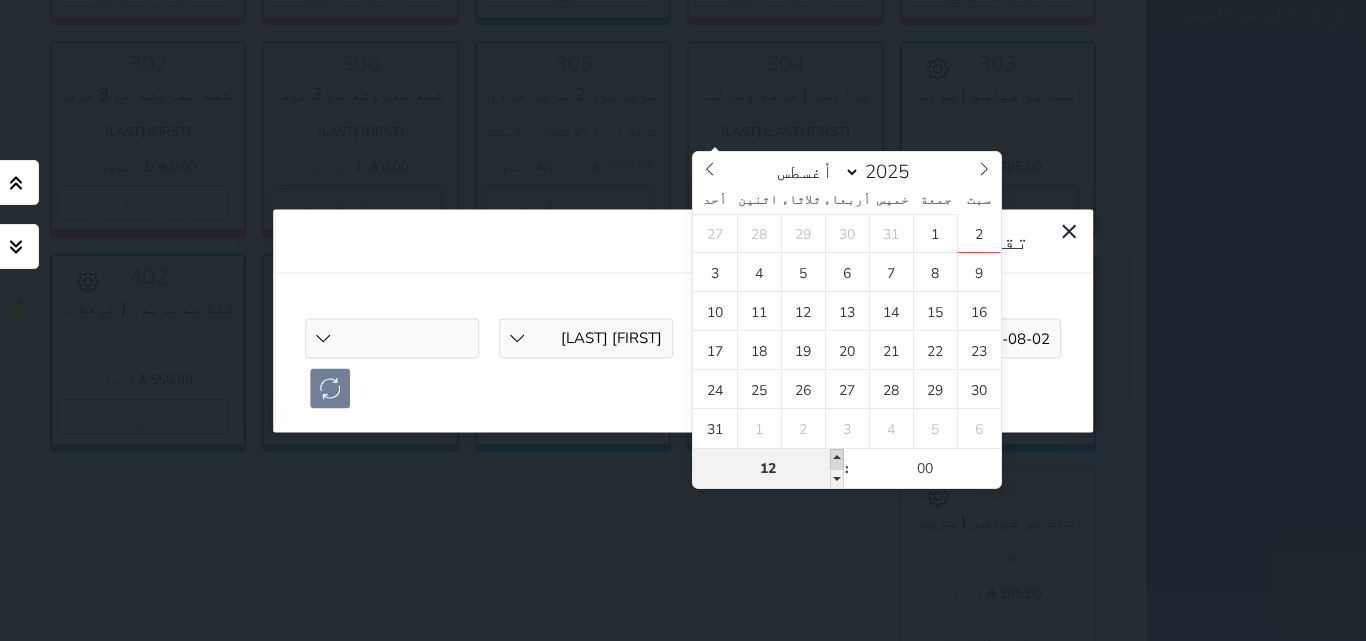 type on "2025-08-02 20:50" 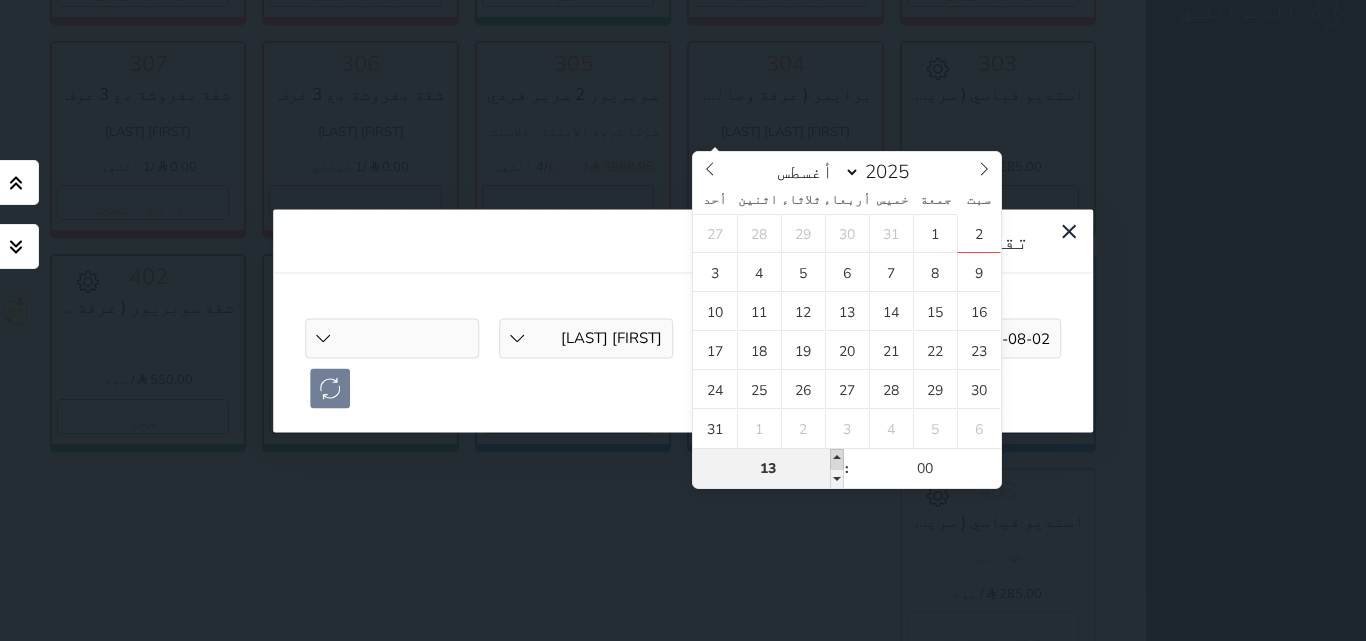 click at bounding box center [837, 459] 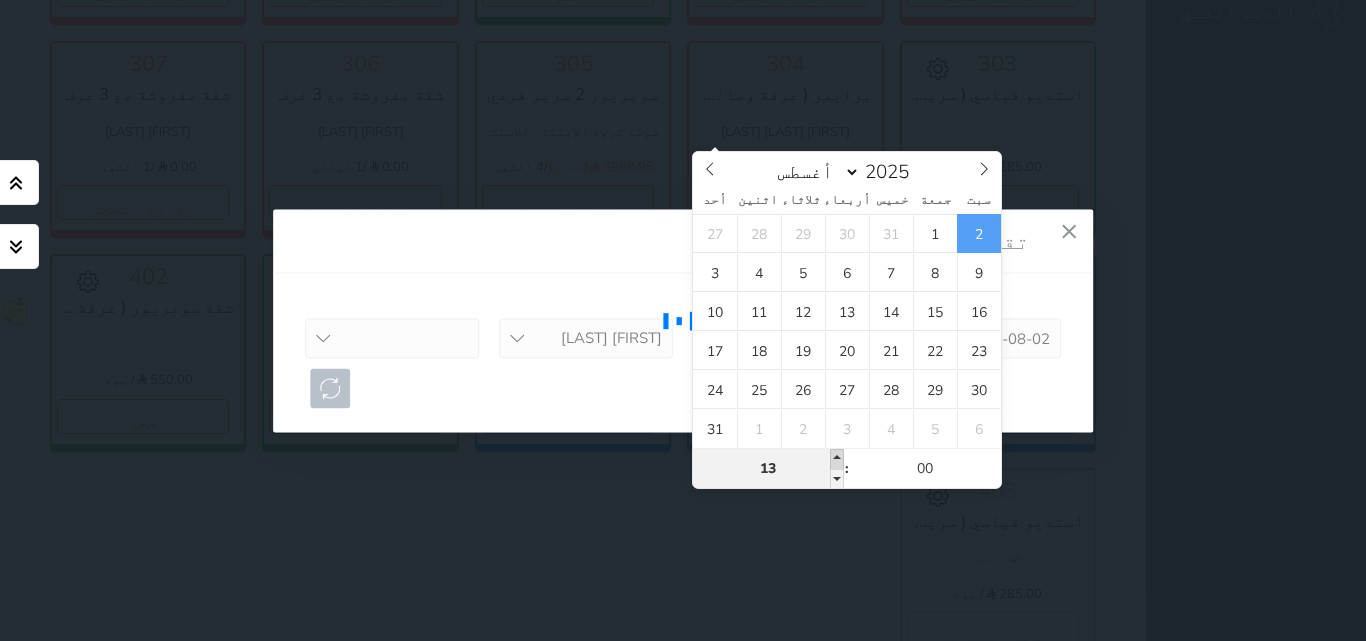 type on "2025-08-02 14:00" 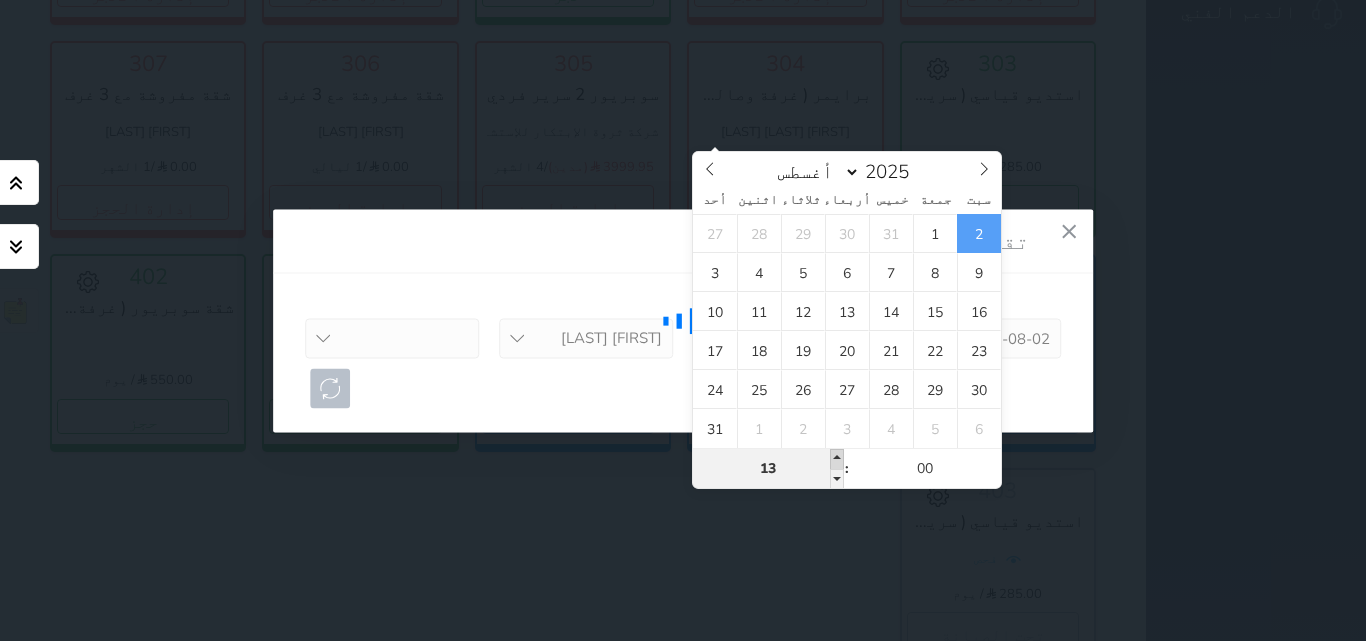 type on "14" 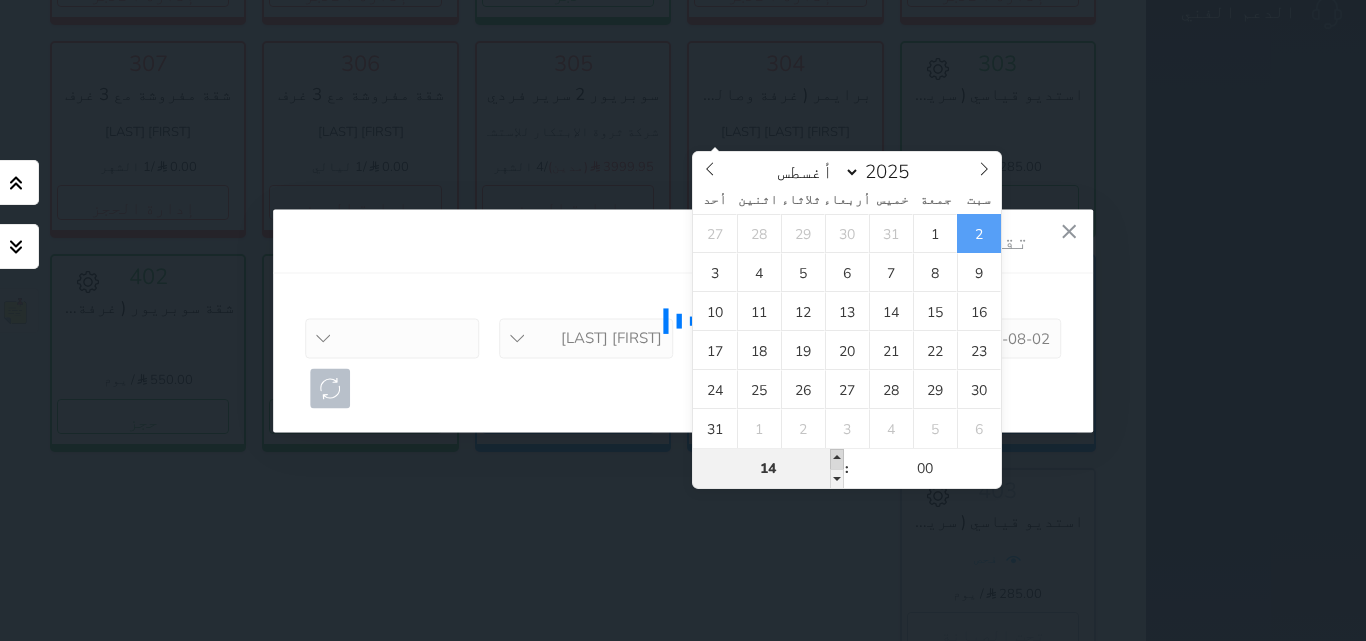 click at bounding box center (837, 459) 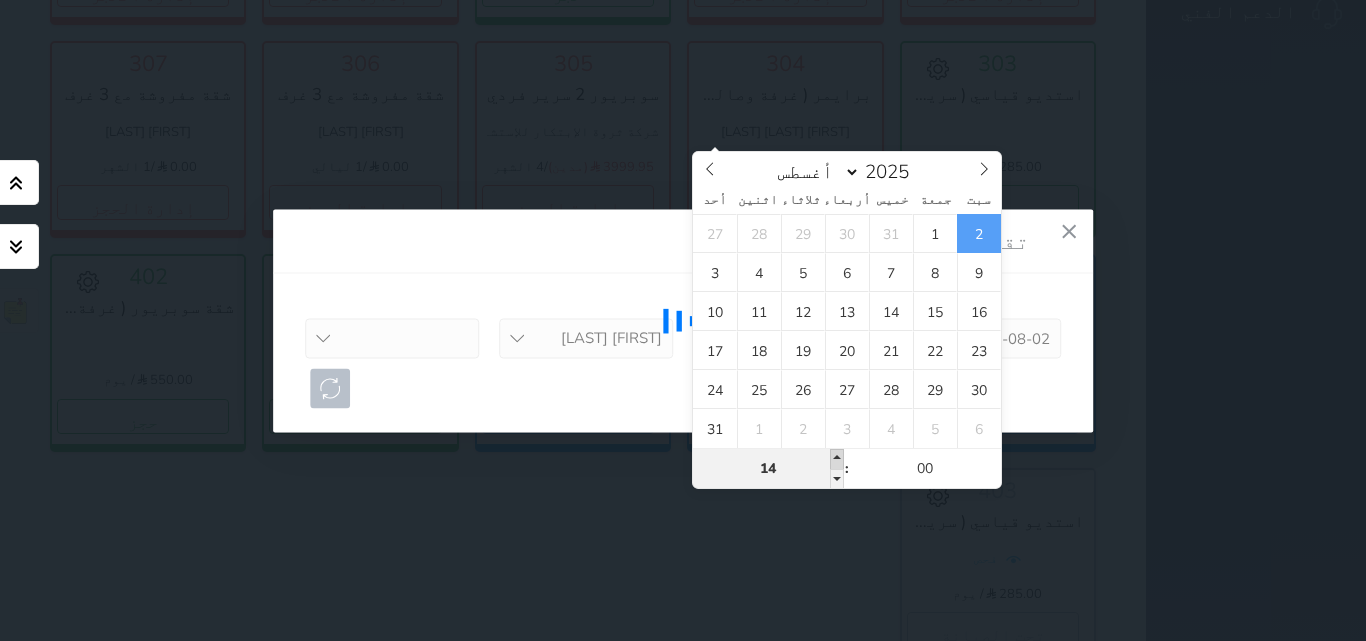 select 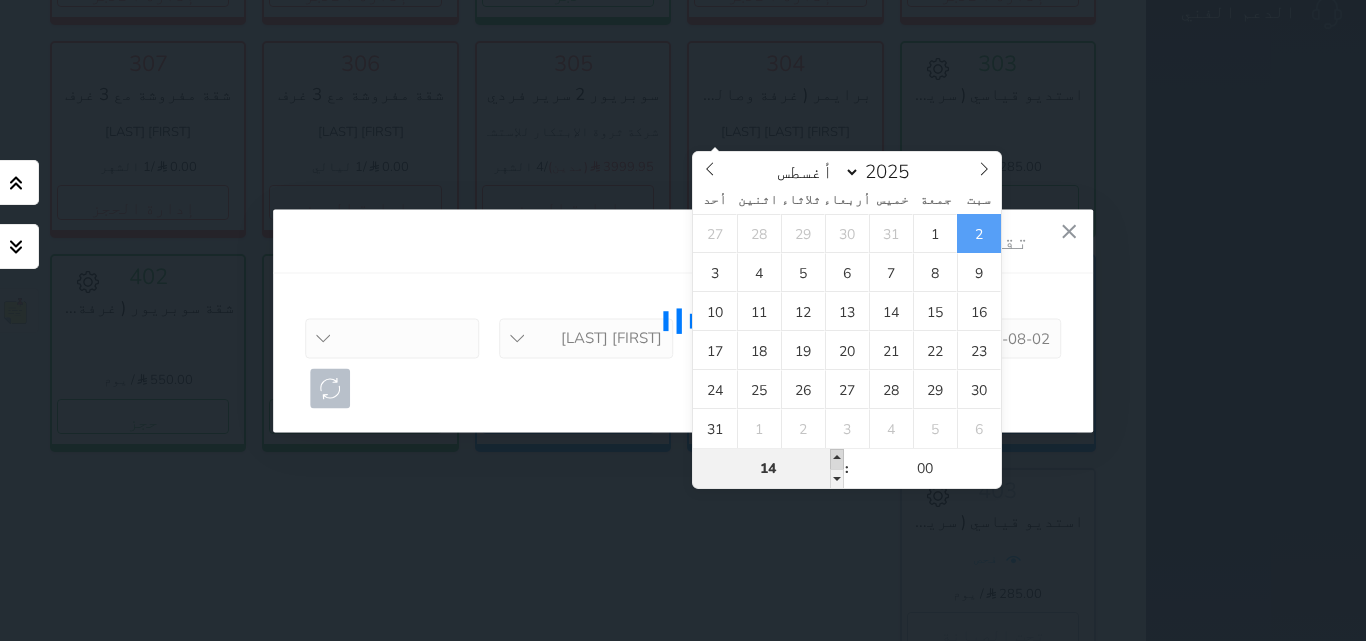 type on "2025-08-02 15:00" 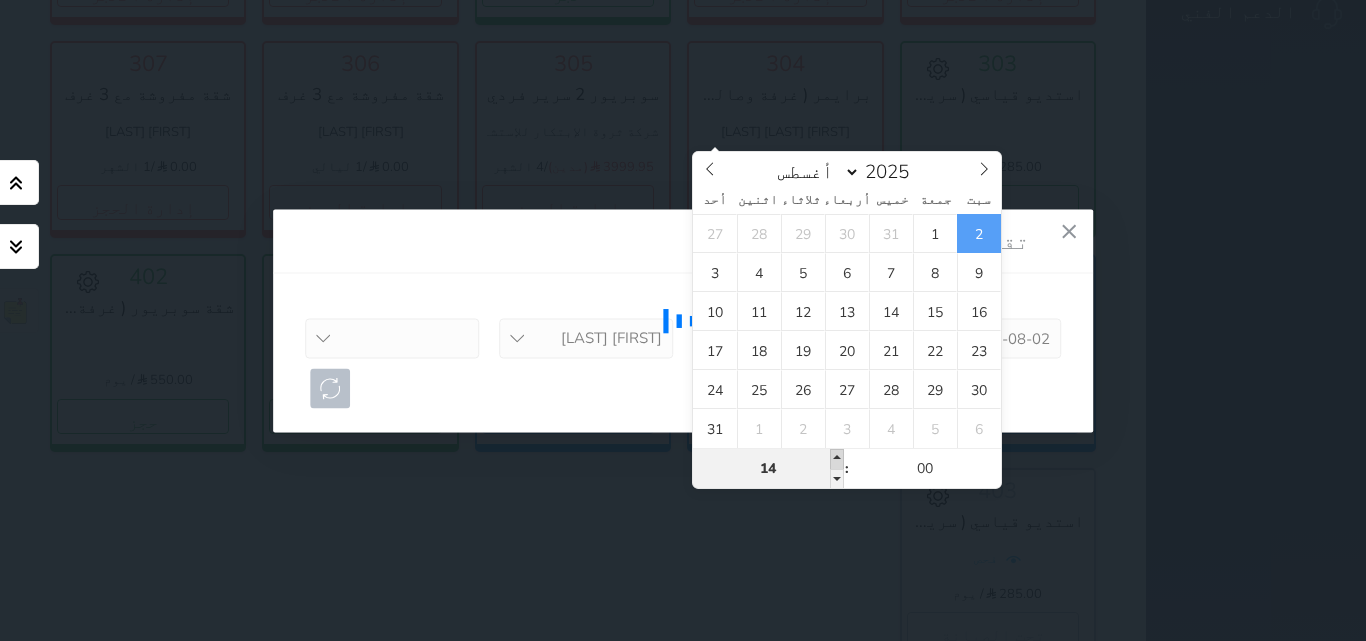 type on "15" 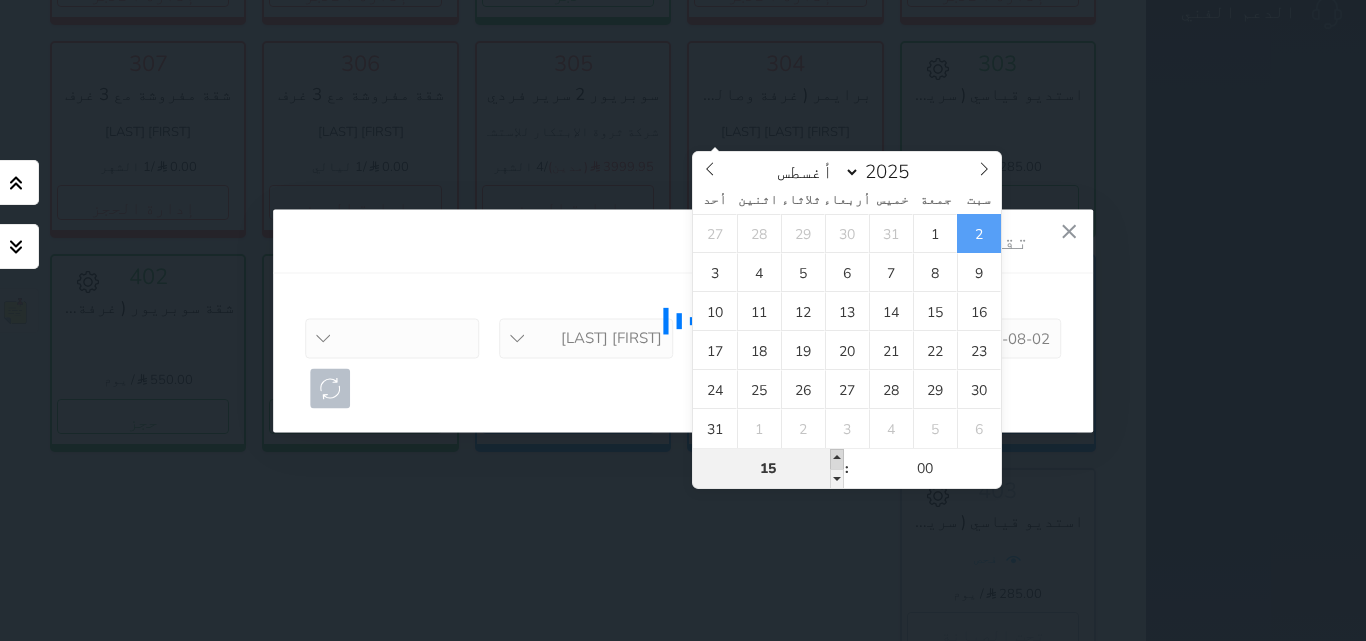 click at bounding box center [837, 459] 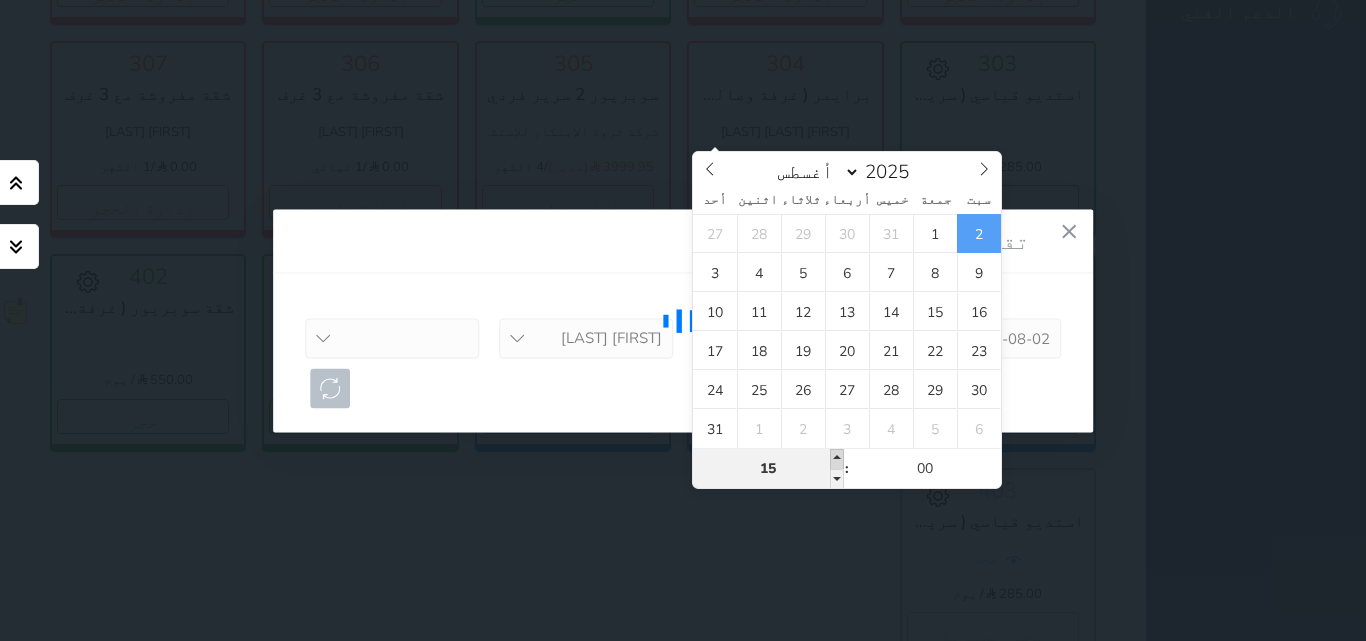 select 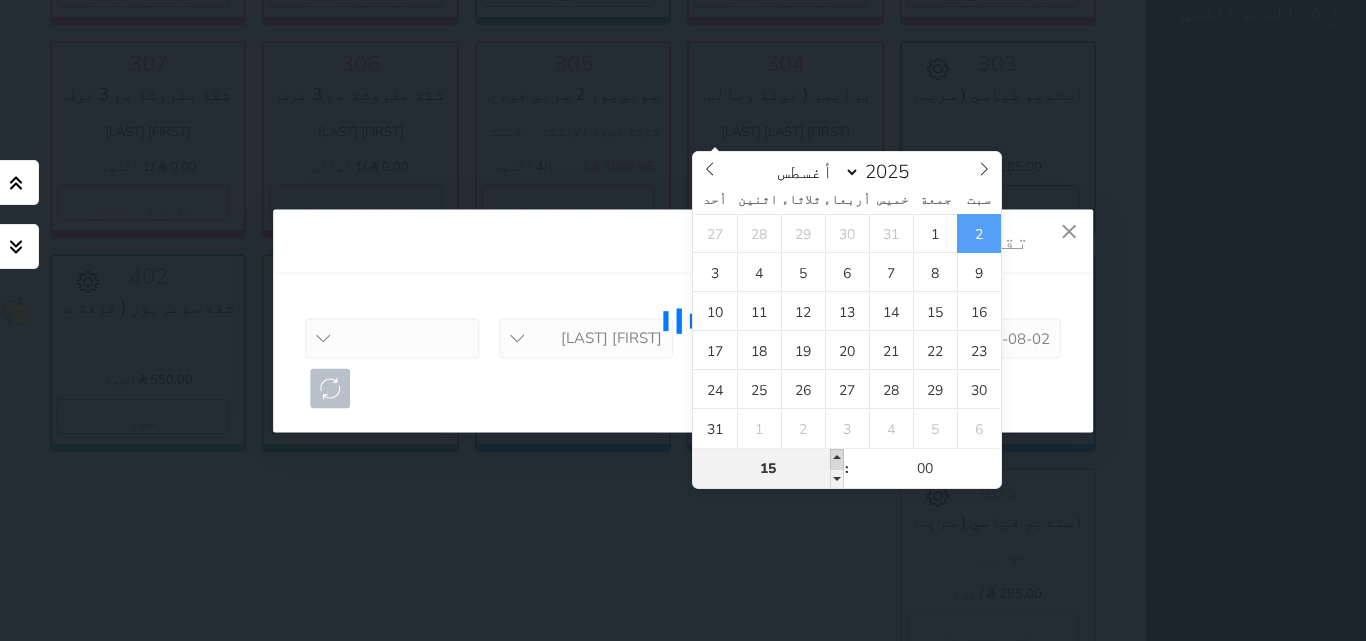 type on "2025-08-02 16:00" 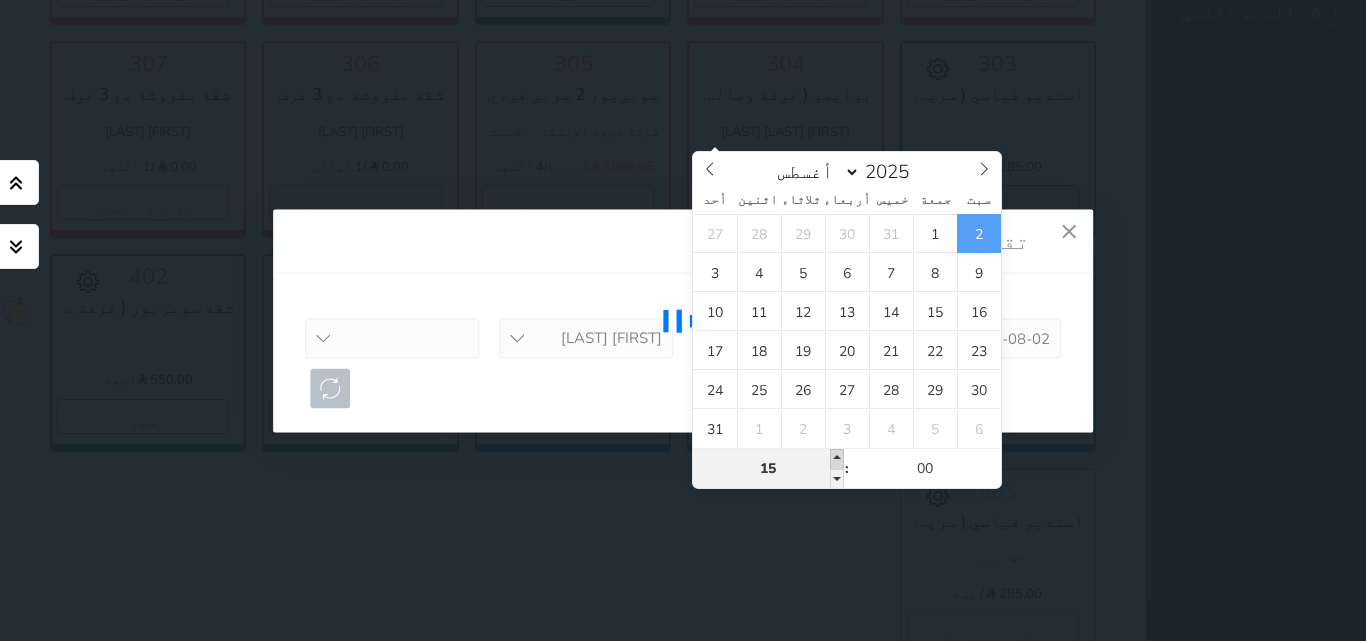 type on "16" 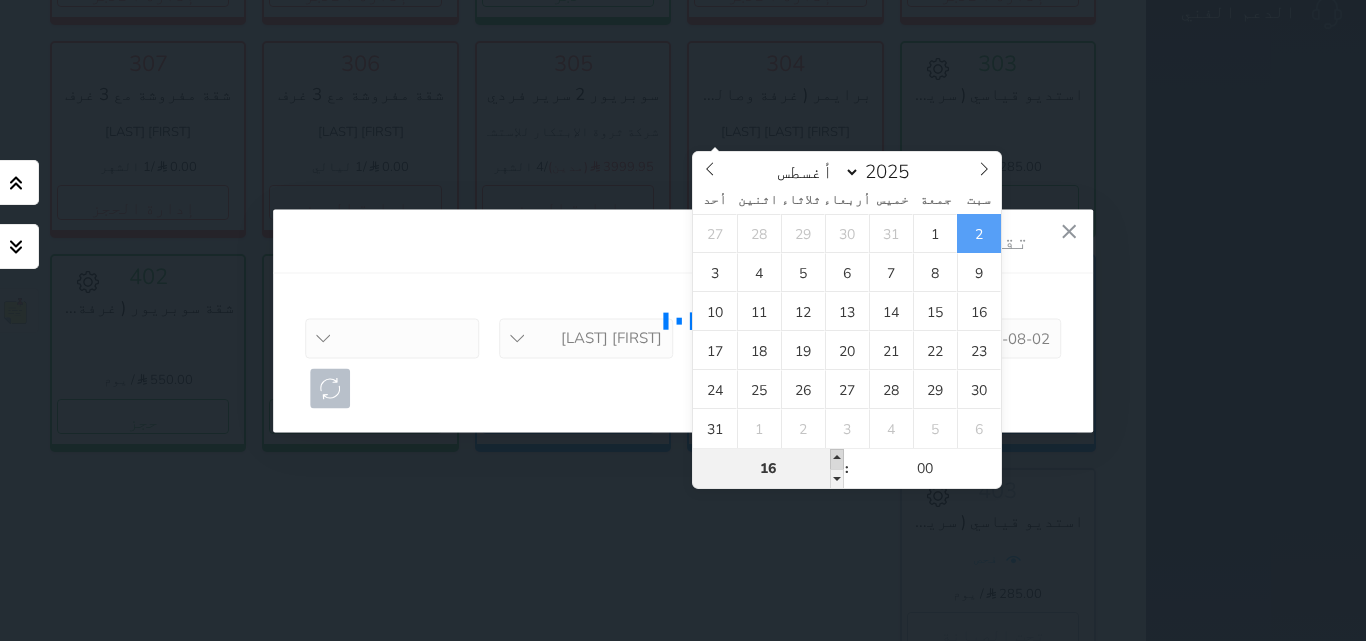 click at bounding box center [837, 459] 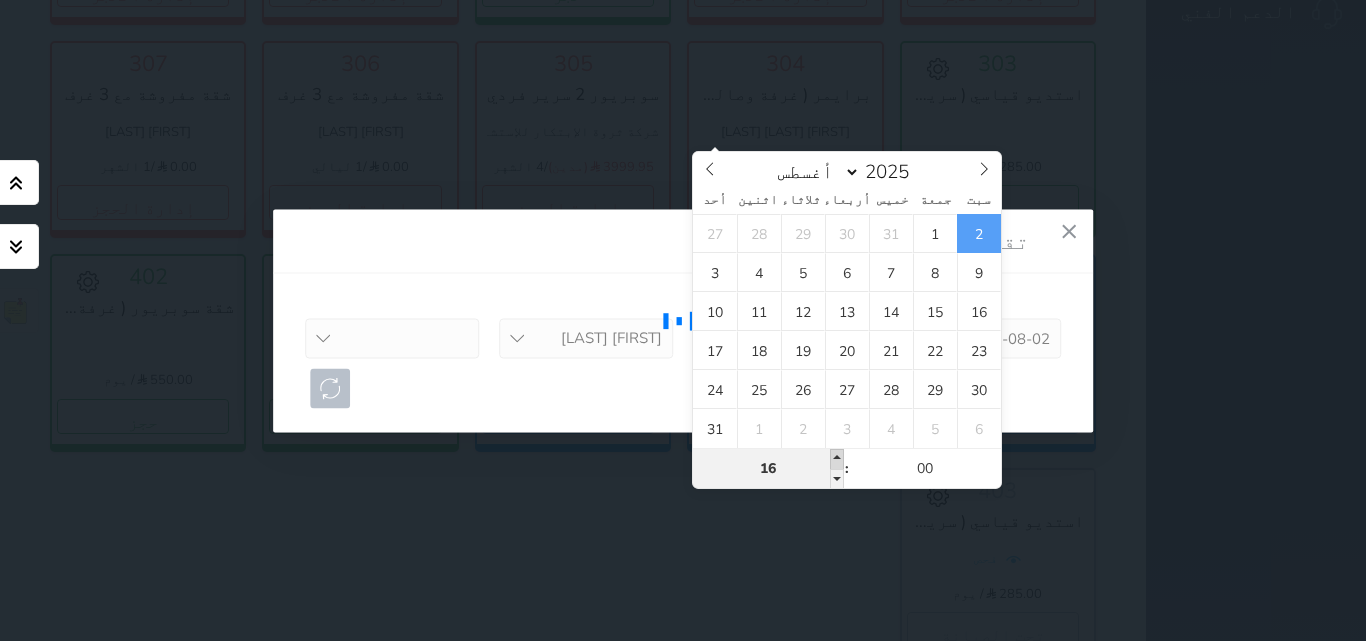 select 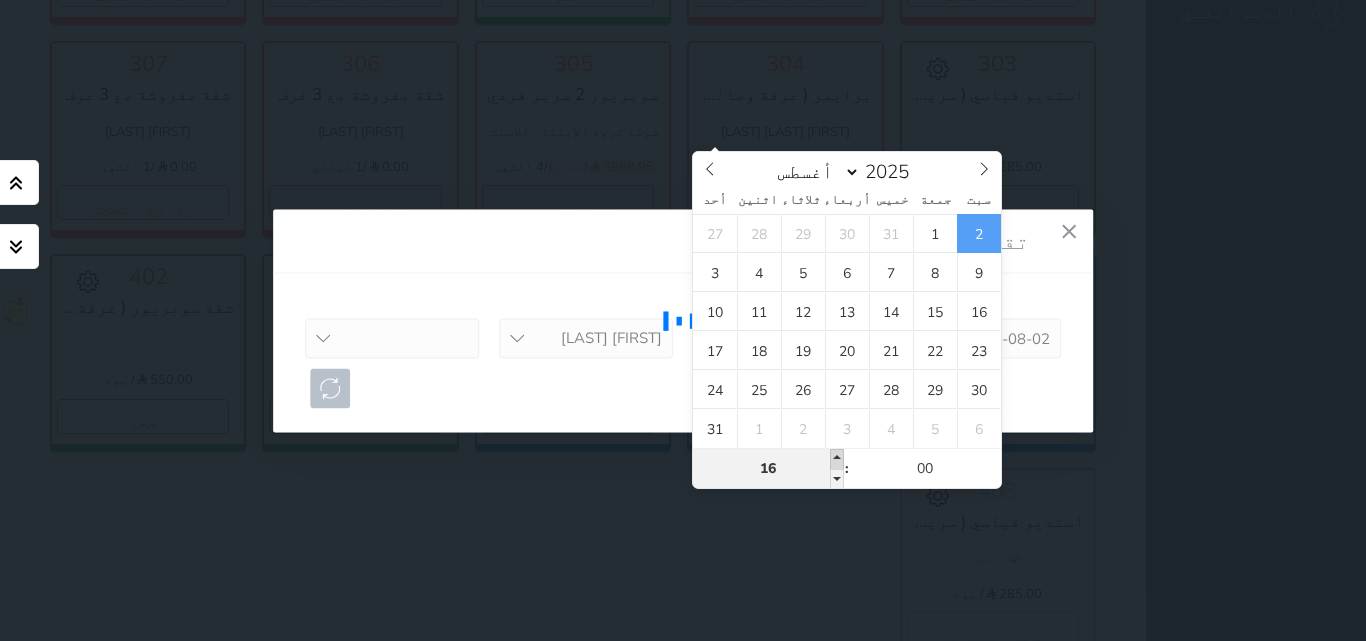 type on "2025-08-02 17:00" 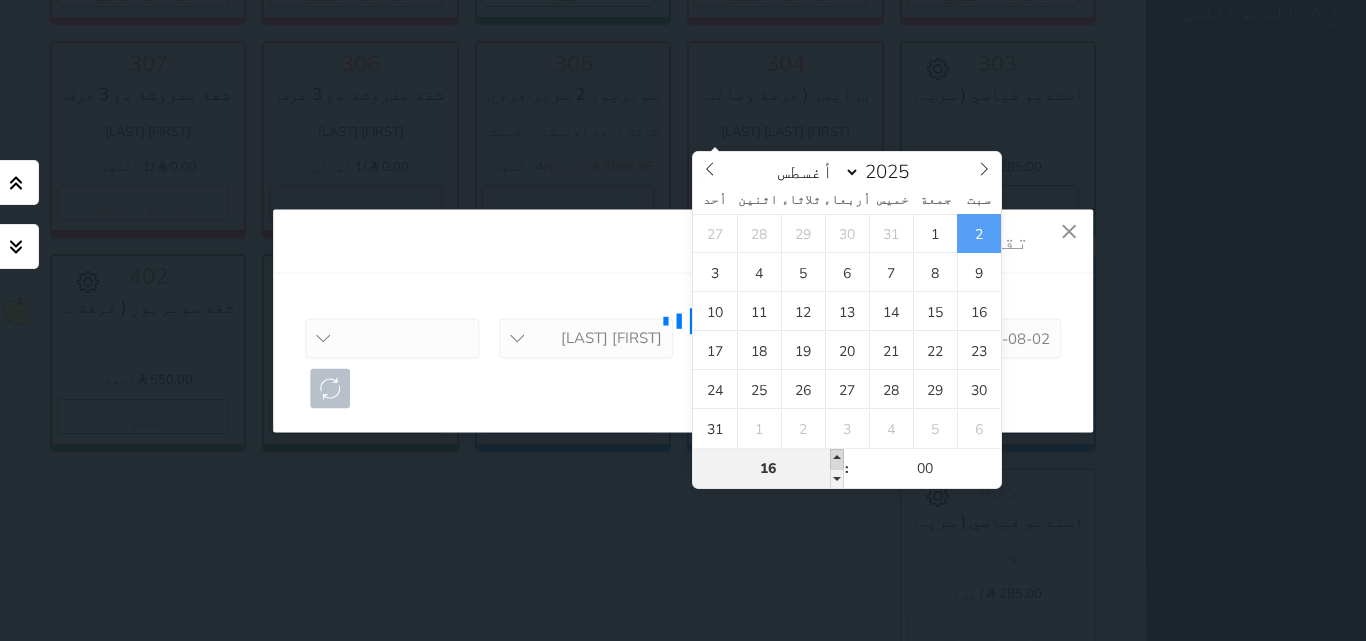 type on "17" 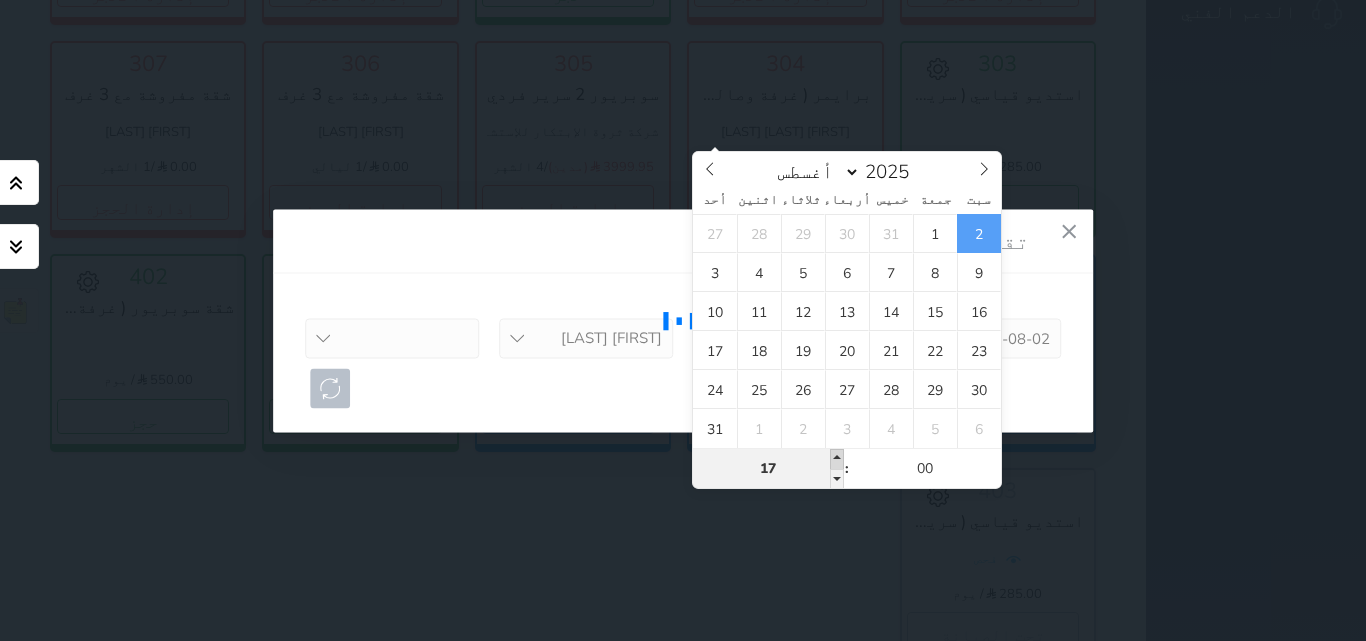 type on "2025-08-02 16:00" 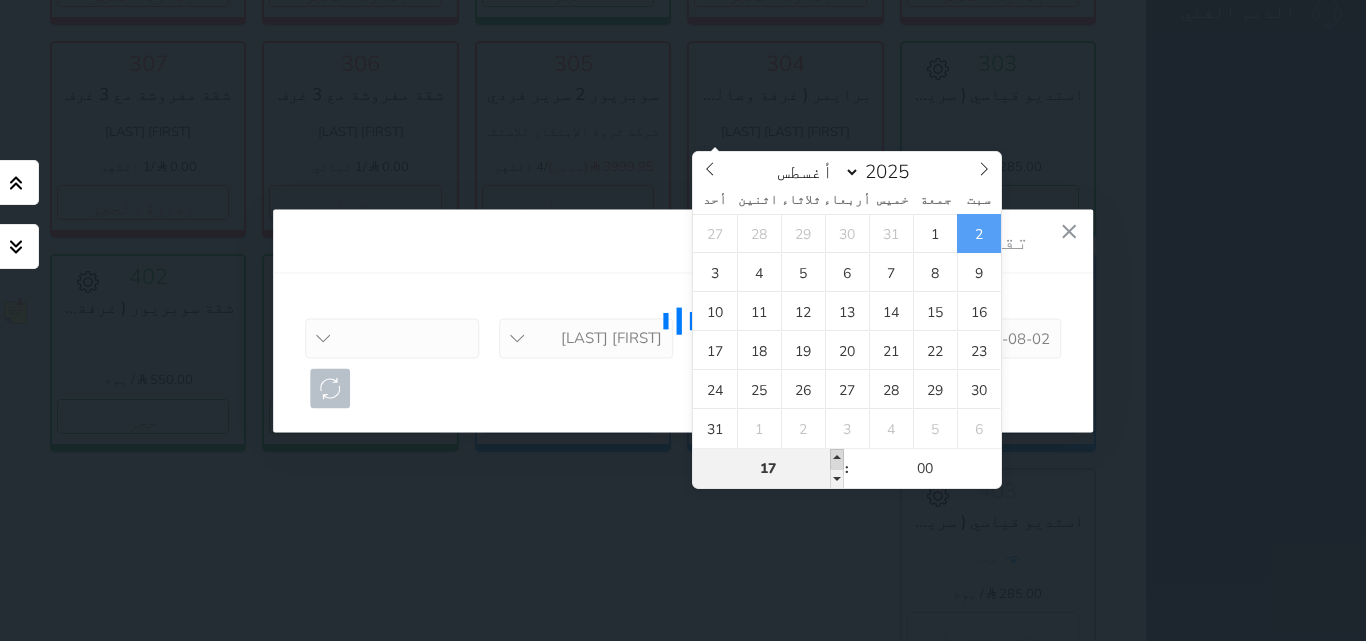 select 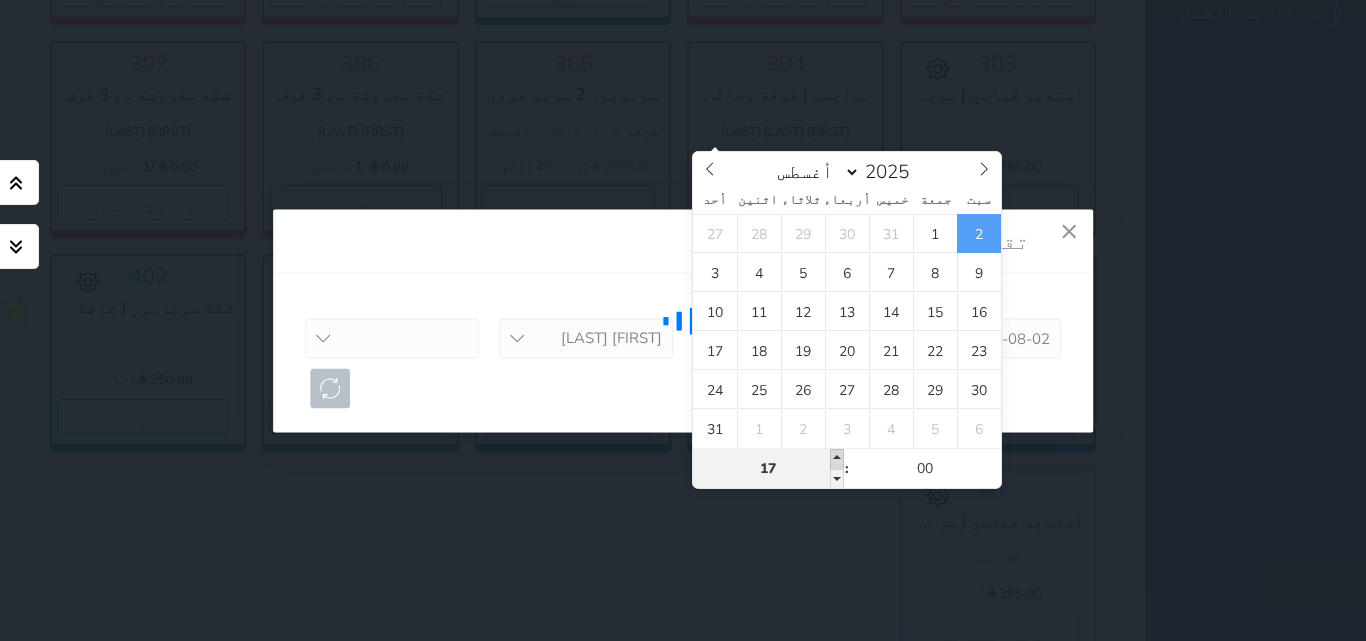 click at bounding box center (837, 459) 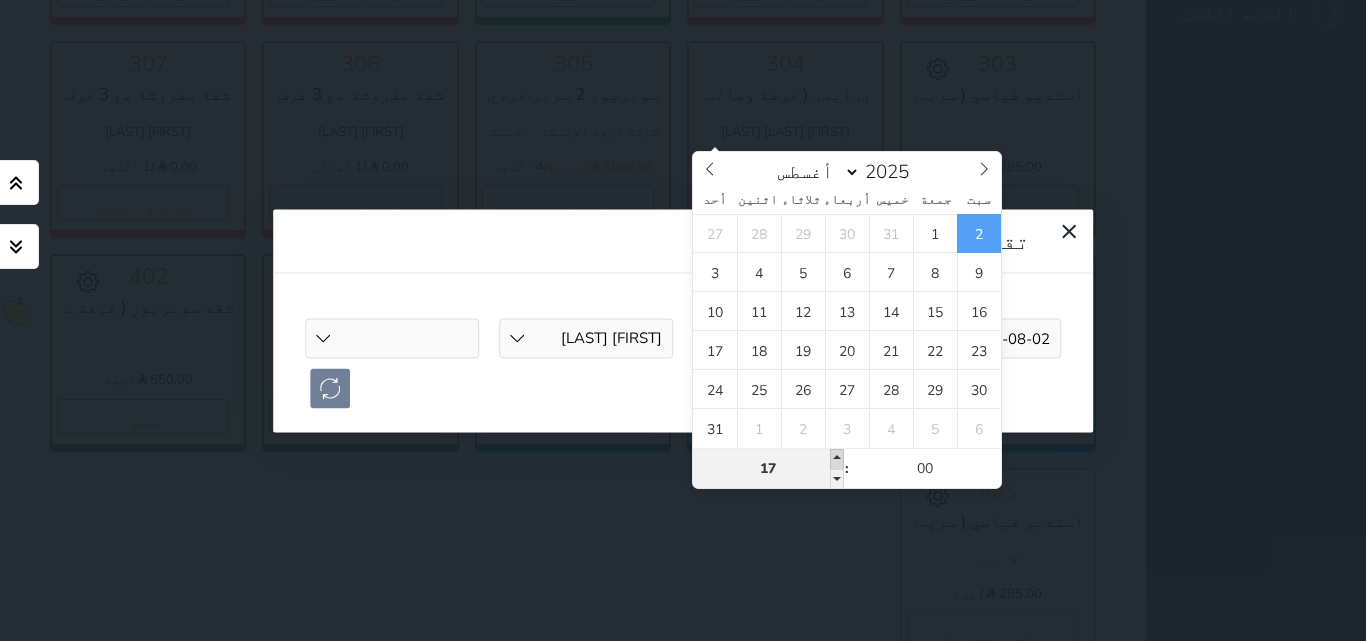 type on "2025-08-02 18:00" 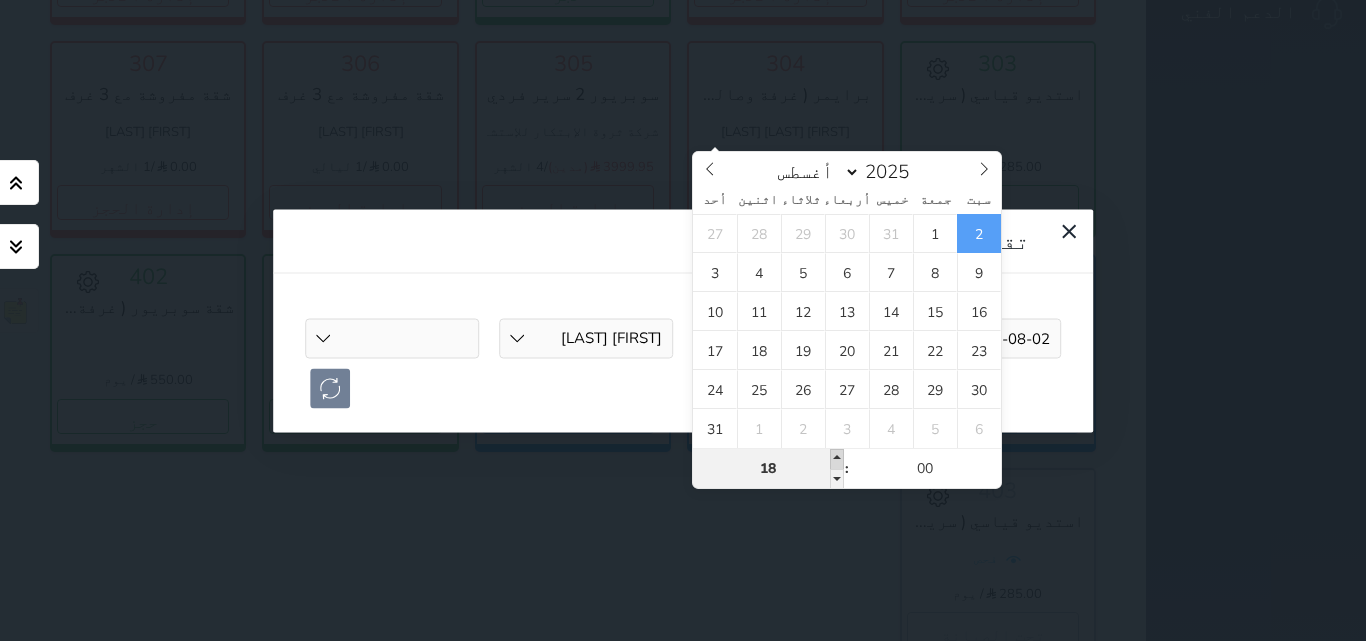 click at bounding box center [837, 459] 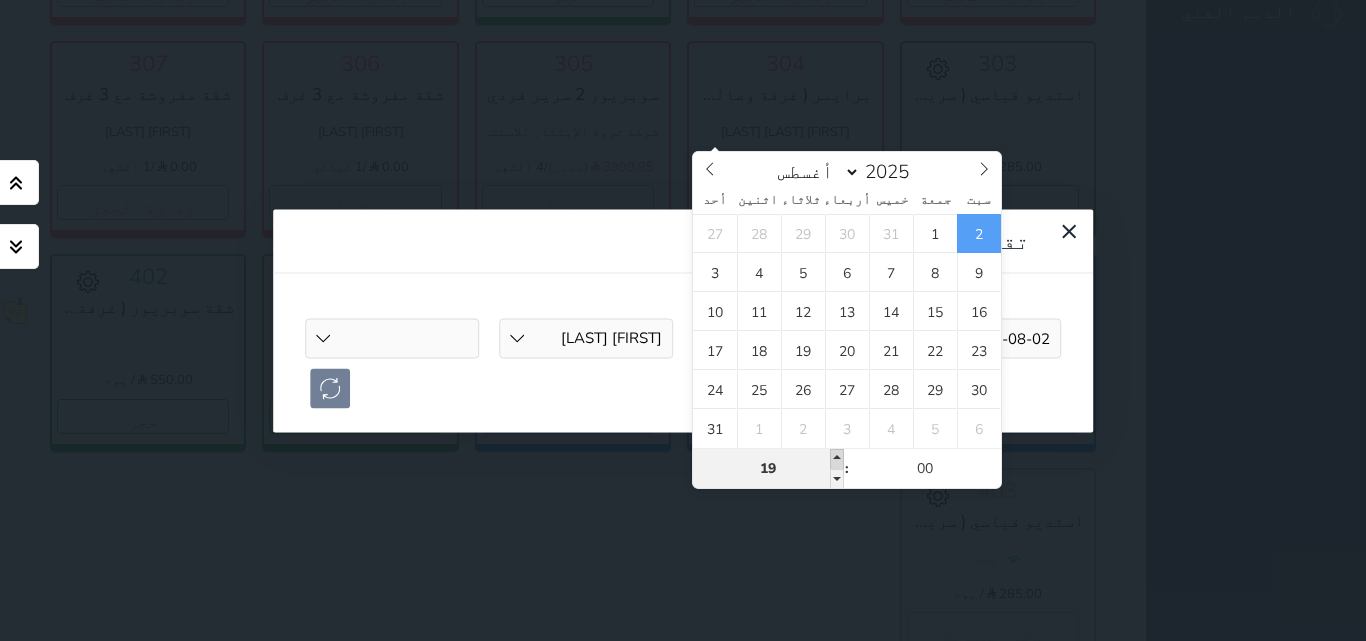 select 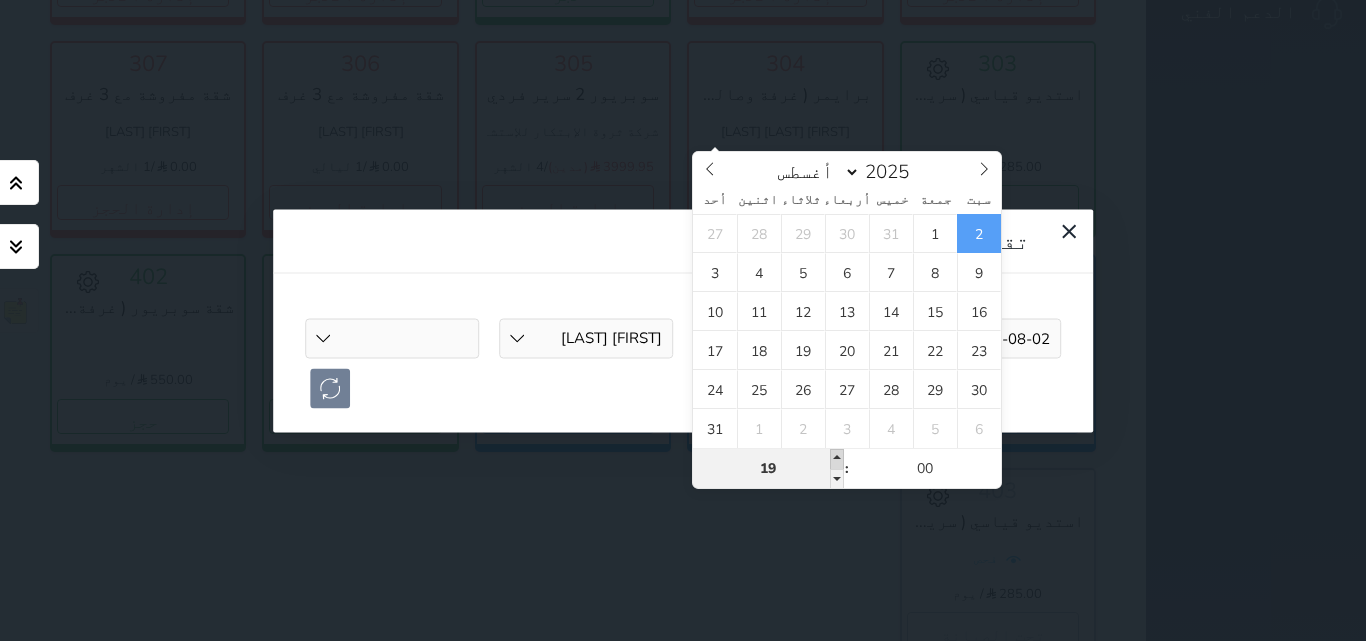 type on "2025-08-02 20:00" 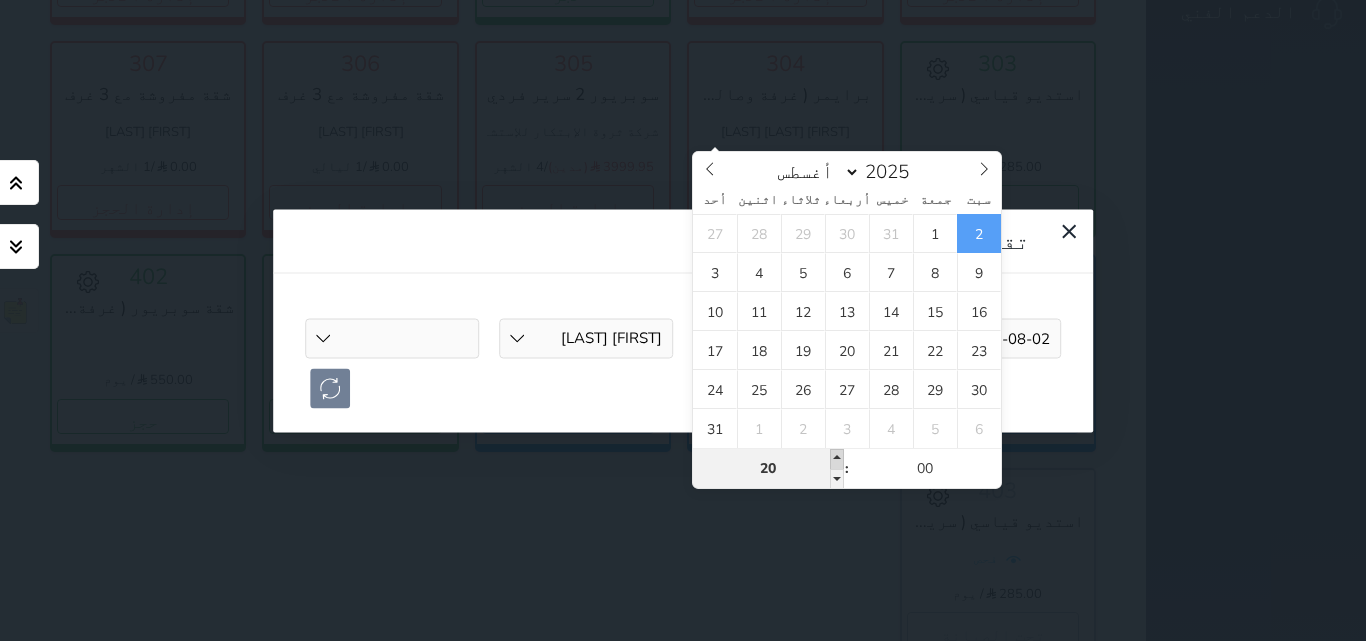 type on "2025-08-02 19:00" 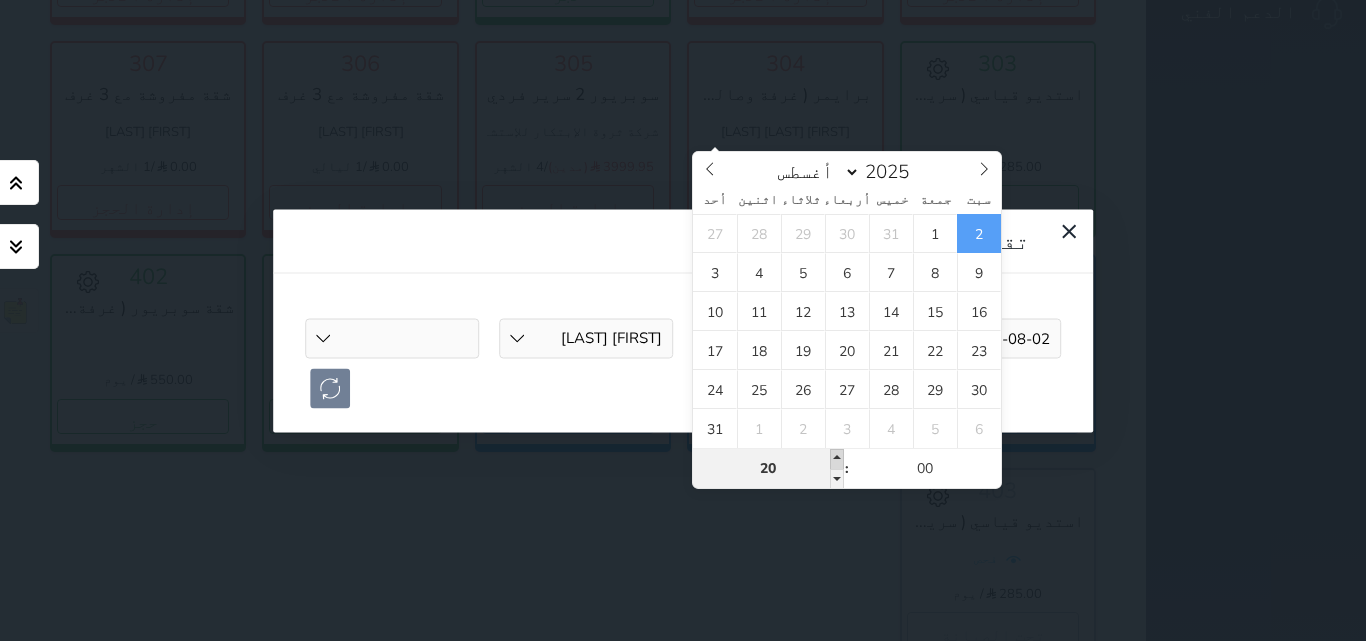 click at bounding box center [837, 459] 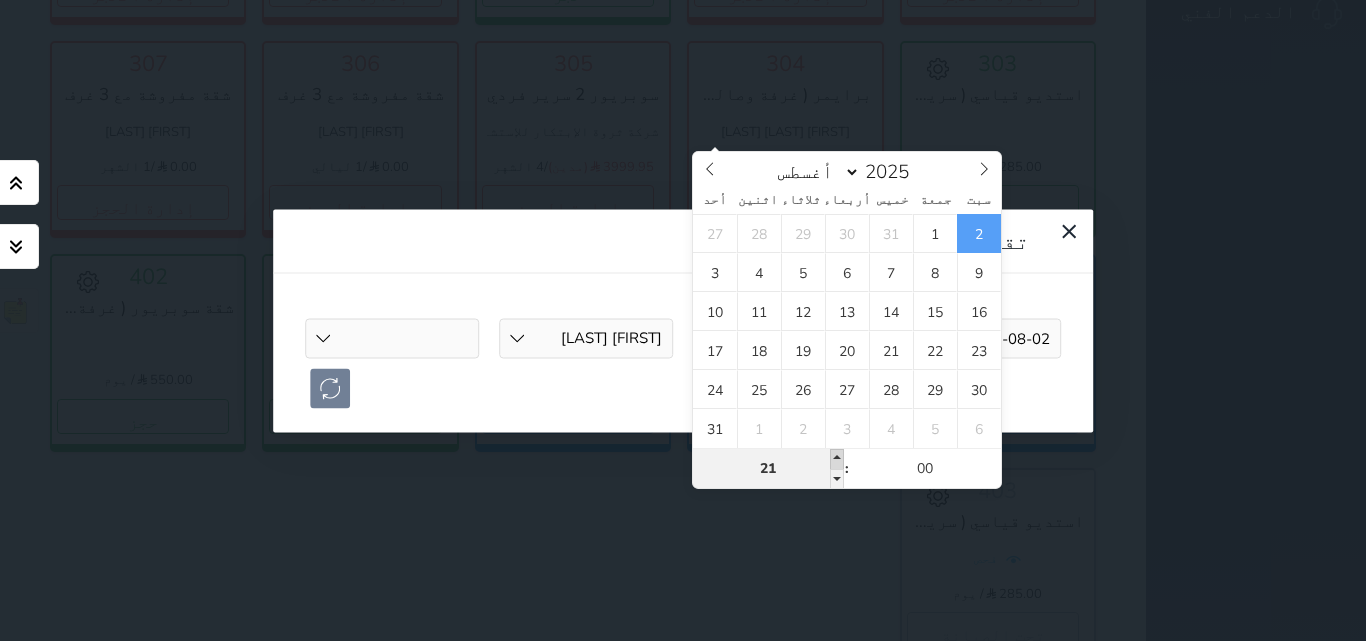 click at bounding box center [837, 459] 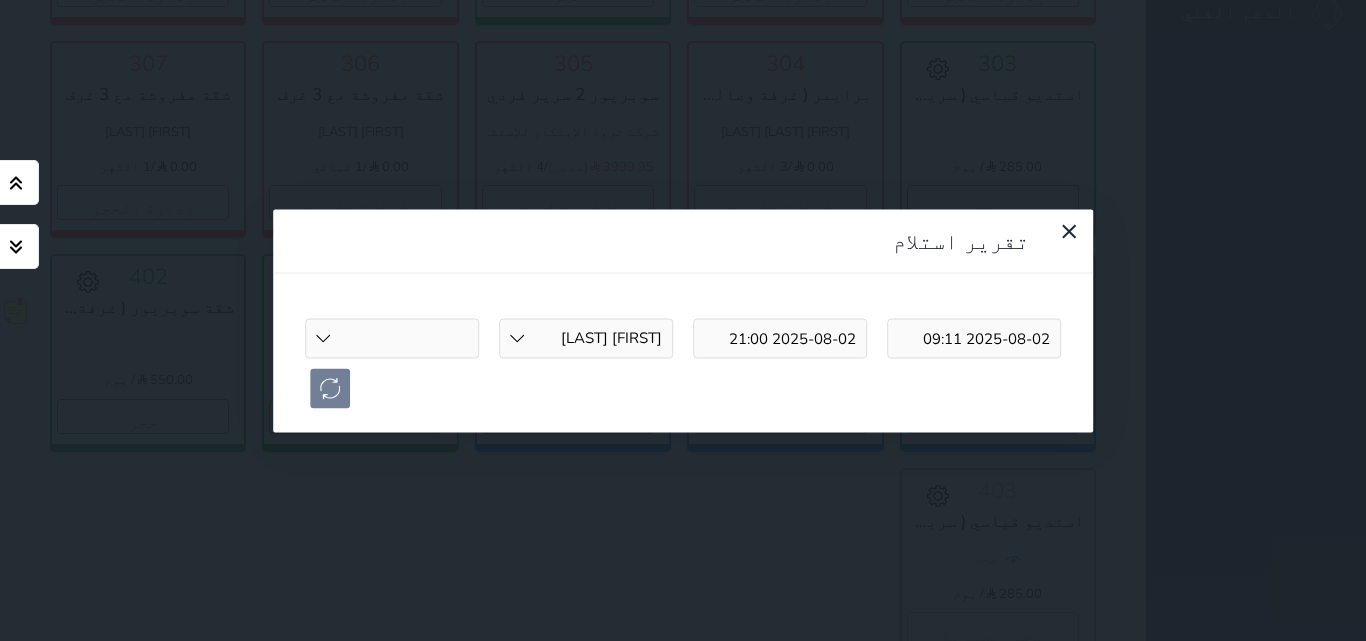 click on "Ayed Alkasme Adel Alodaini Rahid Hossam Pauline frederick mohammed kourdi Khaled Eng. Ahmed Alwakeel Ibrahim suliaman" at bounding box center [392, 338] 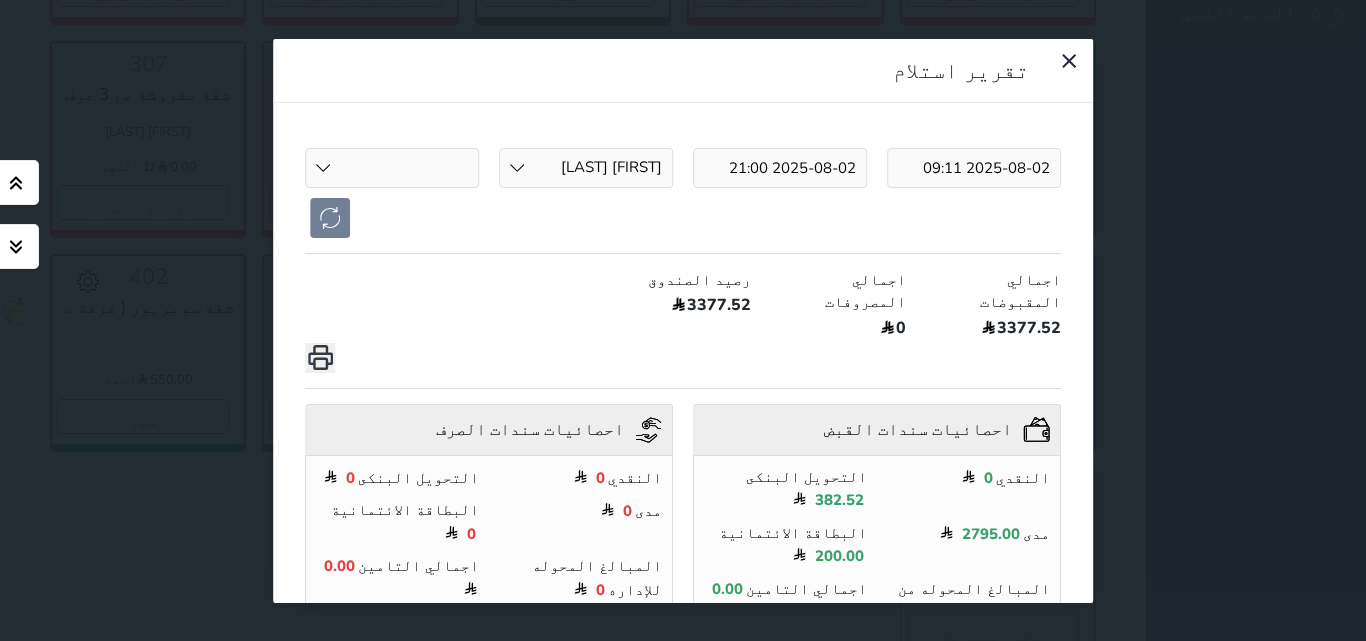 click at bounding box center [320, 358] 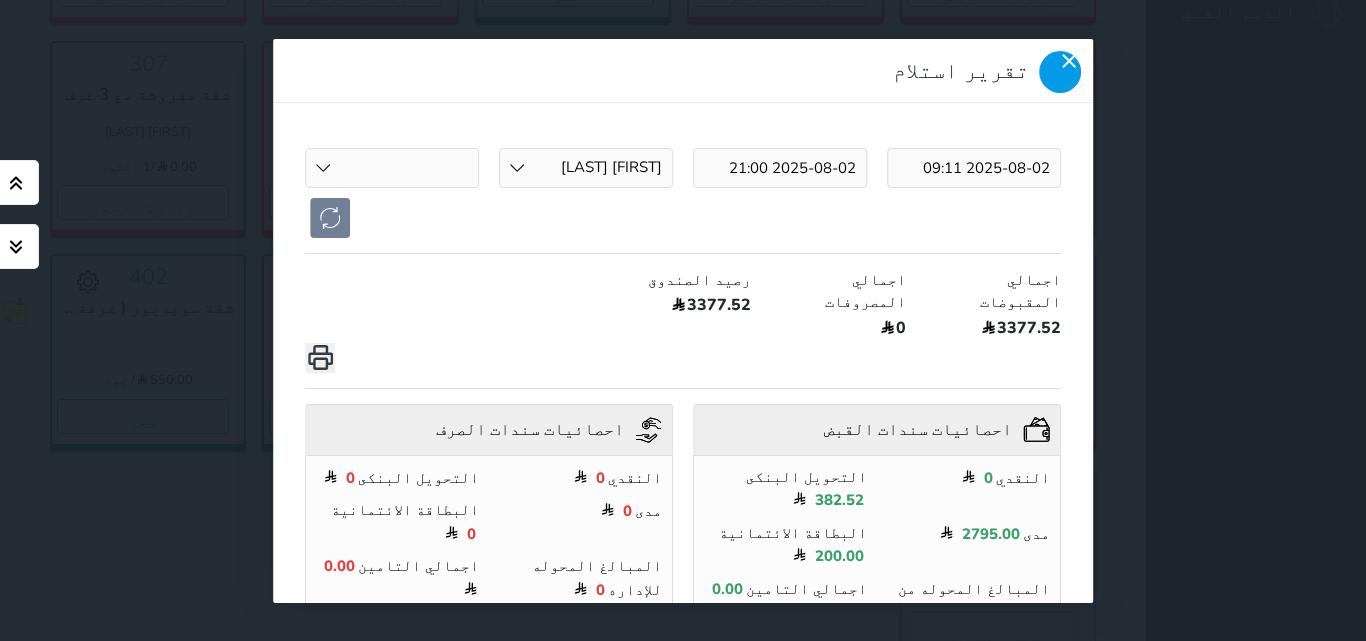 click 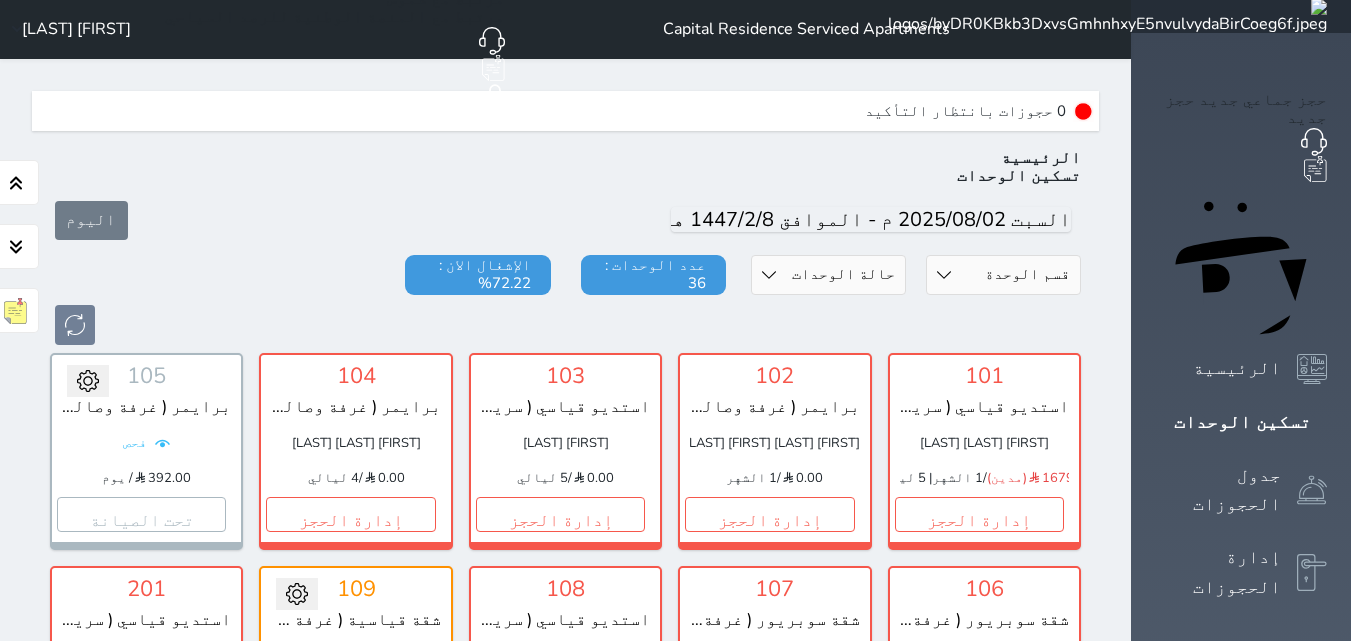 scroll, scrollTop: 0, scrollLeft: 0, axis: both 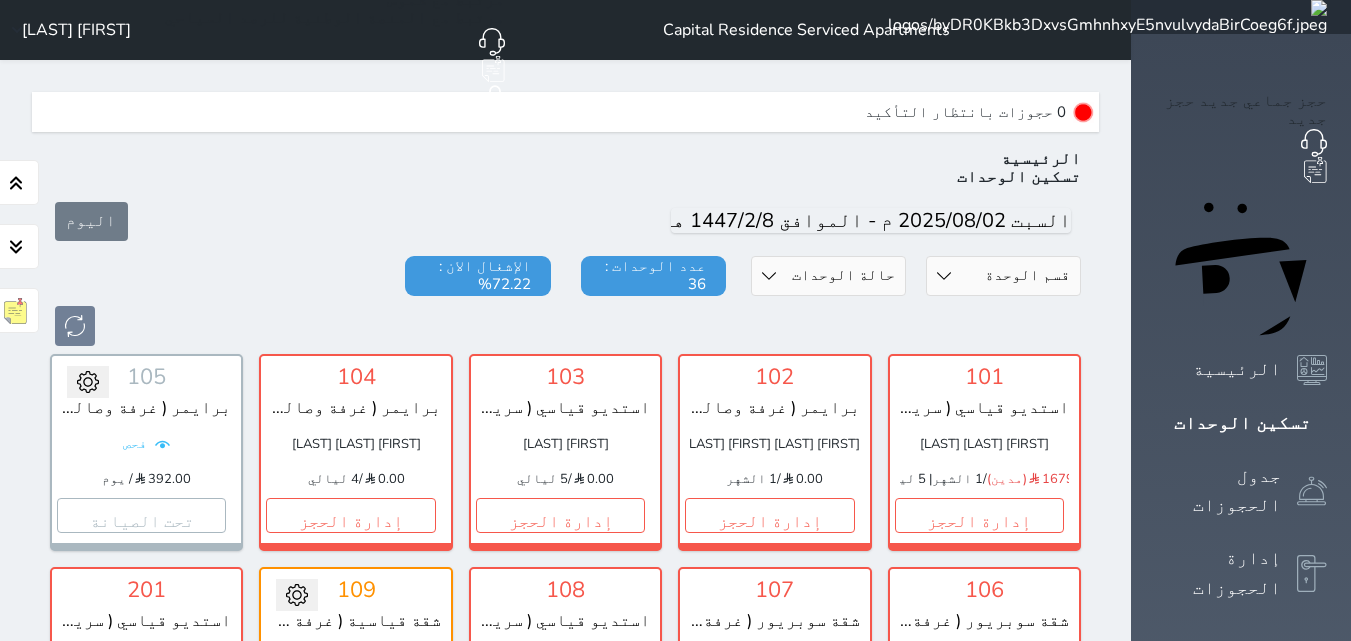 click 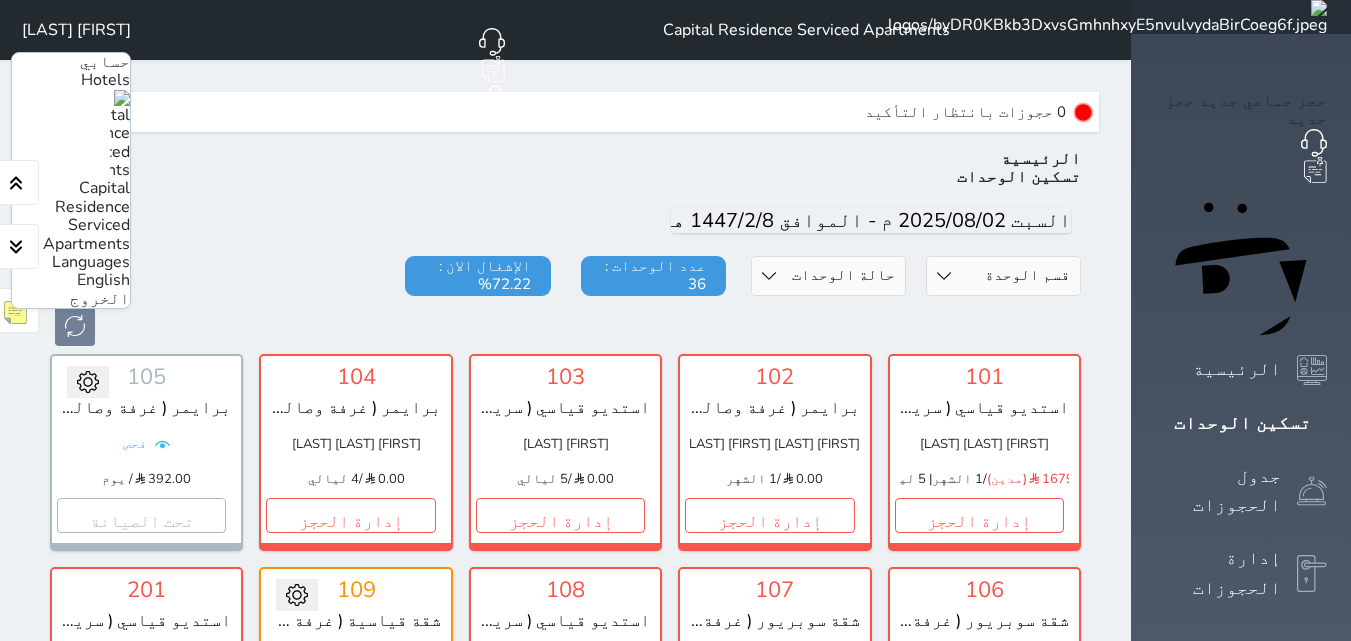 click on "الخروج" at bounding box center [100, 299] 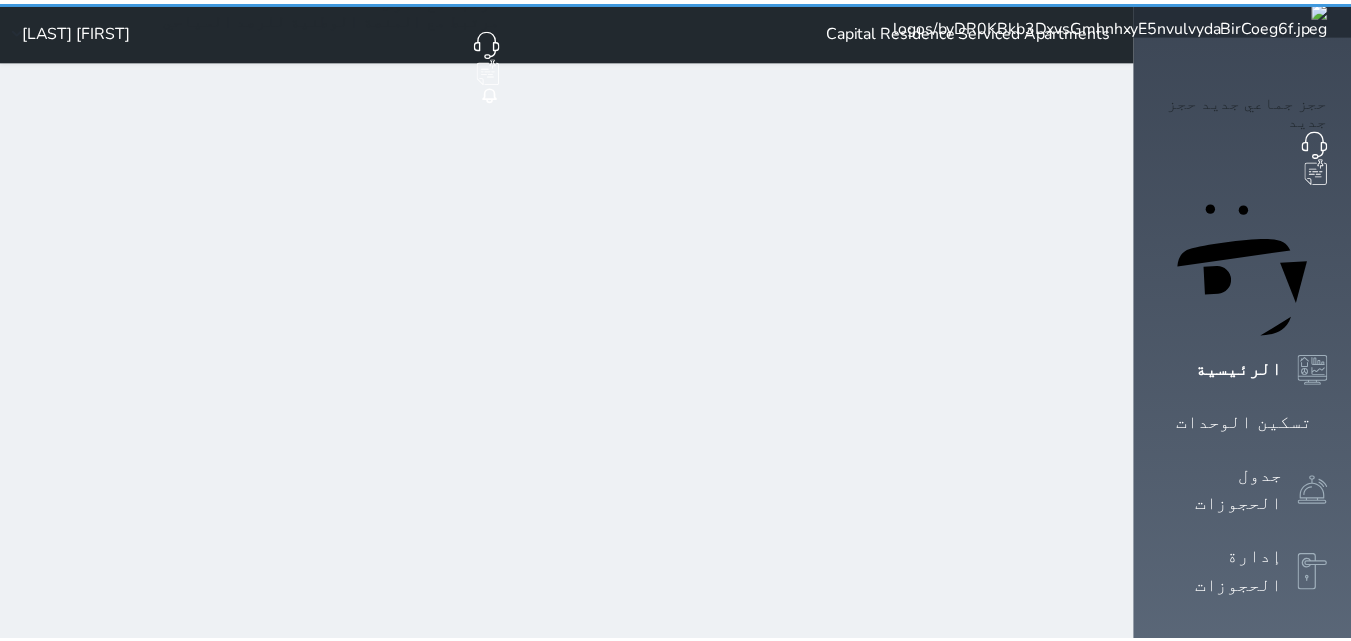scroll, scrollTop: 0, scrollLeft: 0, axis: both 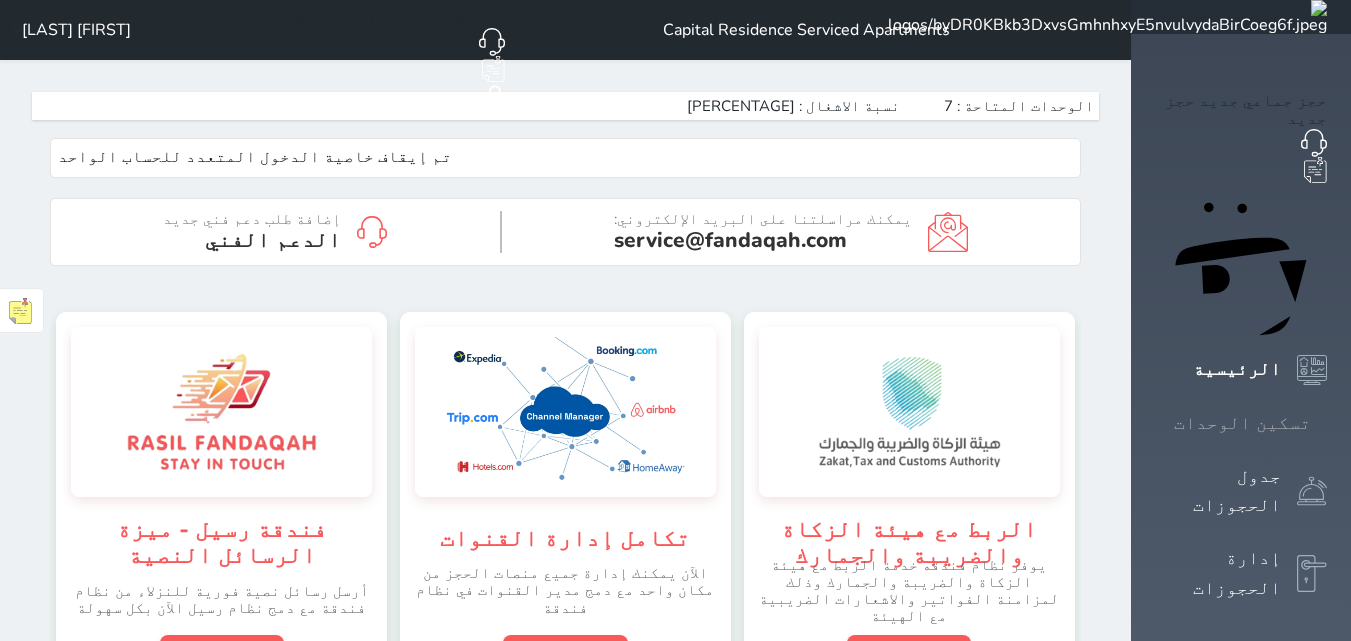 click 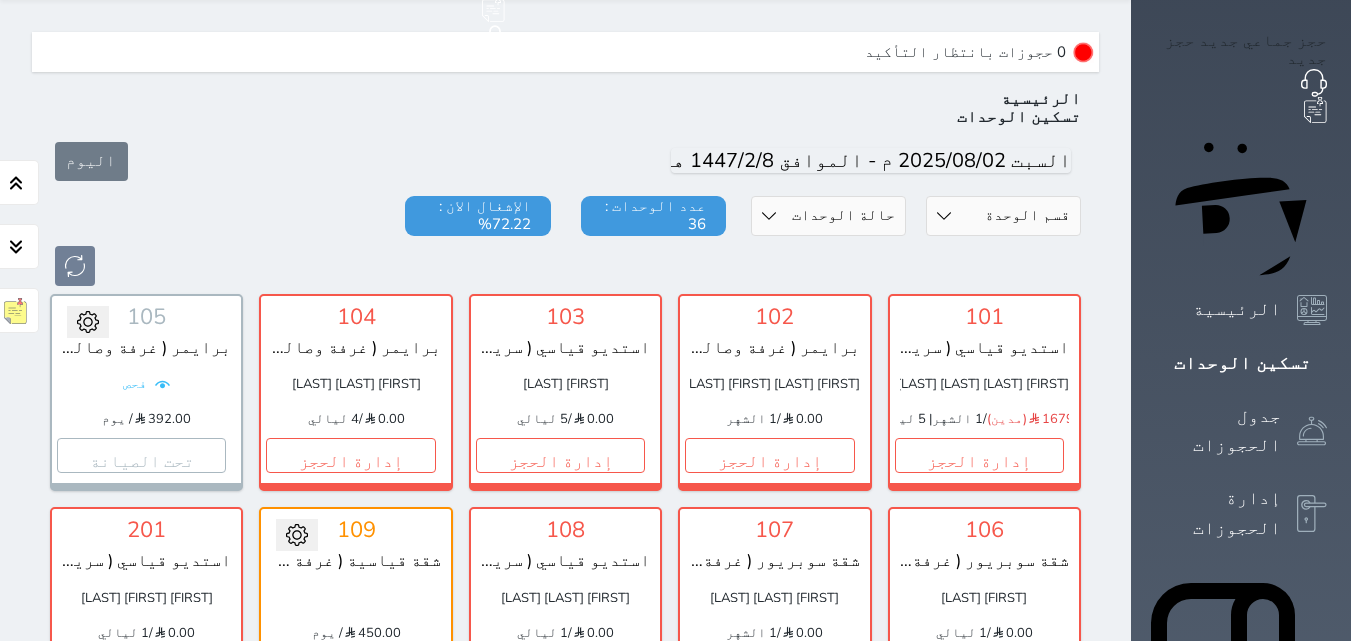 scroll, scrollTop: 0, scrollLeft: 0, axis: both 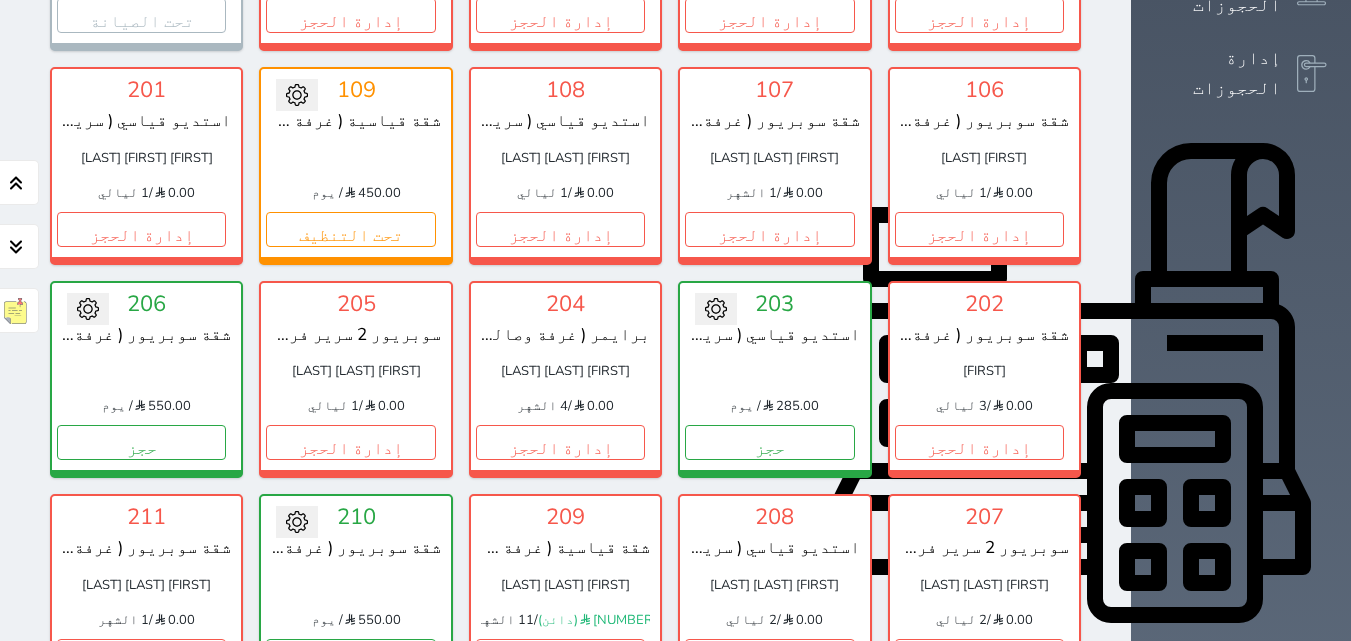 click on "إدارة الحجز" at bounding box center [350, 869] 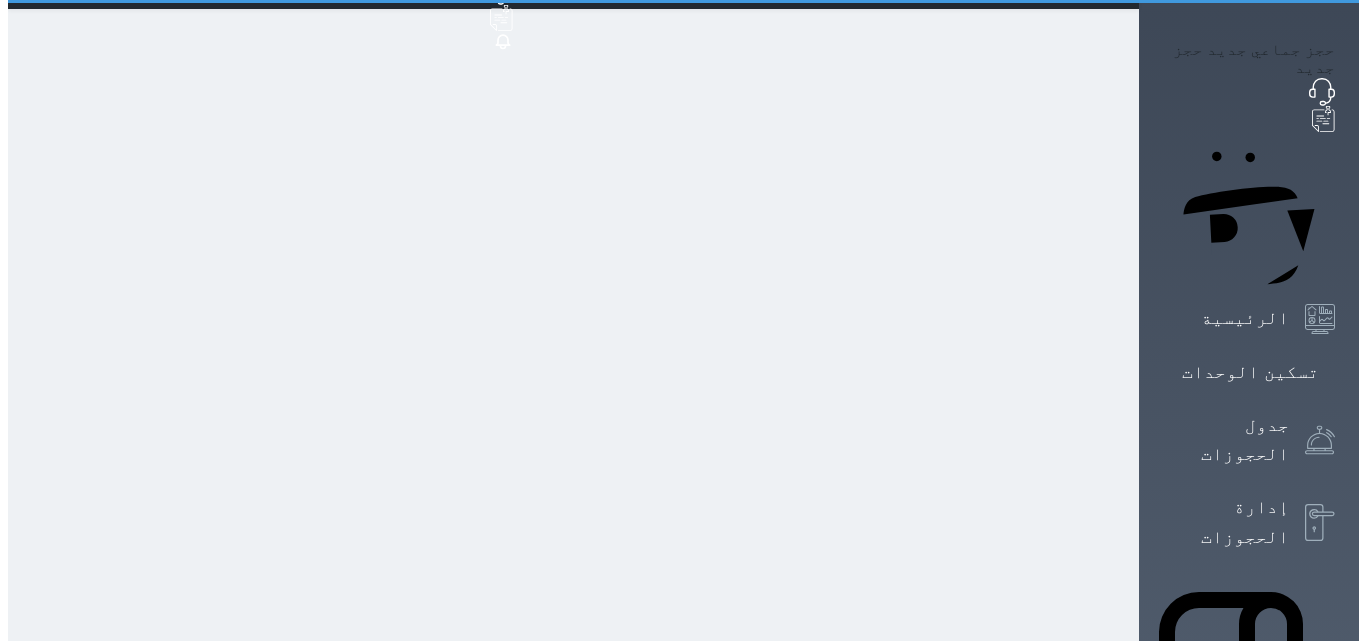 scroll, scrollTop: 0, scrollLeft: 0, axis: both 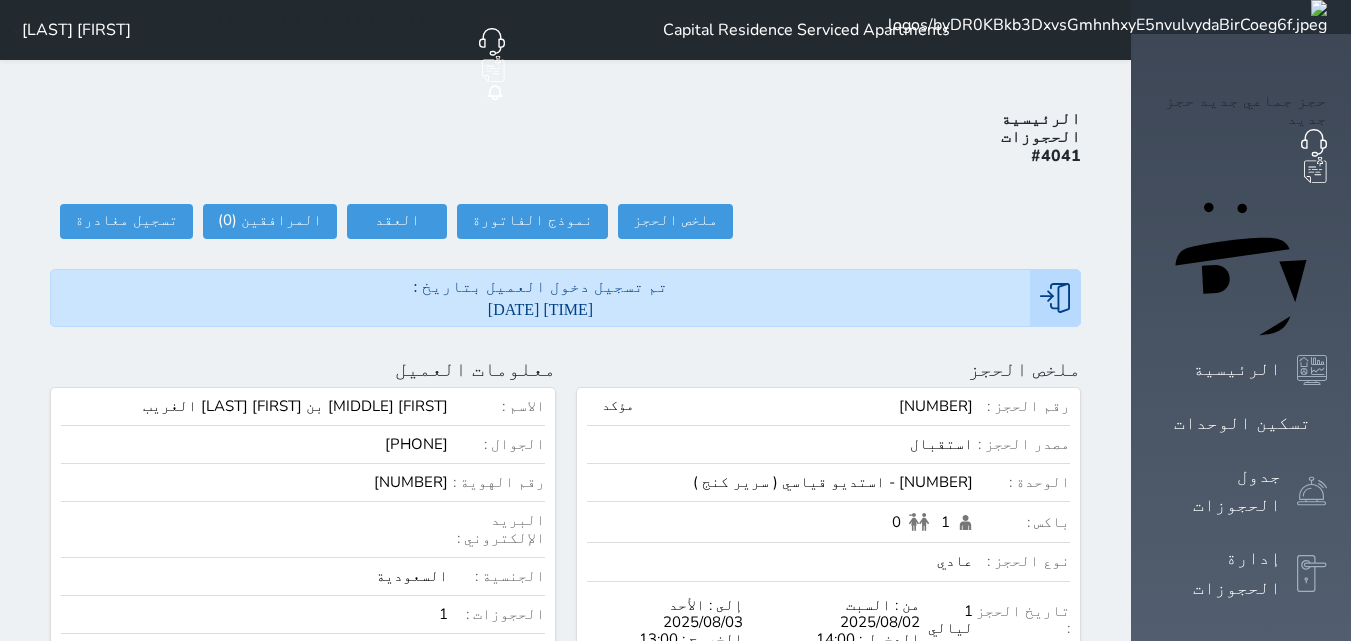 select 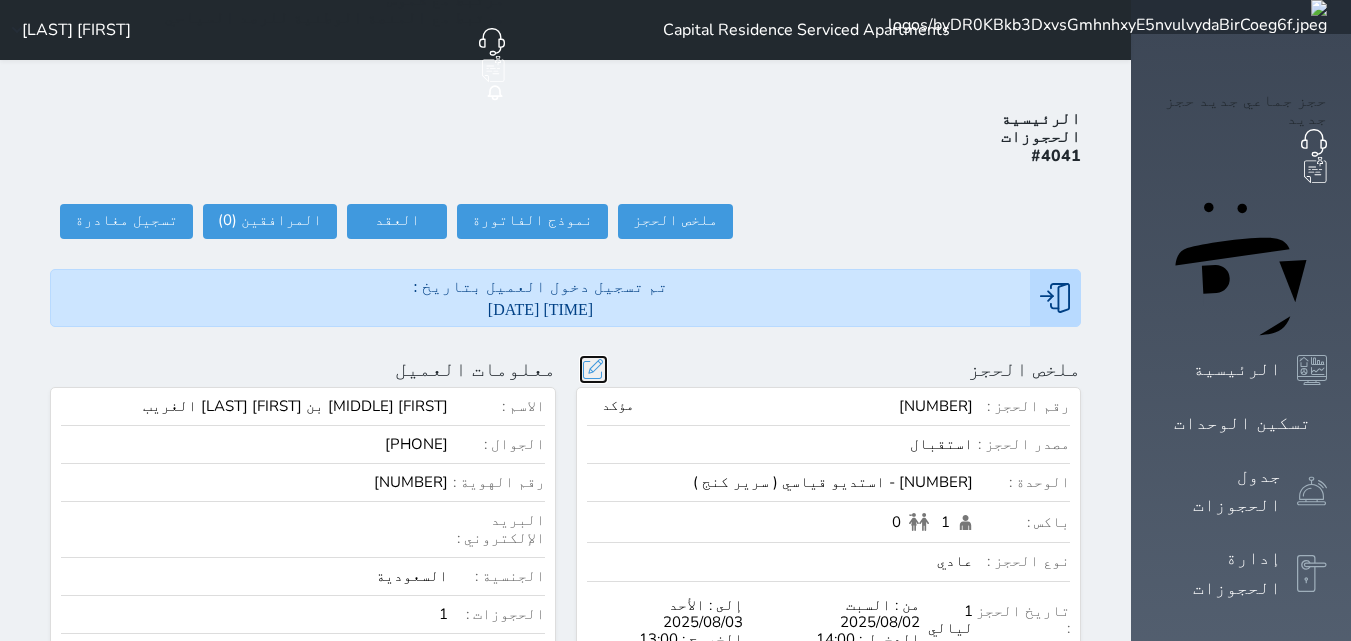 click at bounding box center (593, 369) 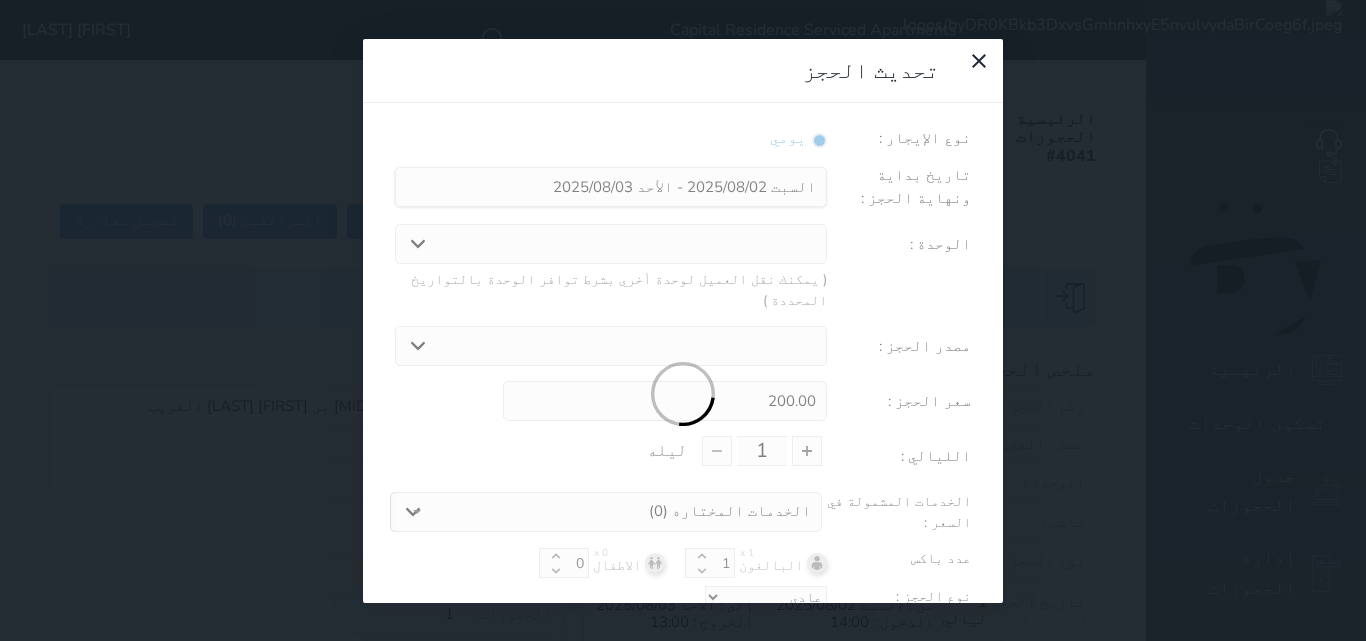 select on "[NUMBER]" 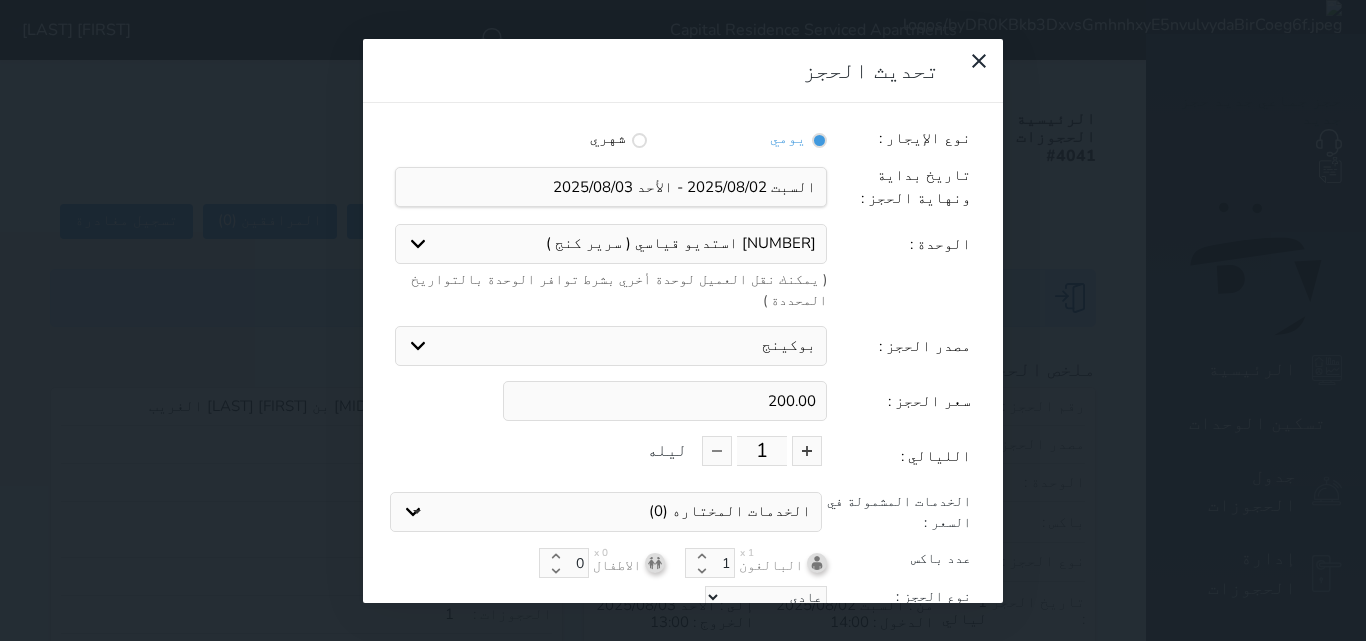 click on "[NUMBER] استديو قياسي ( سرير كنج ) [NUMBER] استديو قياسي ( سرير كنج ) [NUMBER] استديو قياسي ( سرير كنج ) [NUMBER] شقة سوبريور ( غرفة بسرير مزدوج + غرفة 2 سرير مفرد) [NUMBER] شقة سوبريور ( غرفة بسرير مزدوج + غرفة 2 سرير مفرد) [NUMBER] شقة قياسية ( غرفة بسرير مزدوج +غرفة بسرير مفرد) [NUMBER] شقة سوبريور ( غرفة بسرير مزدوج + غرفة 2 سرير مفرد) [NUMBER] شقة سوبريور ( غرفة بسرير مزدوج + غرفة 2 سرير مفرد)" at bounding box center [611, 244] 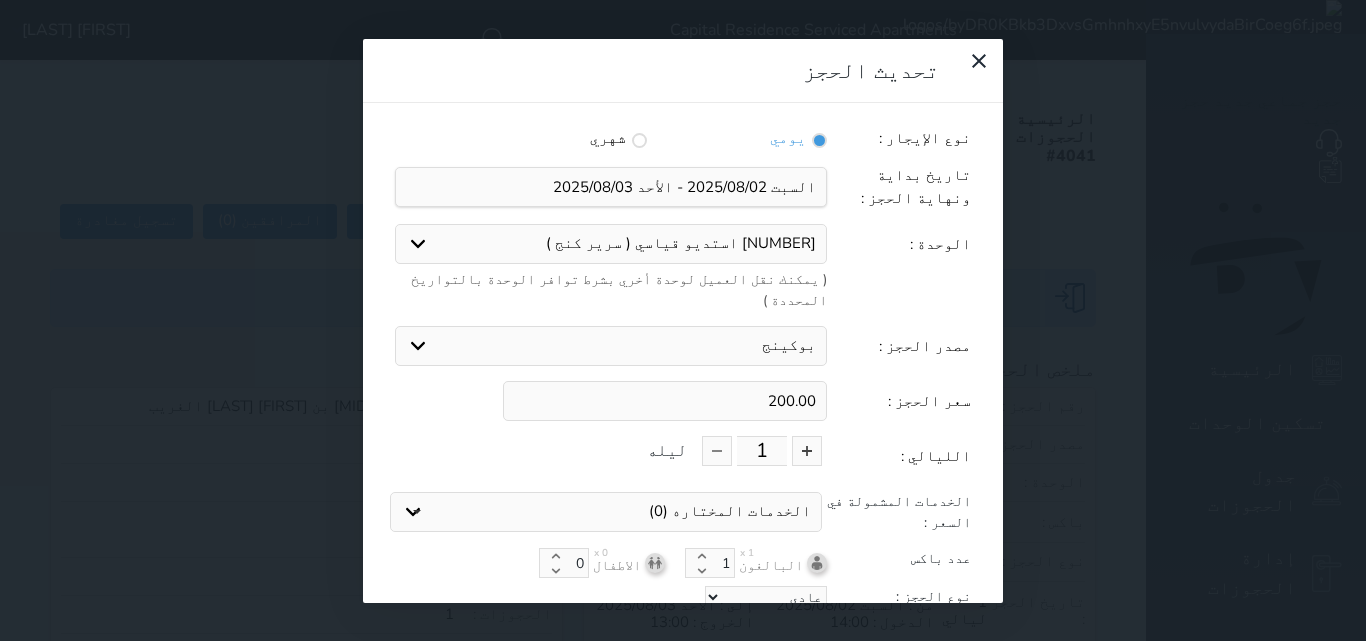 select on "[NUMBER]" 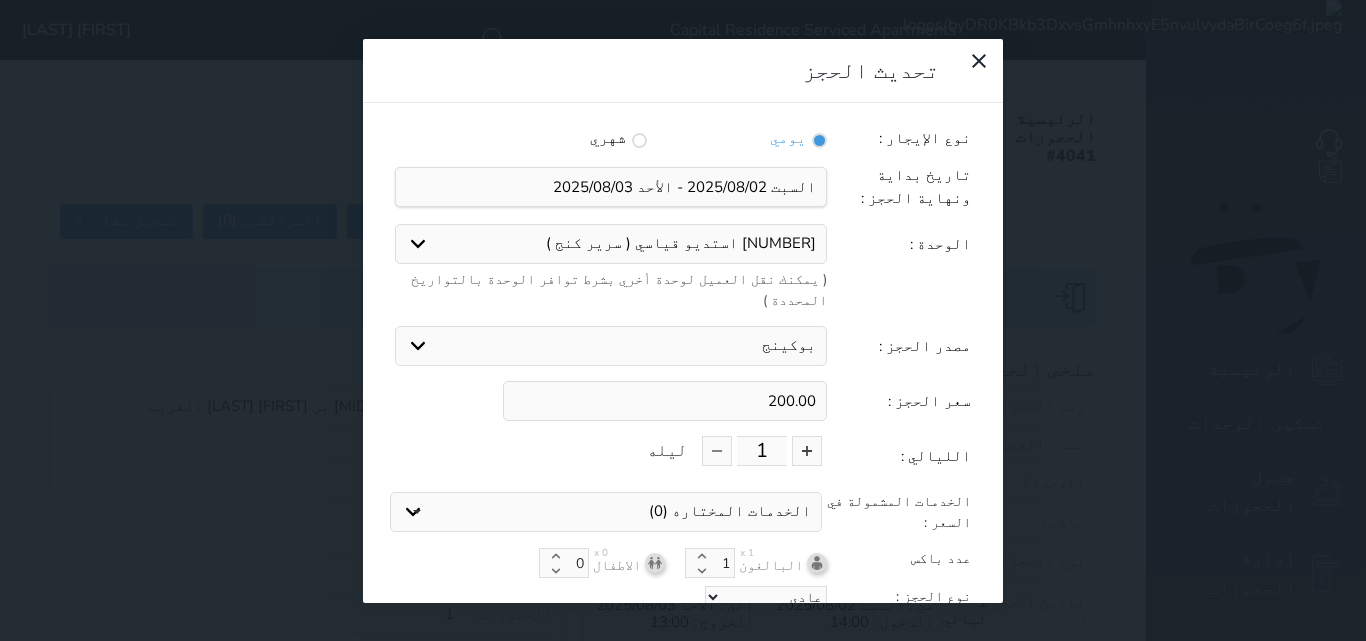 click on "[NUMBER] استديو قياسي ( سرير كنج ) [NUMBER] استديو قياسي ( سرير كنج ) [NUMBER] استديو قياسي ( سرير كنج ) [NUMBER] شقة سوبريور ( غرفة بسرير مزدوج + غرفة 2 سرير مفرد) [NUMBER] شقة سوبريور ( غرفة بسرير مزدوج + غرفة 2 سرير مفرد) [NUMBER] شقة قياسية ( غرفة بسرير مزدوج +غرفة بسرير مفرد) [NUMBER] شقة سوبريور ( غرفة بسرير مزدوج + غرفة 2 سرير مفرد) [NUMBER] شقة سوبريور ( غرفة بسرير مزدوج + غرفة 2 سرير مفرد)" at bounding box center (611, 244) 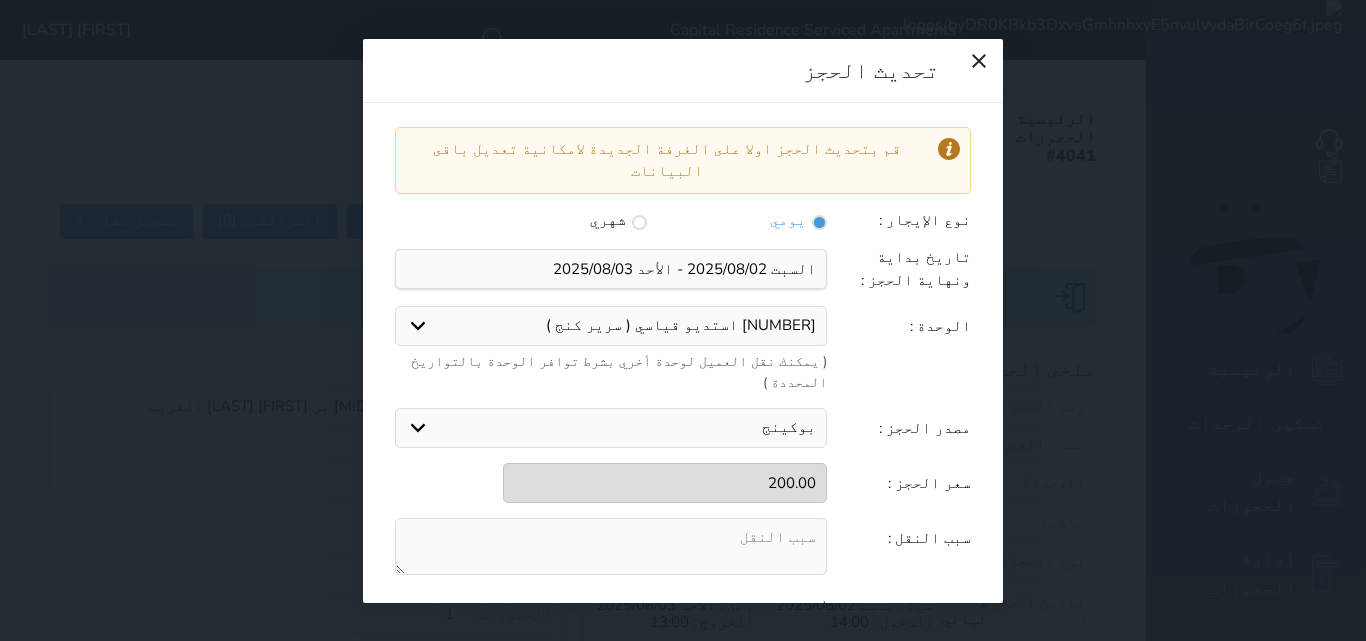 click at bounding box center (611, 546) 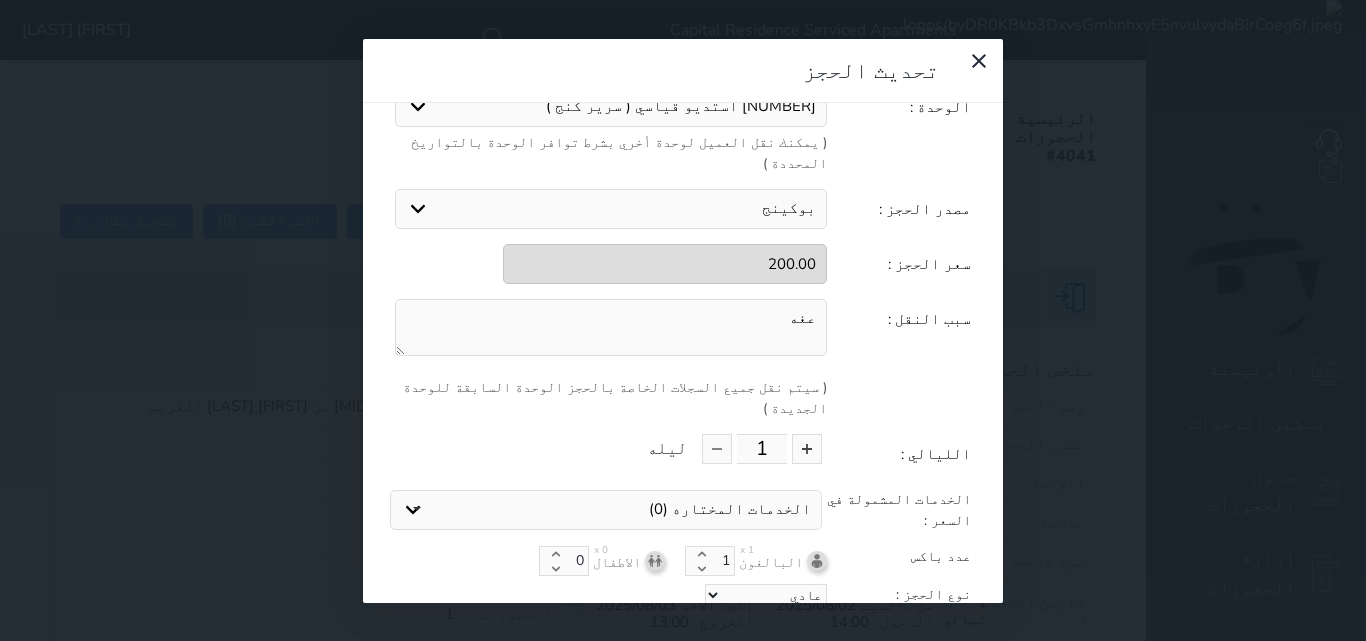 type on "عغه" 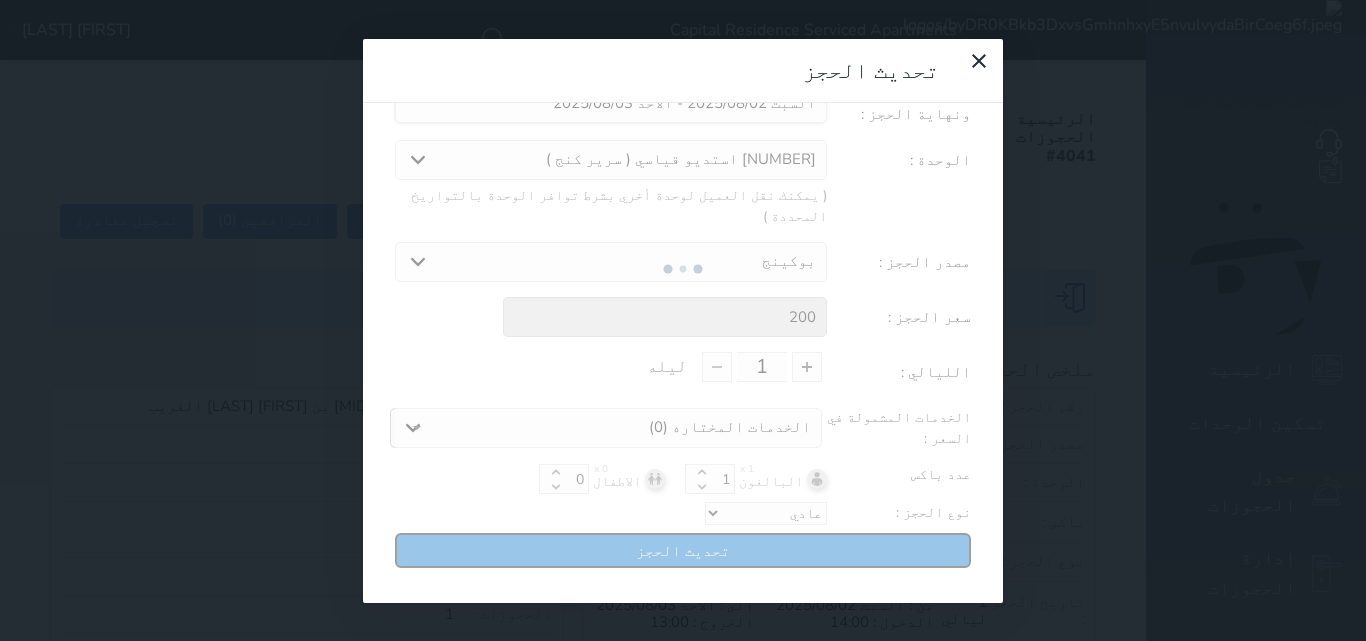 scroll, scrollTop: 104, scrollLeft: 0, axis: vertical 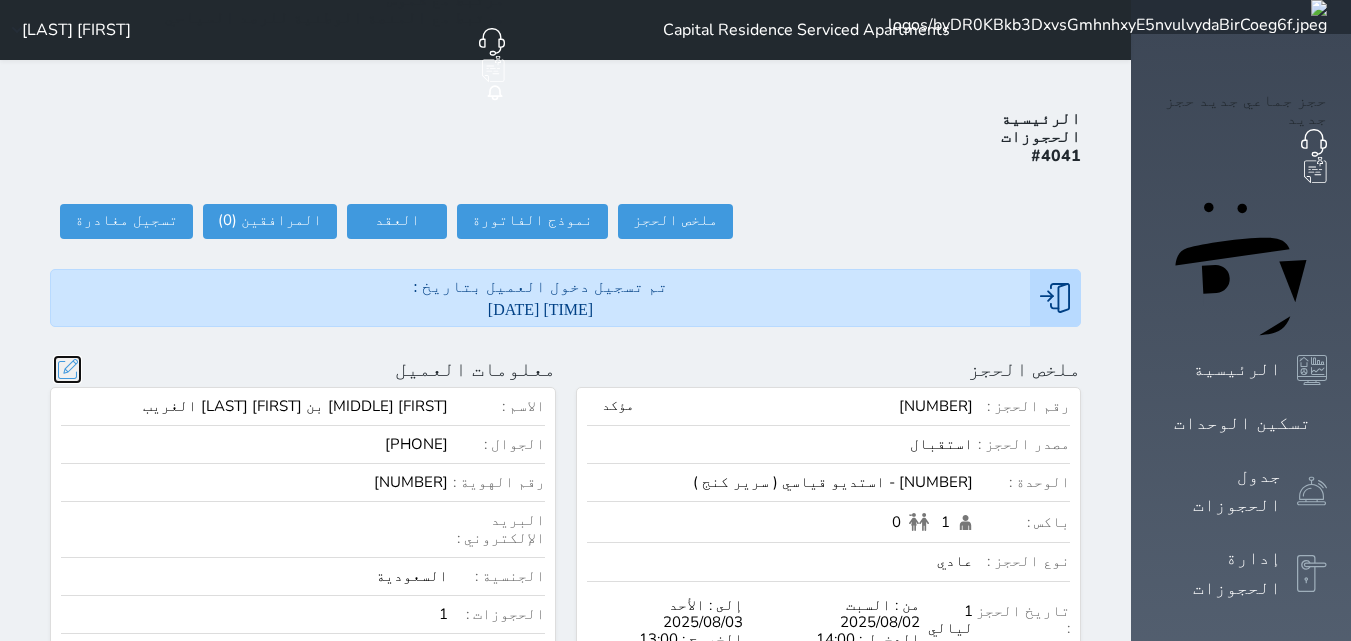 click at bounding box center [67, 369] 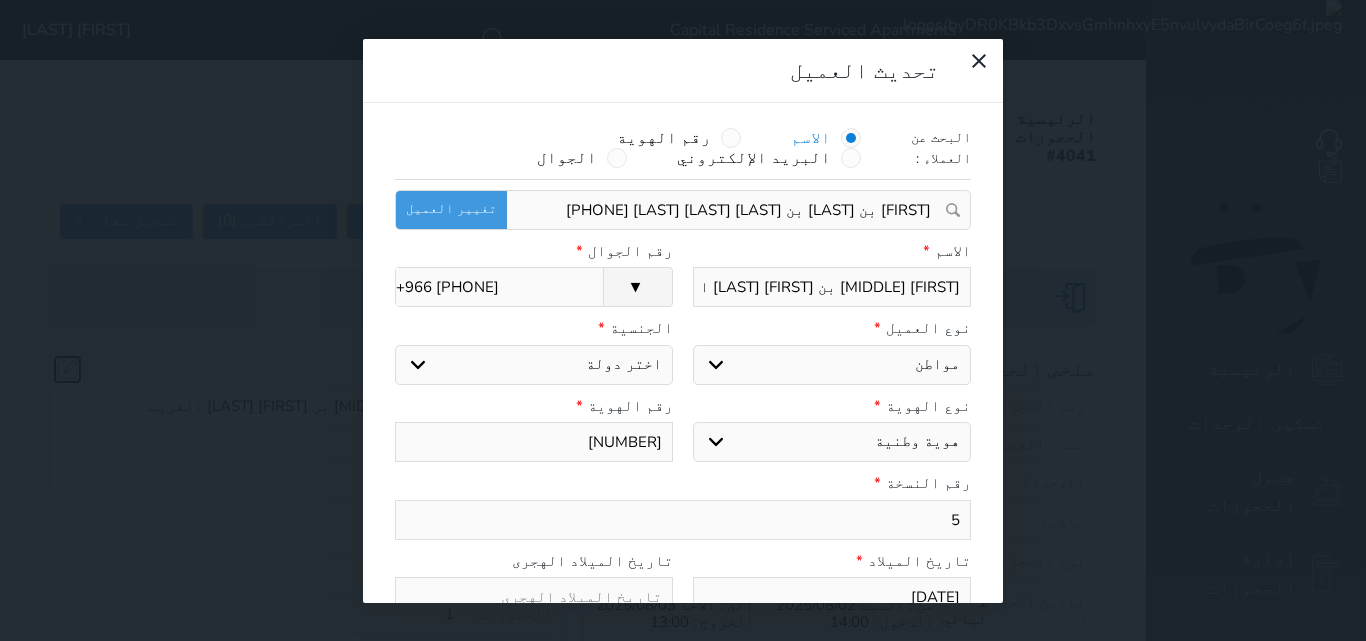 select on "113" 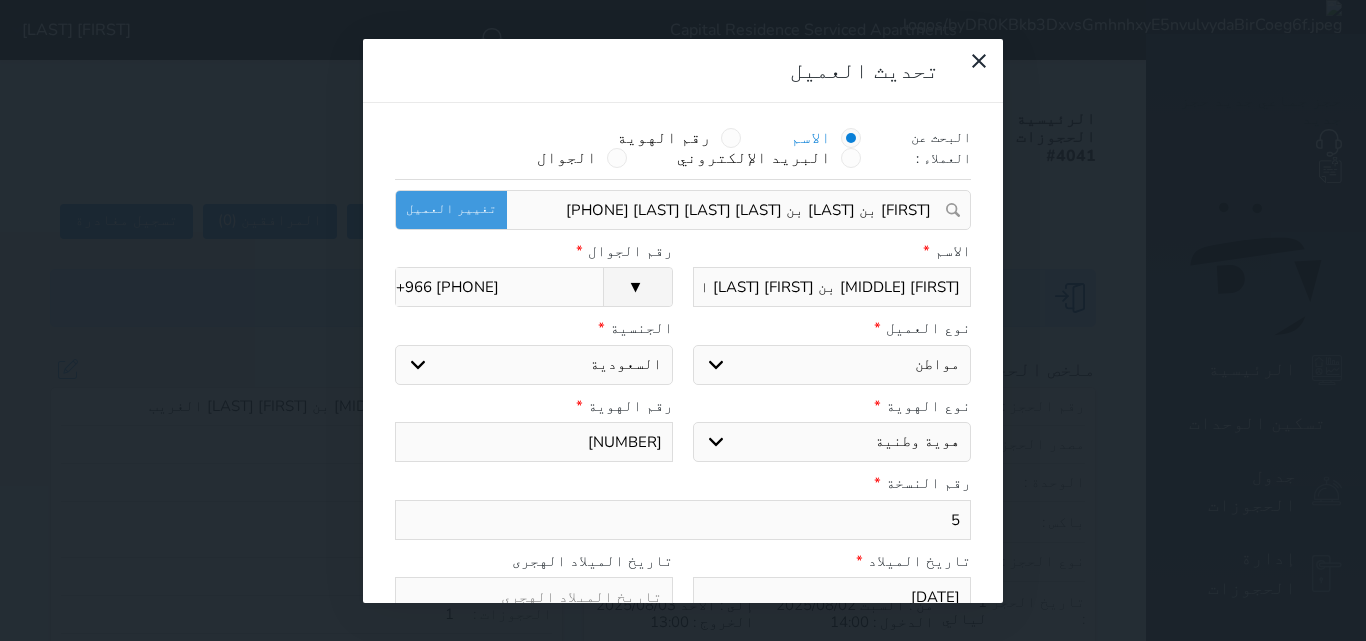 click on "[FIRST] [MIDDLE] بن [FIRST] [LAST] الغريب" at bounding box center (832, 287) 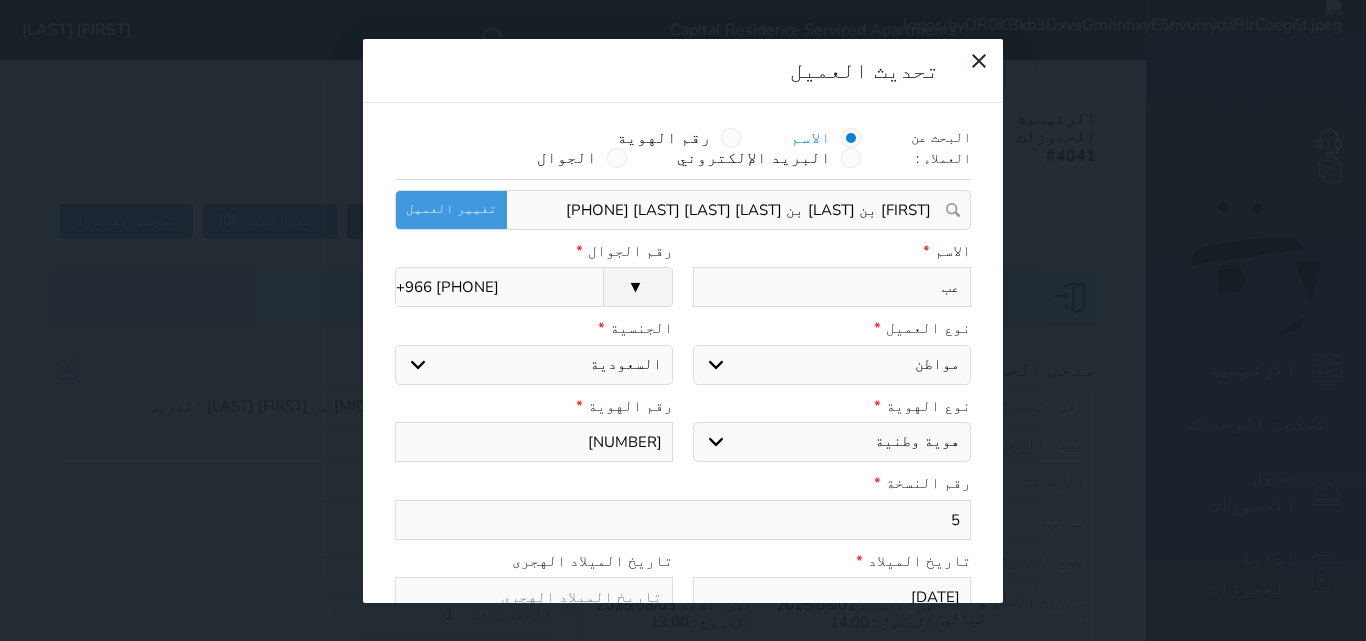type on "ع" 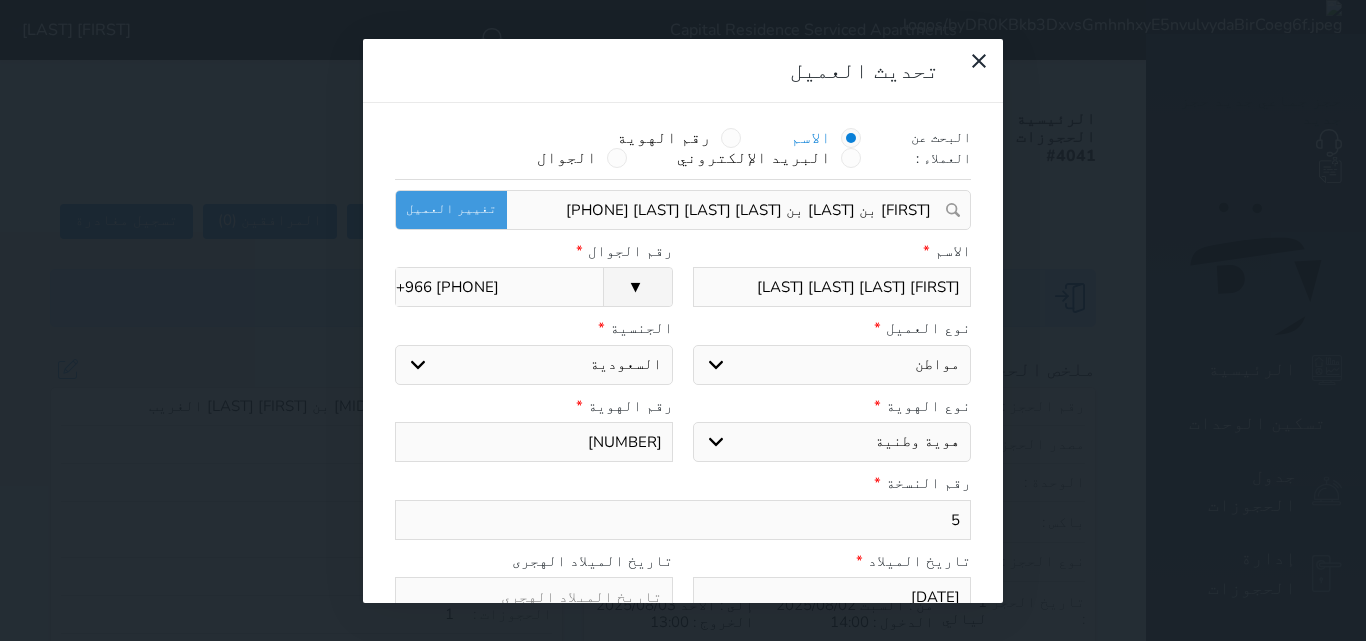 type on "[FIRST] [LAST] [LAST] [LAST]" 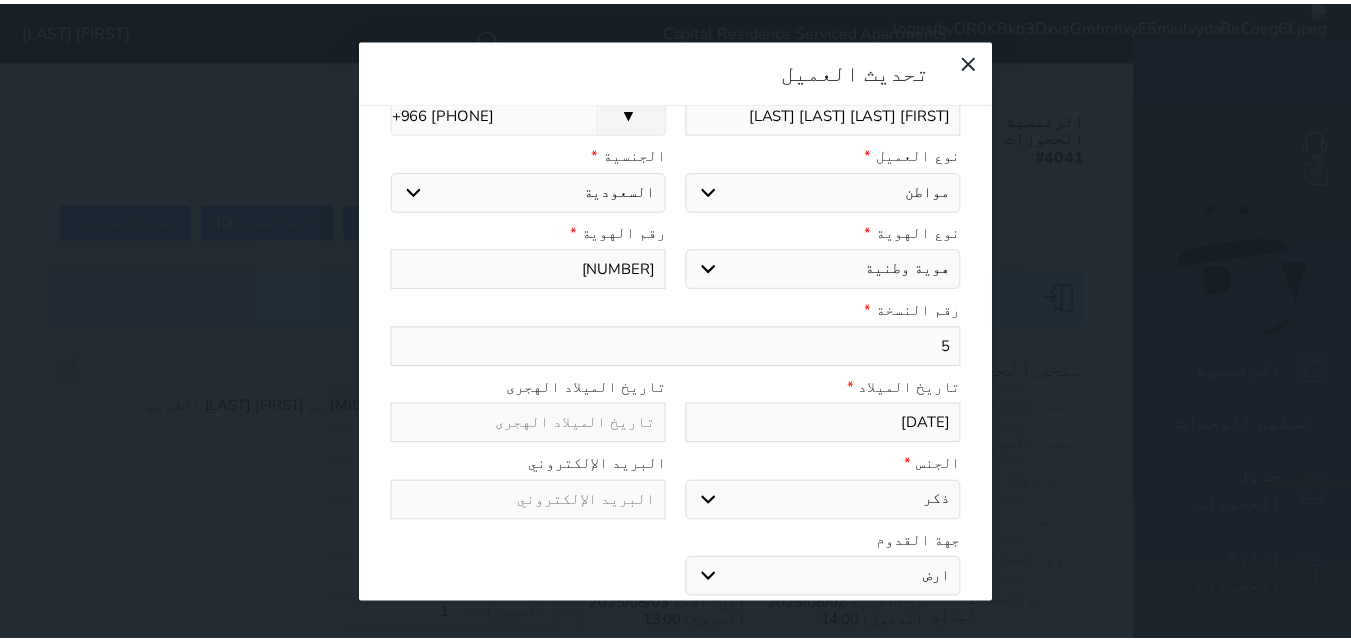 scroll, scrollTop: 200, scrollLeft: 0, axis: vertical 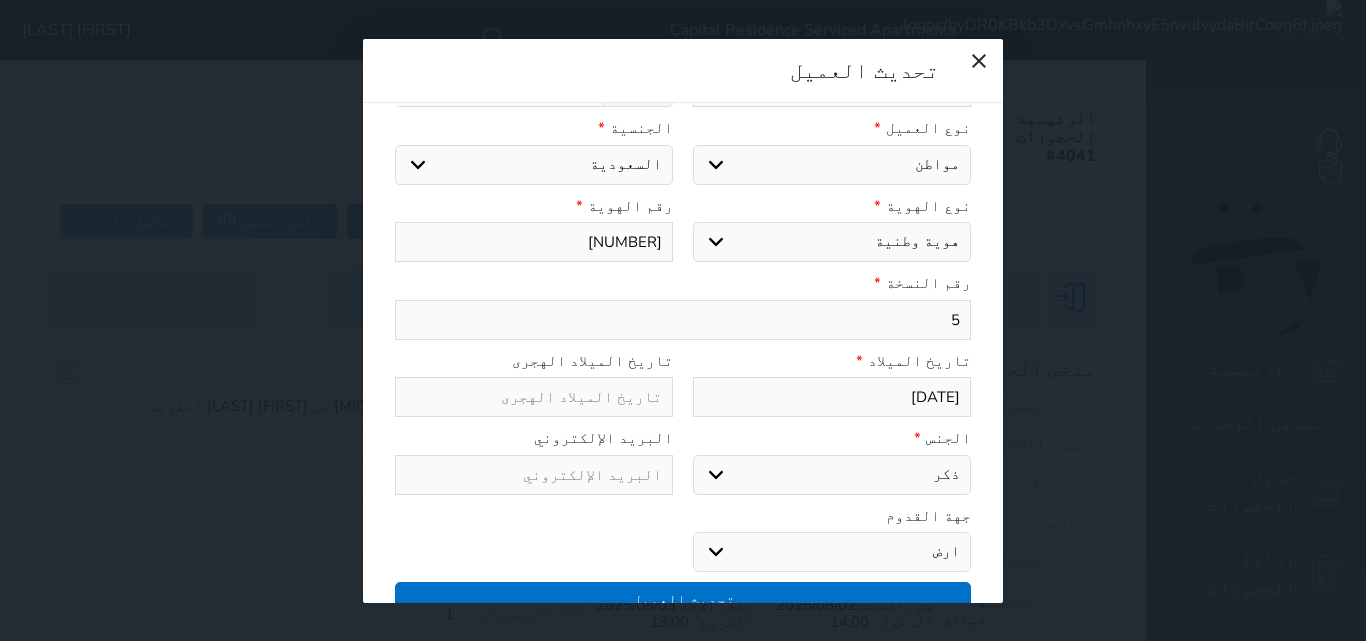 type on "+966 [PHONE]" 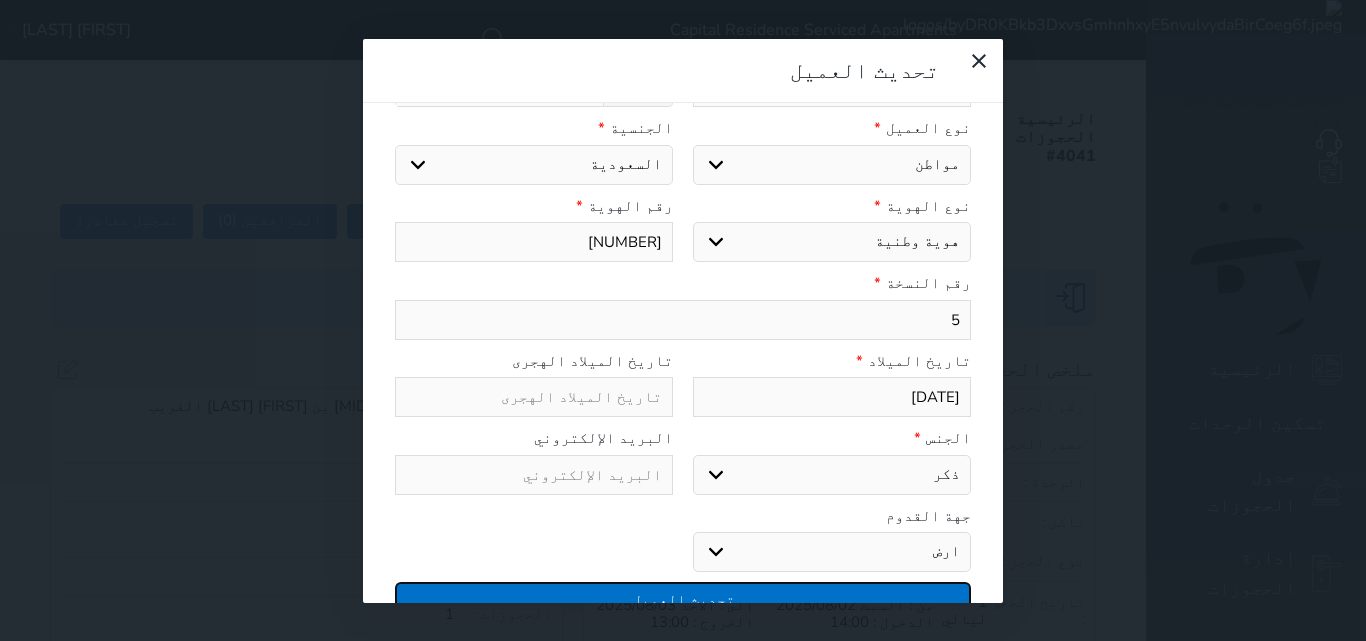 click on "تحديث العميل" at bounding box center (683, 599) 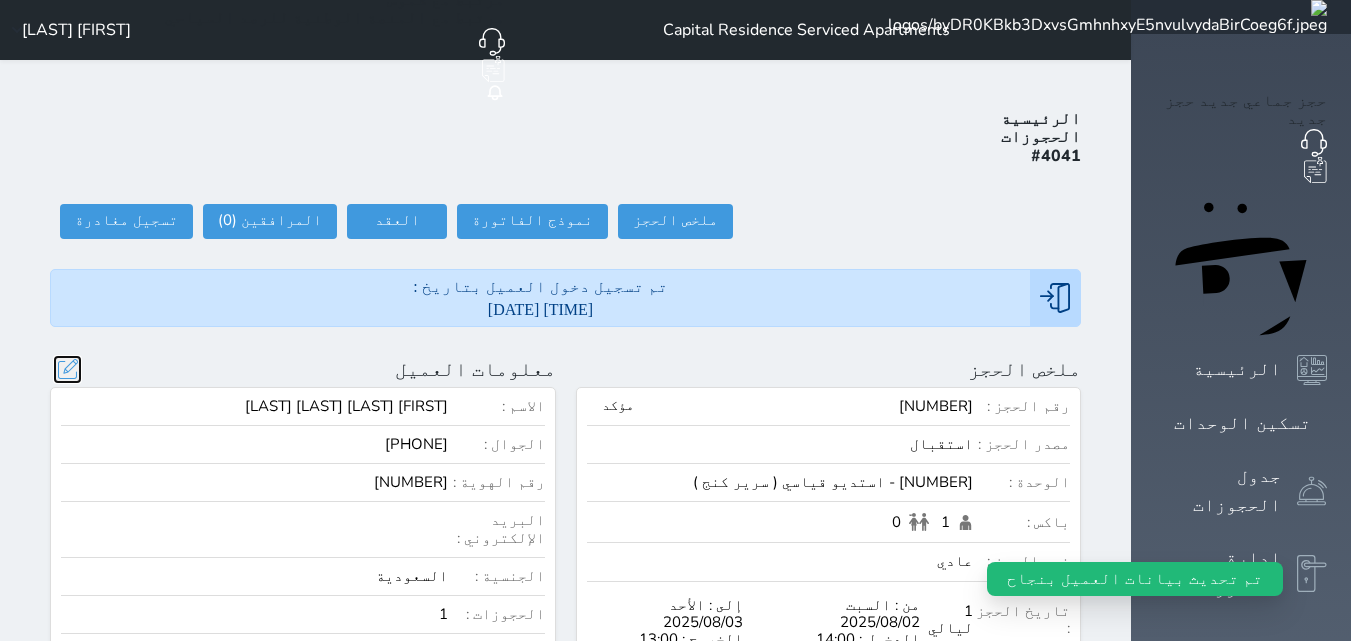click at bounding box center [67, 369] 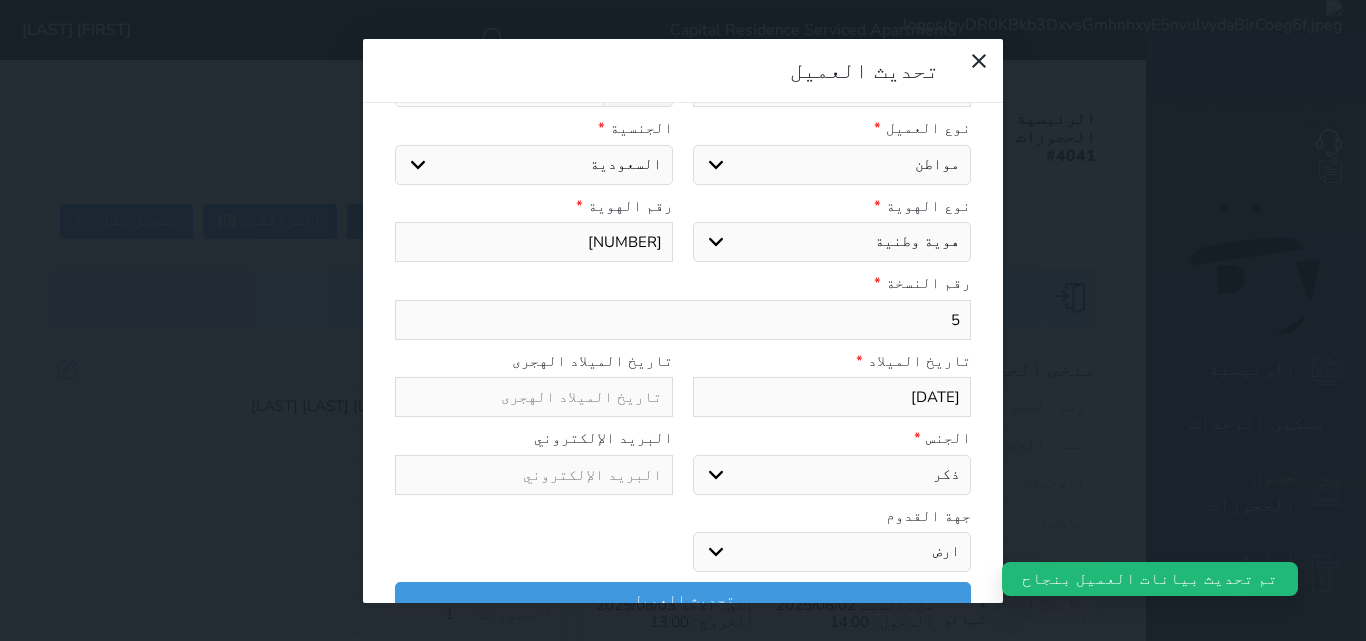 click on "اختر نوع   هوية وطنية هوية عائلية جواز السفر" at bounding box center (832, 242) 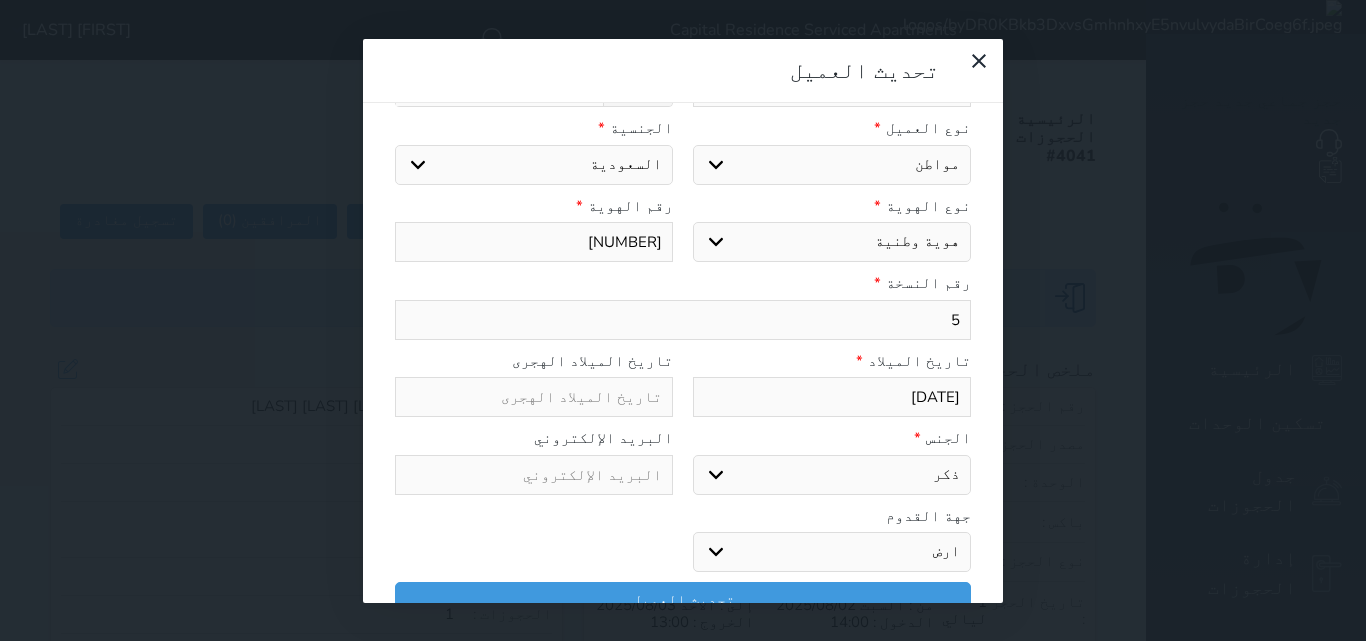 click on "اختر نوع   مواطن مواطن خليجي زائر مقيم" at bounding box center [832, 165] 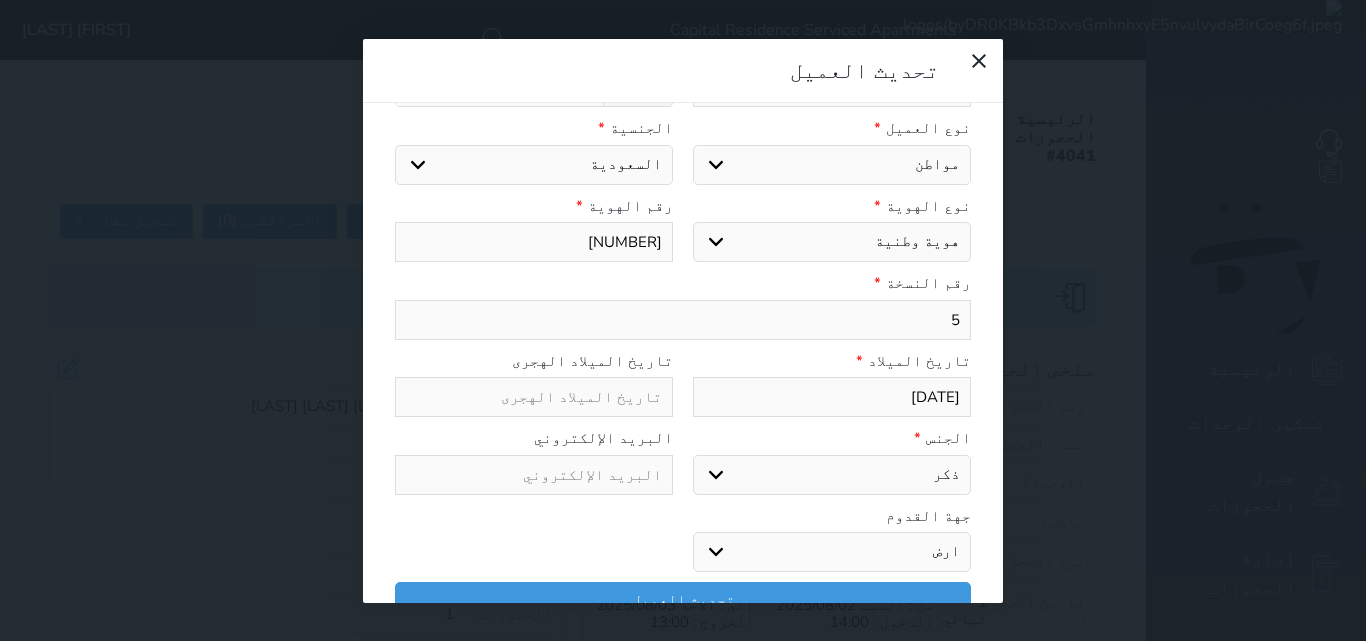 select on "4" 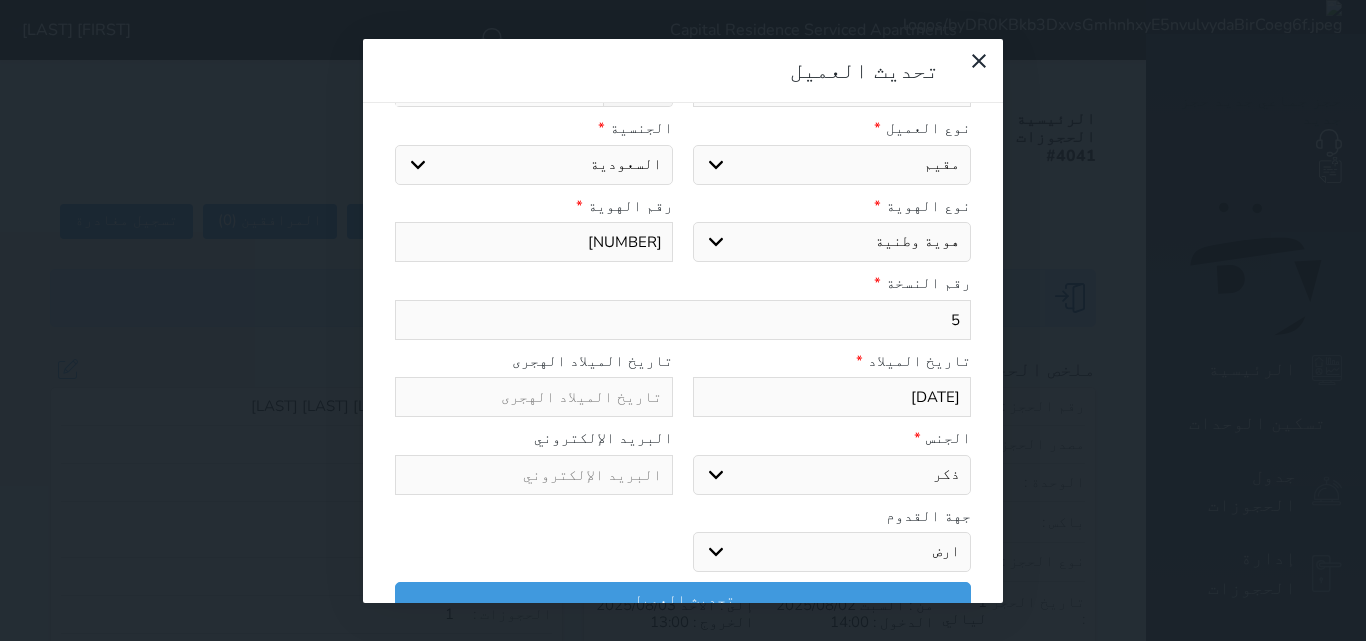 click on "اختر نوع   مواطن مواطن خليجي زائر مقيم" at bounding box center [832, 165] 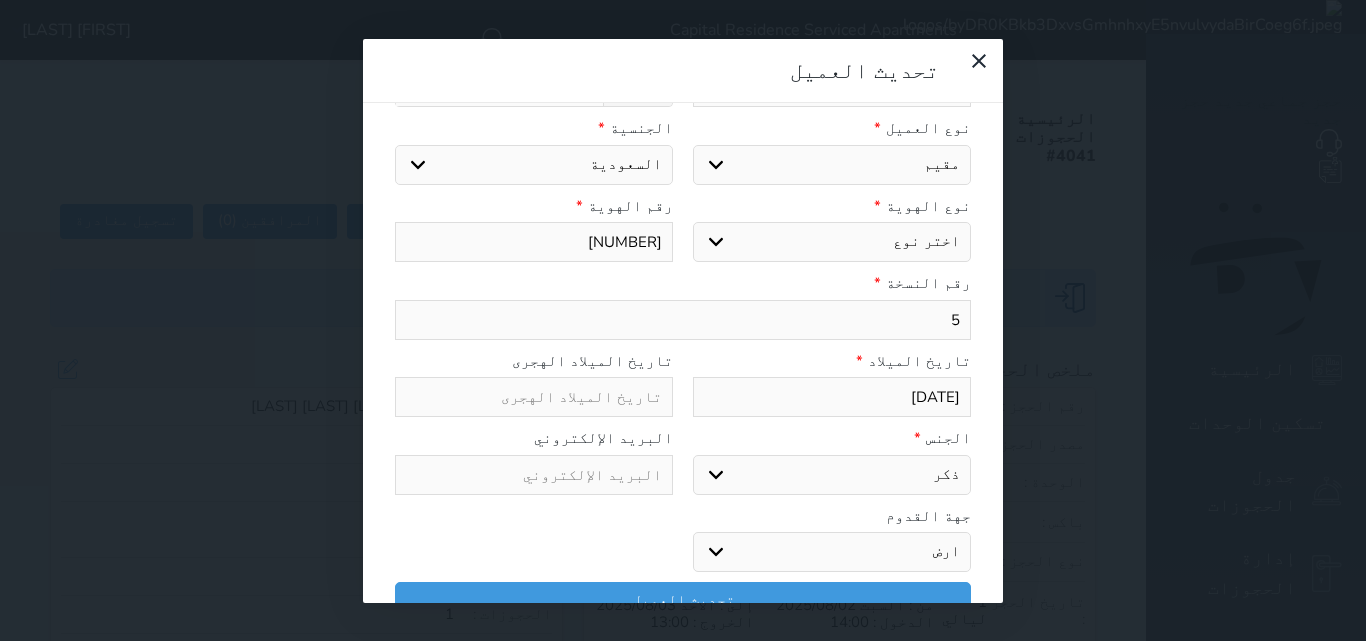 select 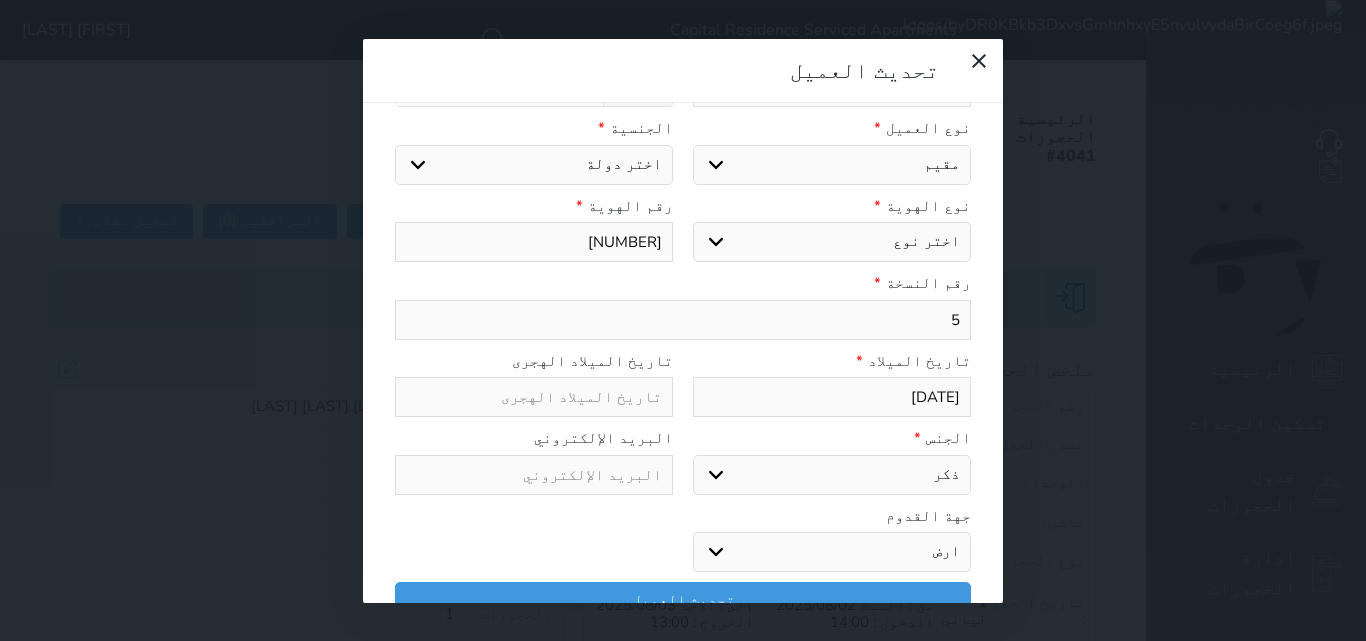 click on "اختر نوع   مقيم جواز السفر" at bounding box center [832, 242] 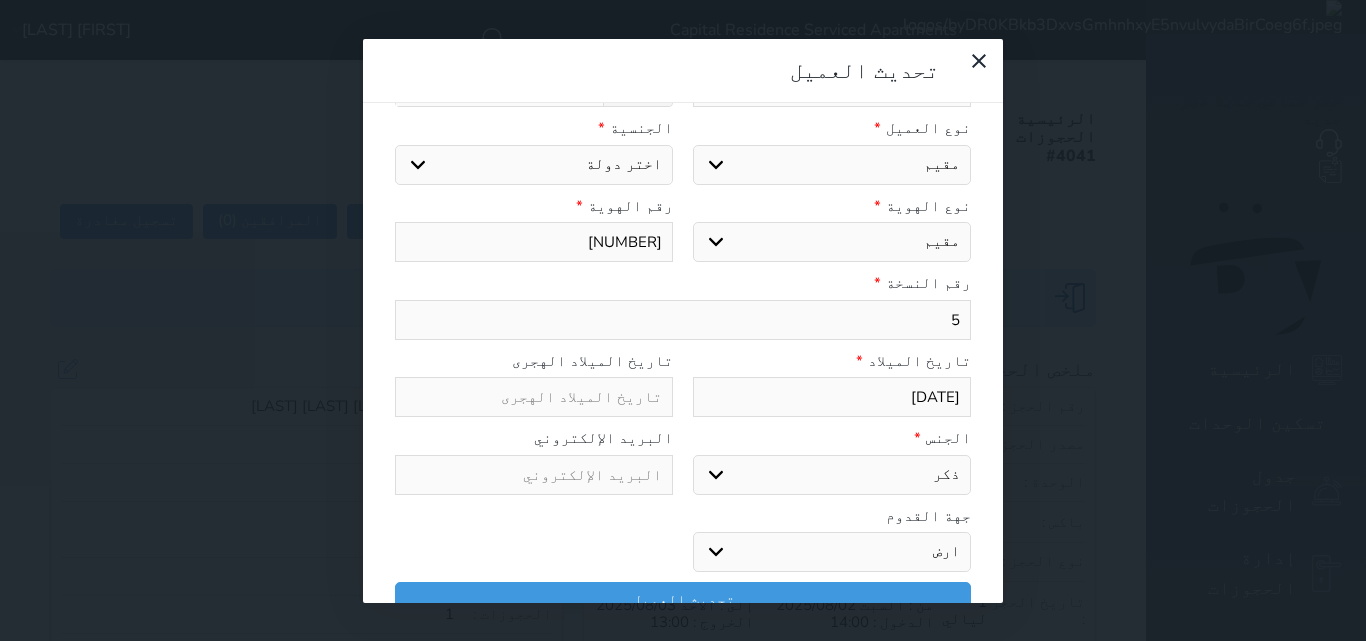 click on "اختر نوع   مقيم جواز السفر" at bounding box center [832, 242] 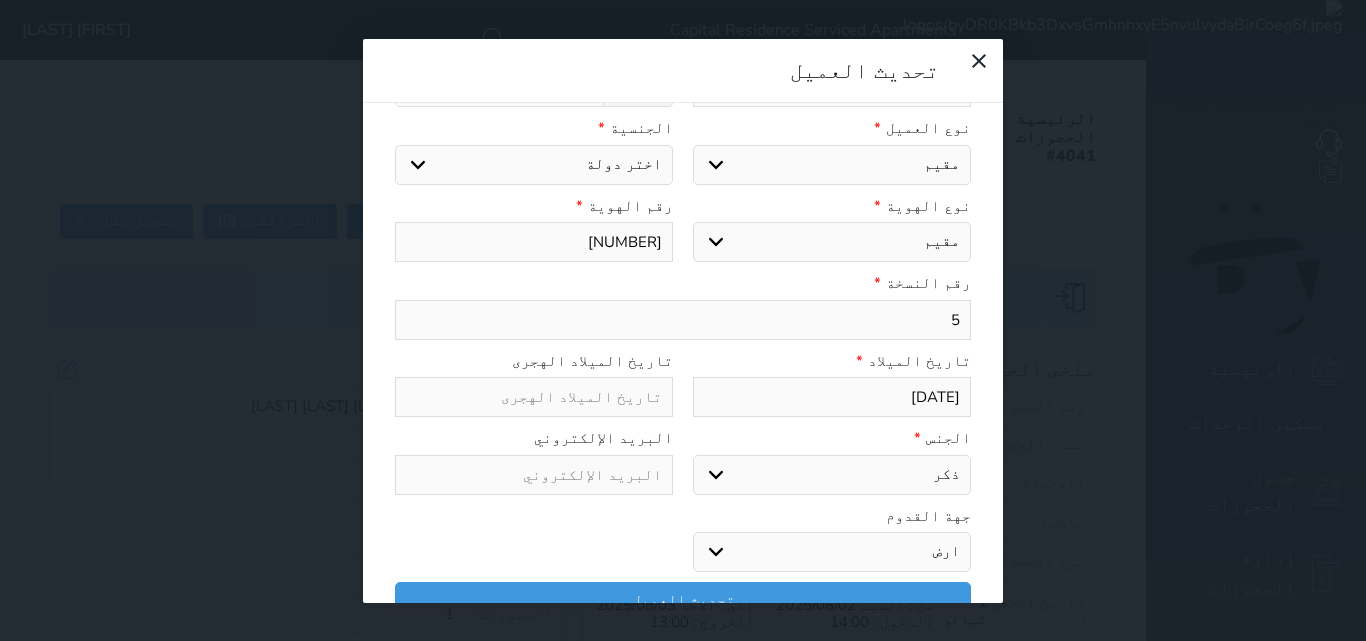 click on "[NUMBER]" at bounding box center [534, 242] 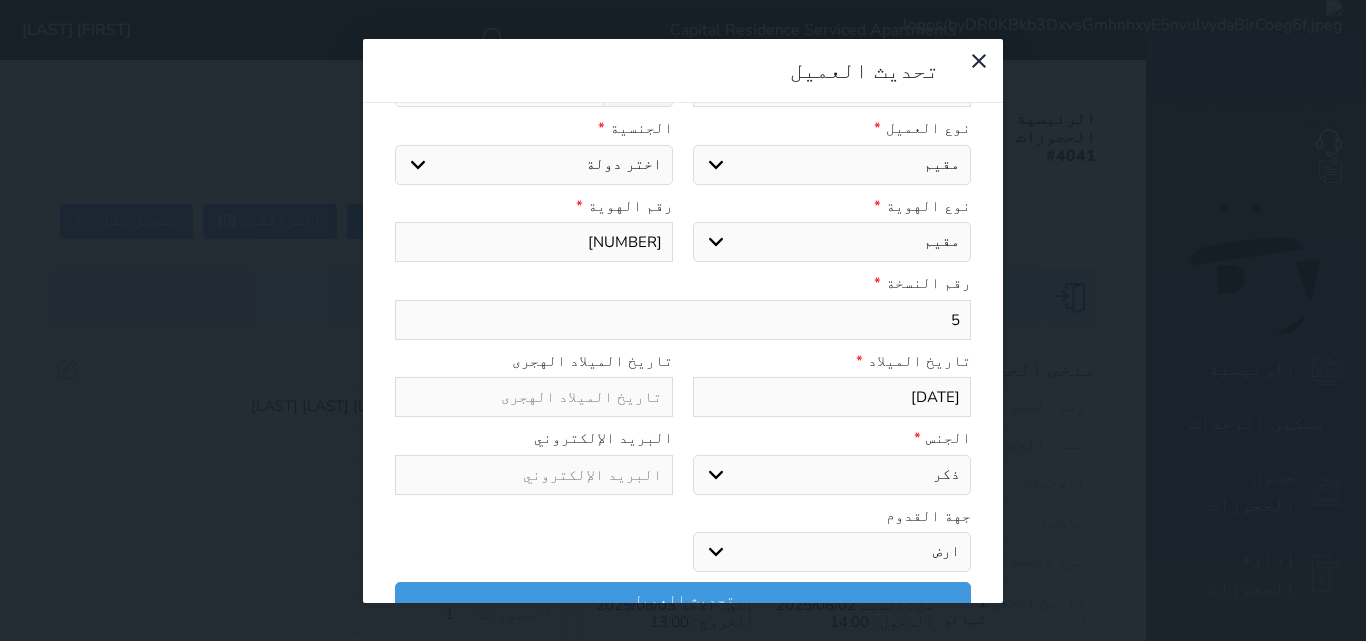 select 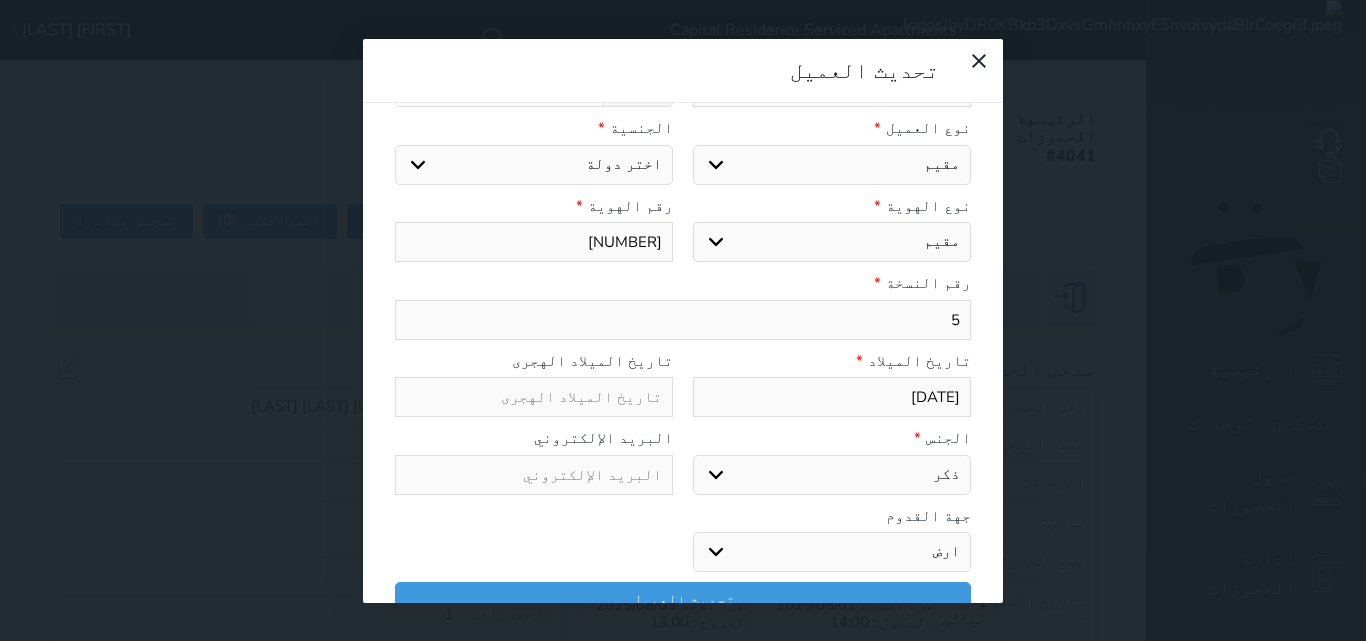 type on "103789068" 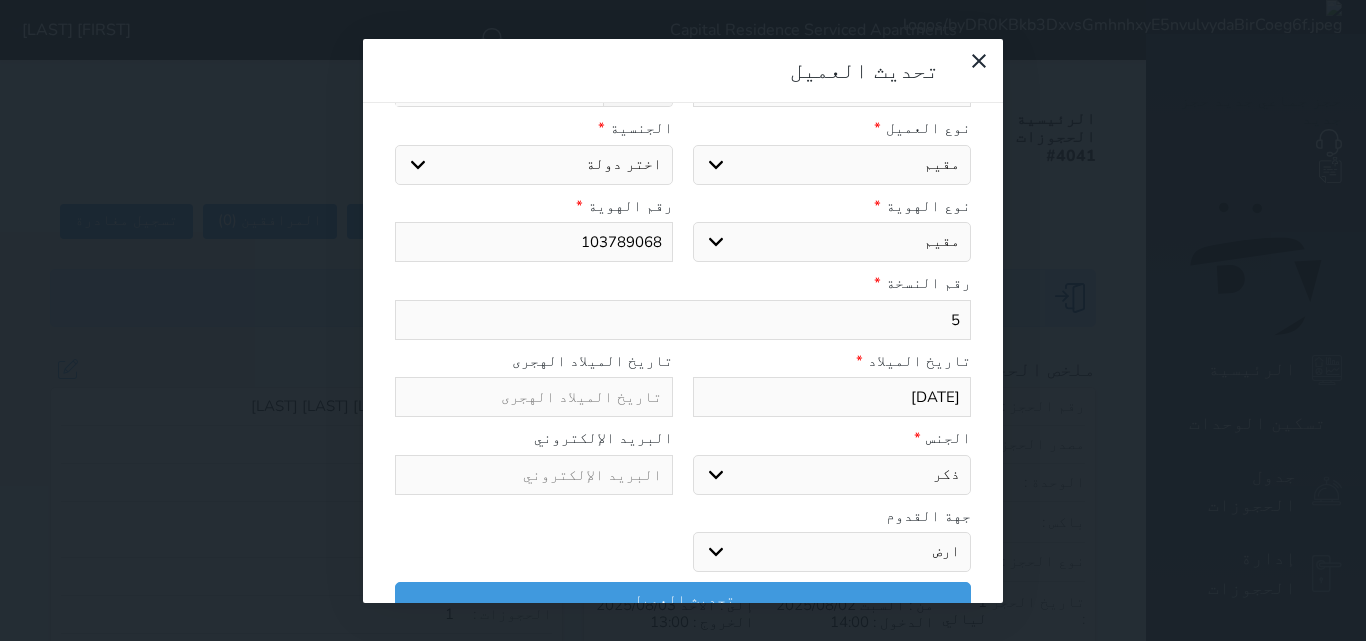 select 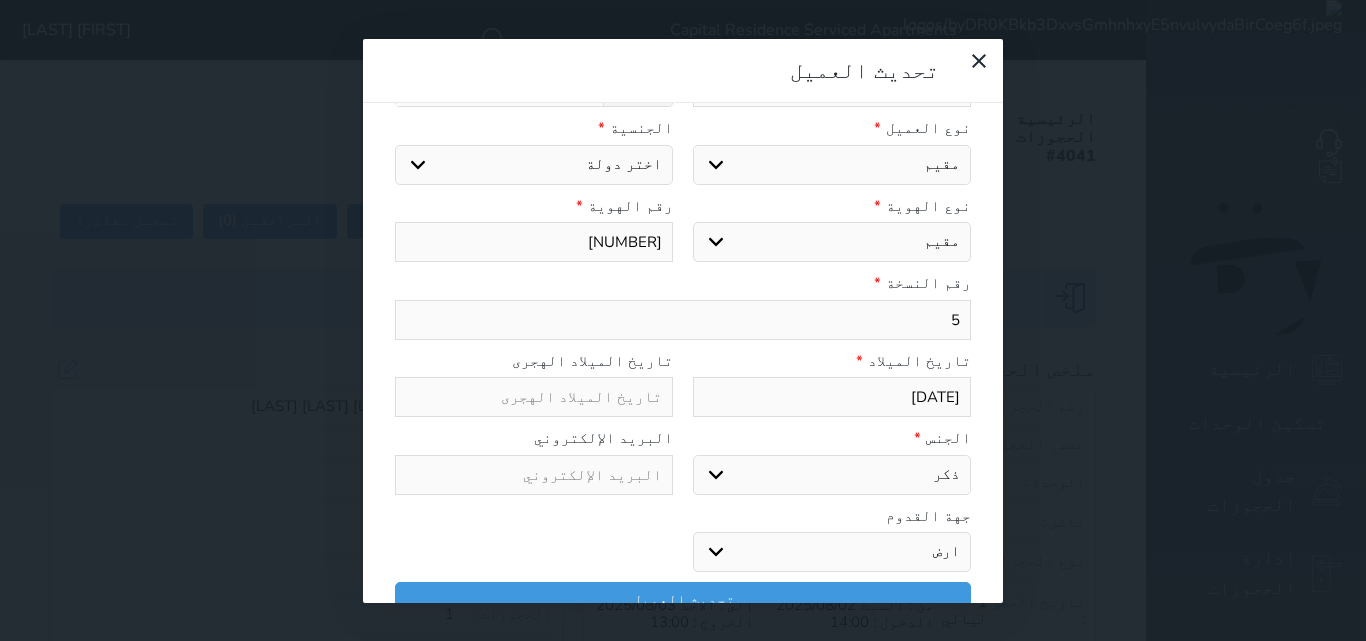 select 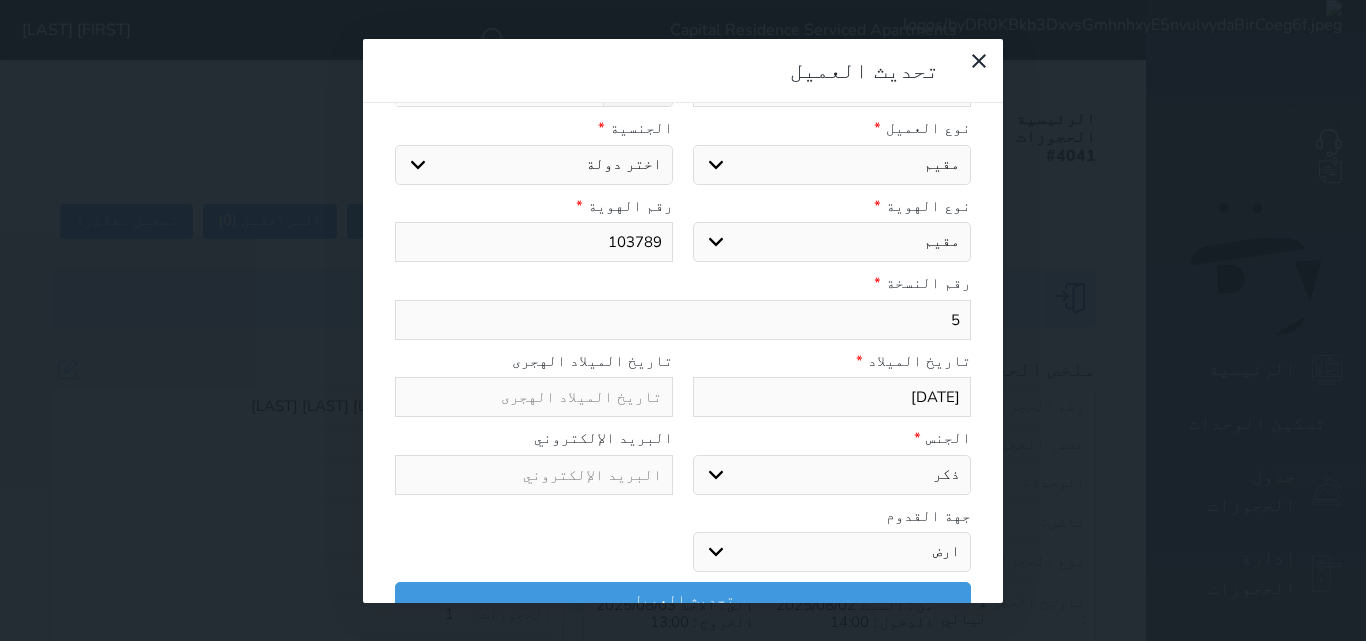select 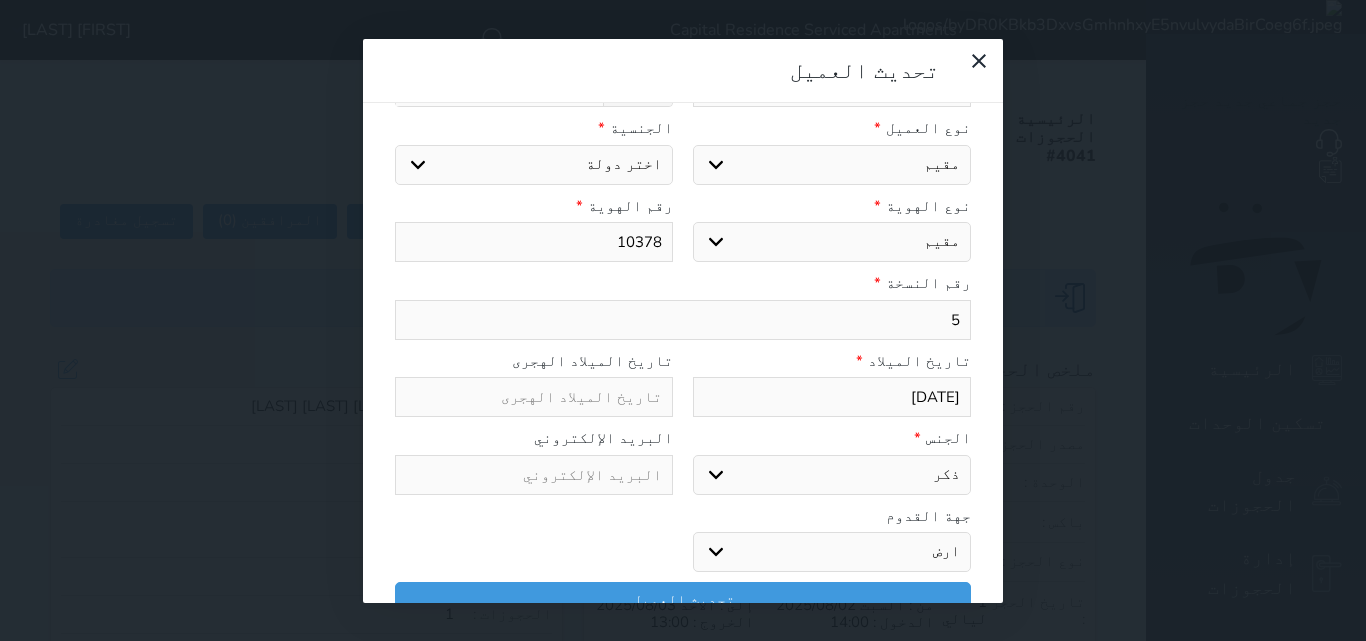 select 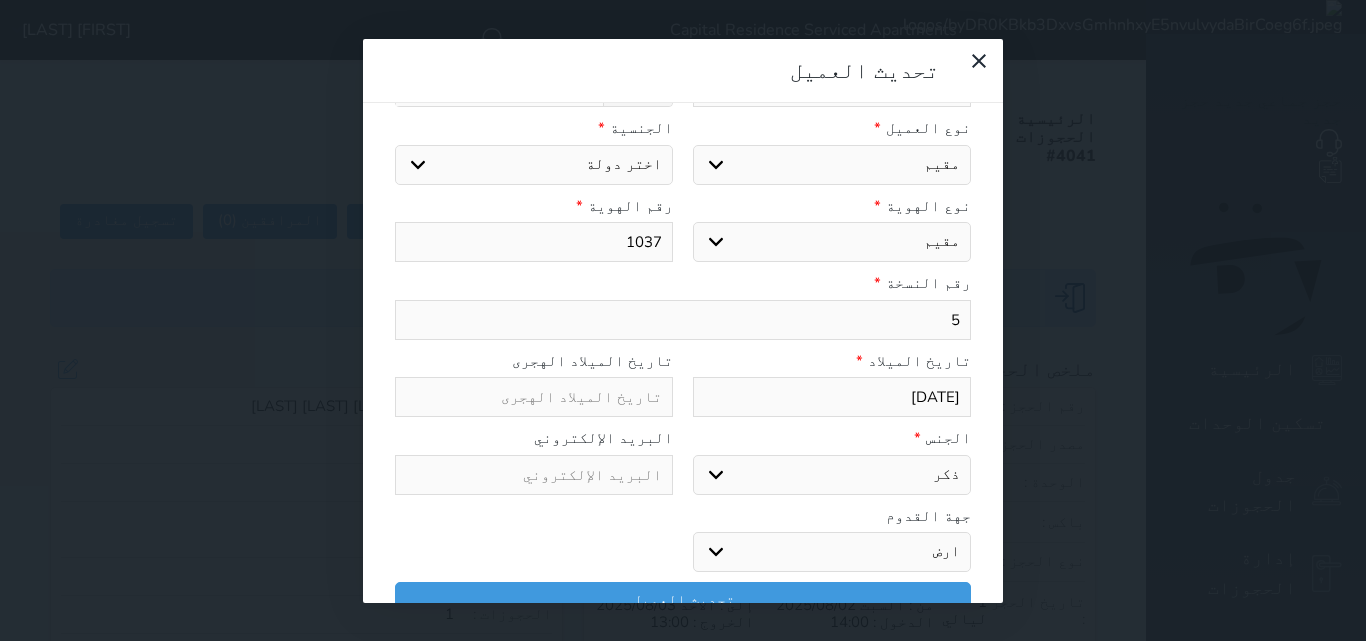select 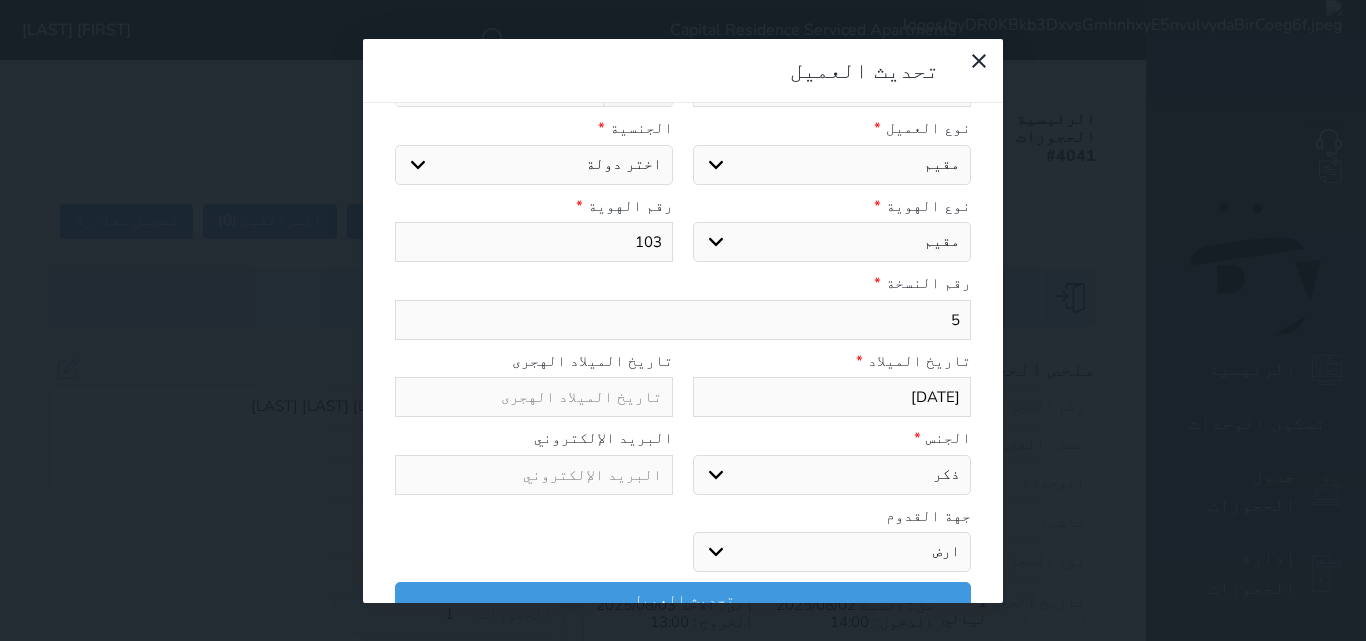 select 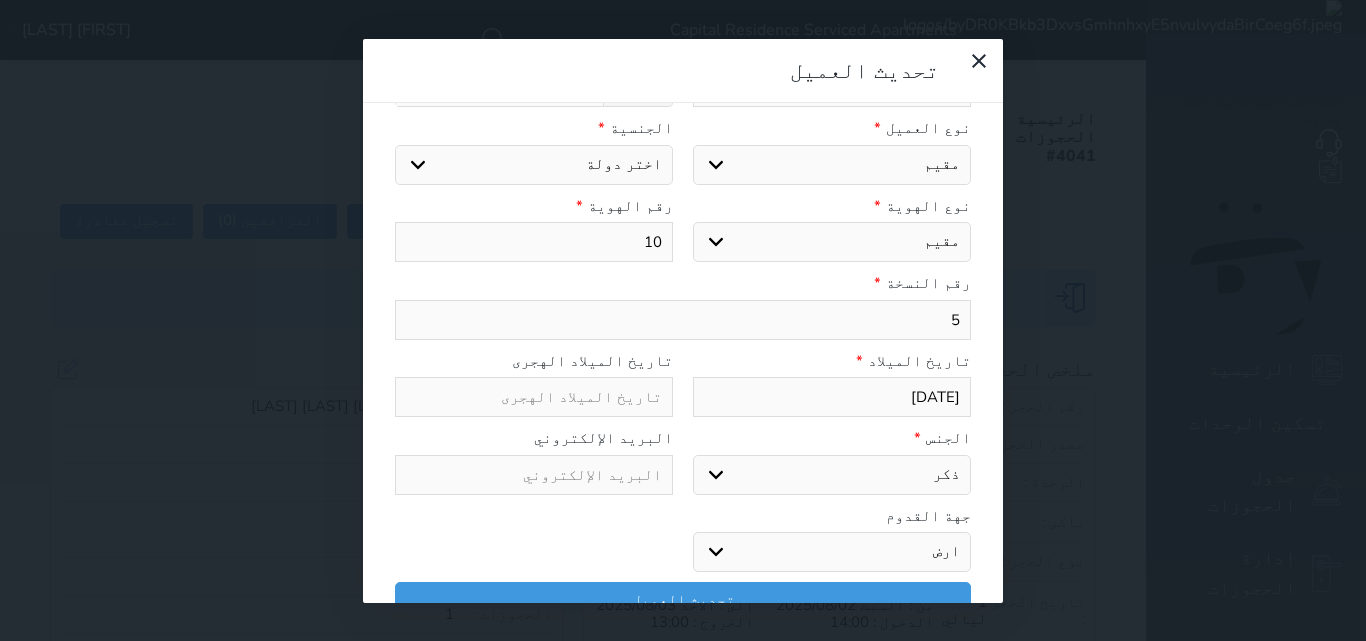 select 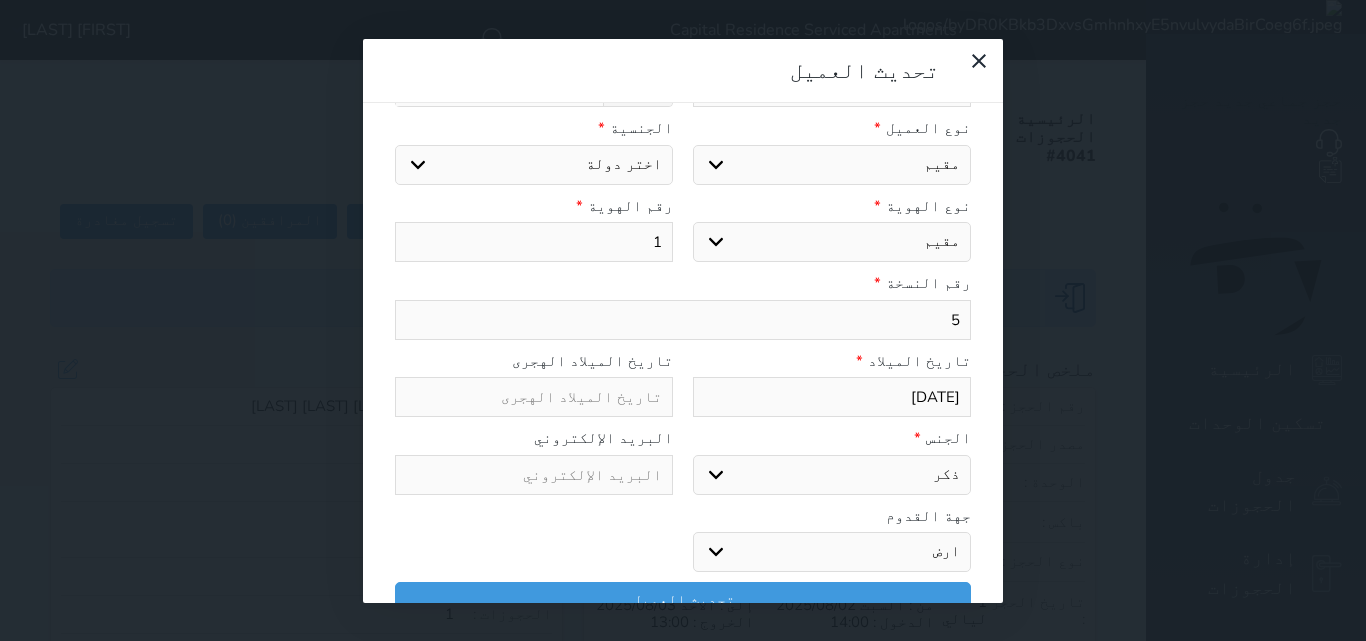 select 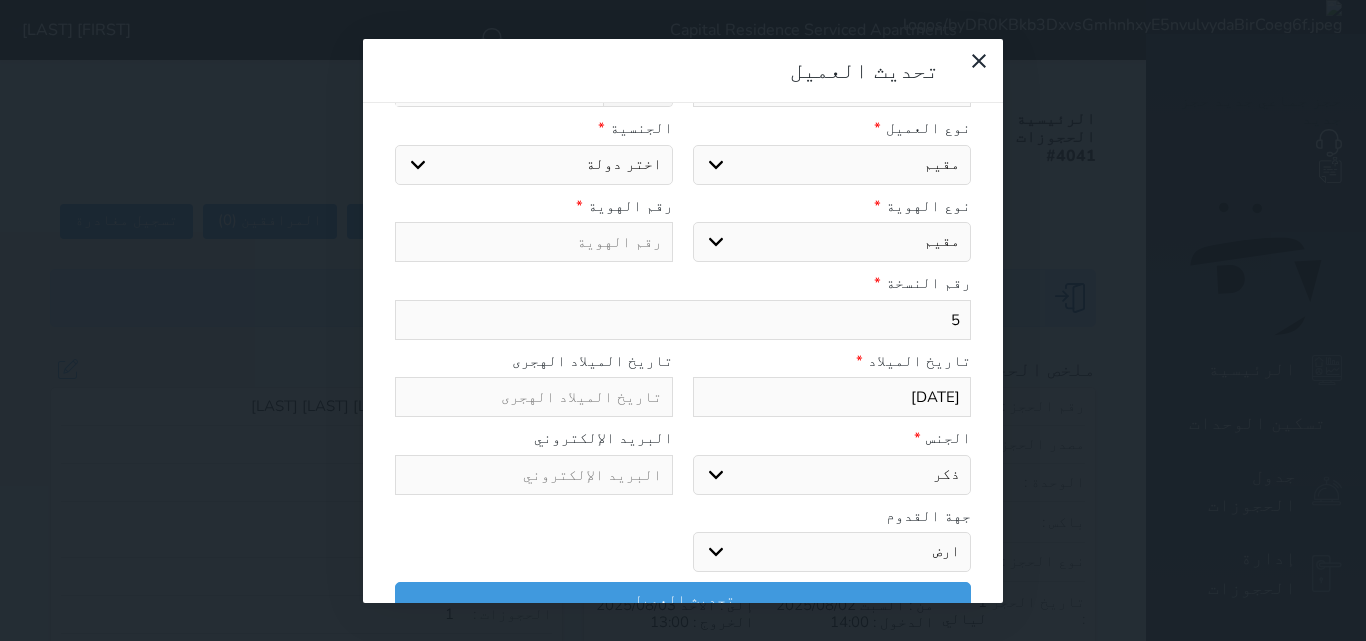 select 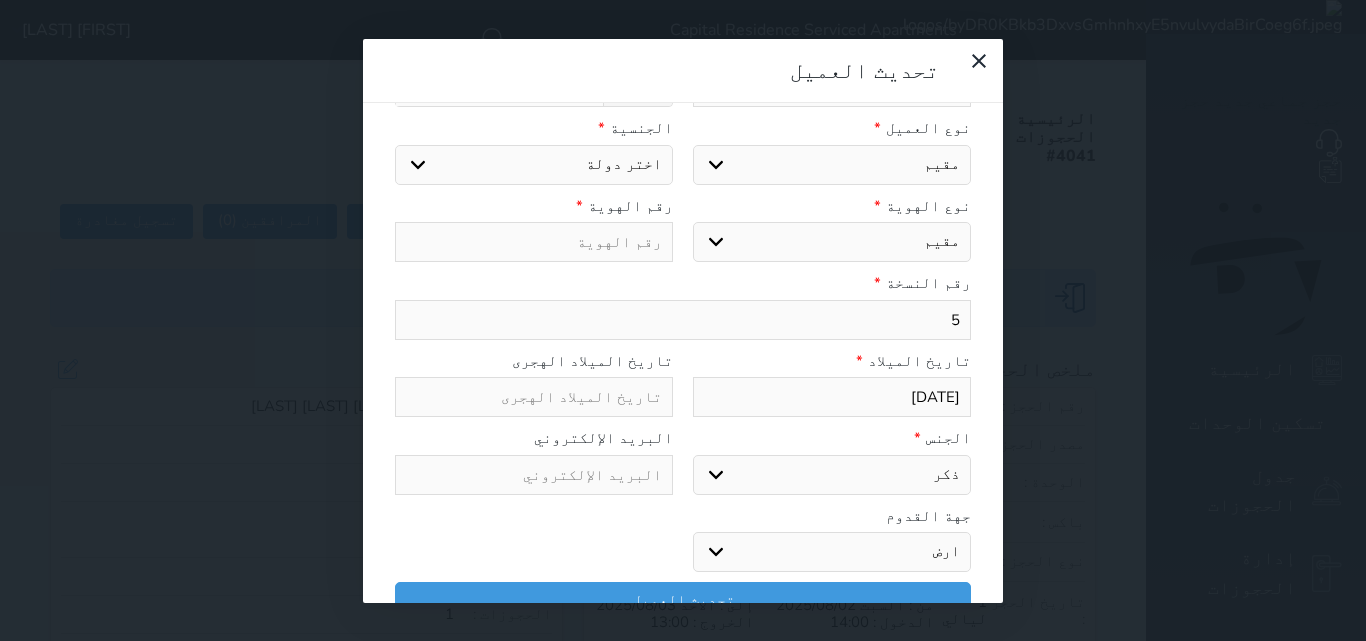 type on "2" 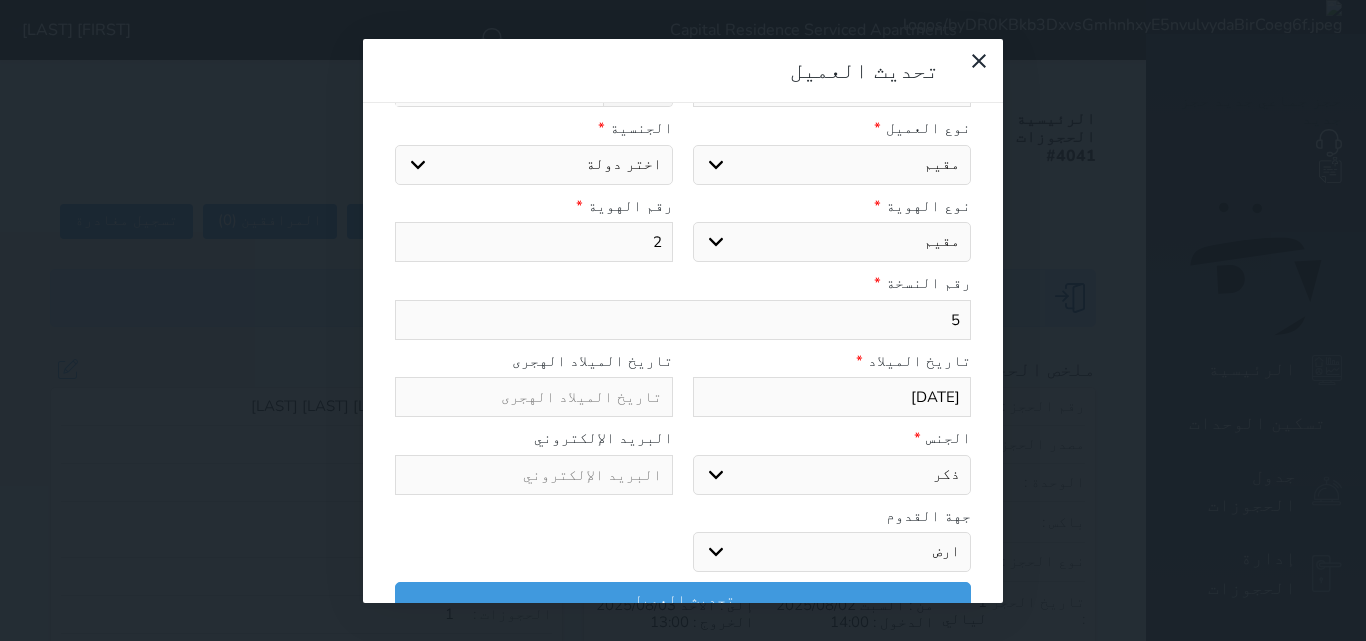 select 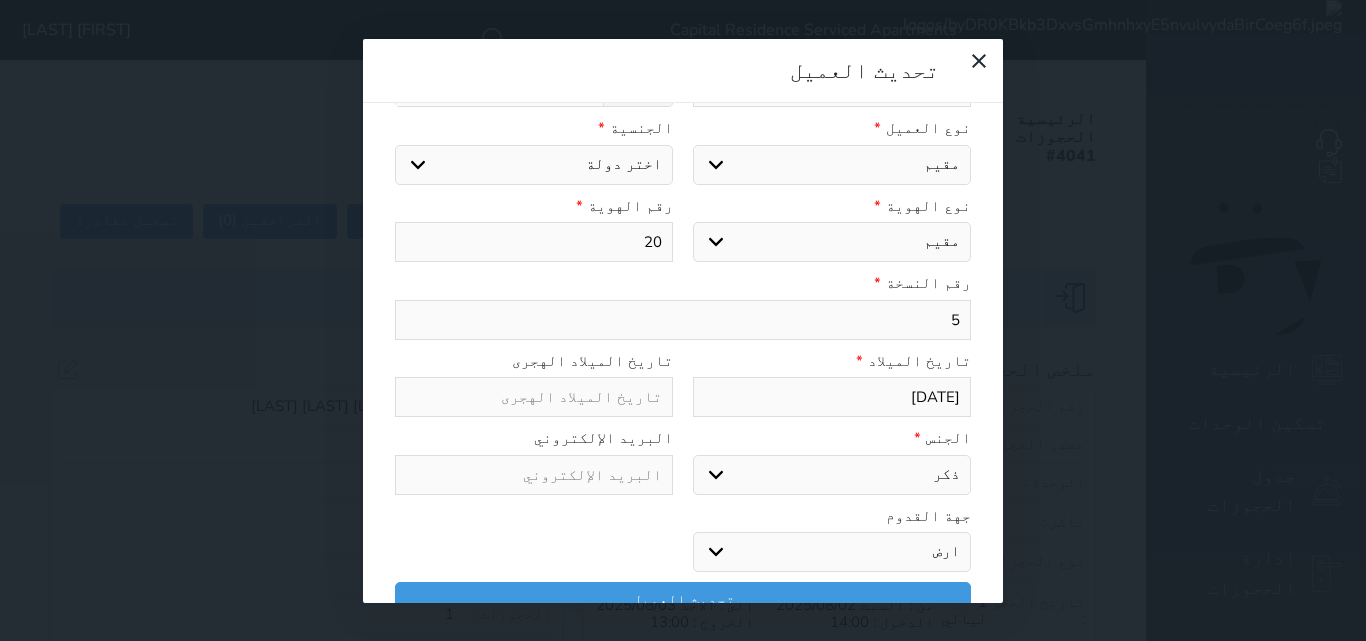 select 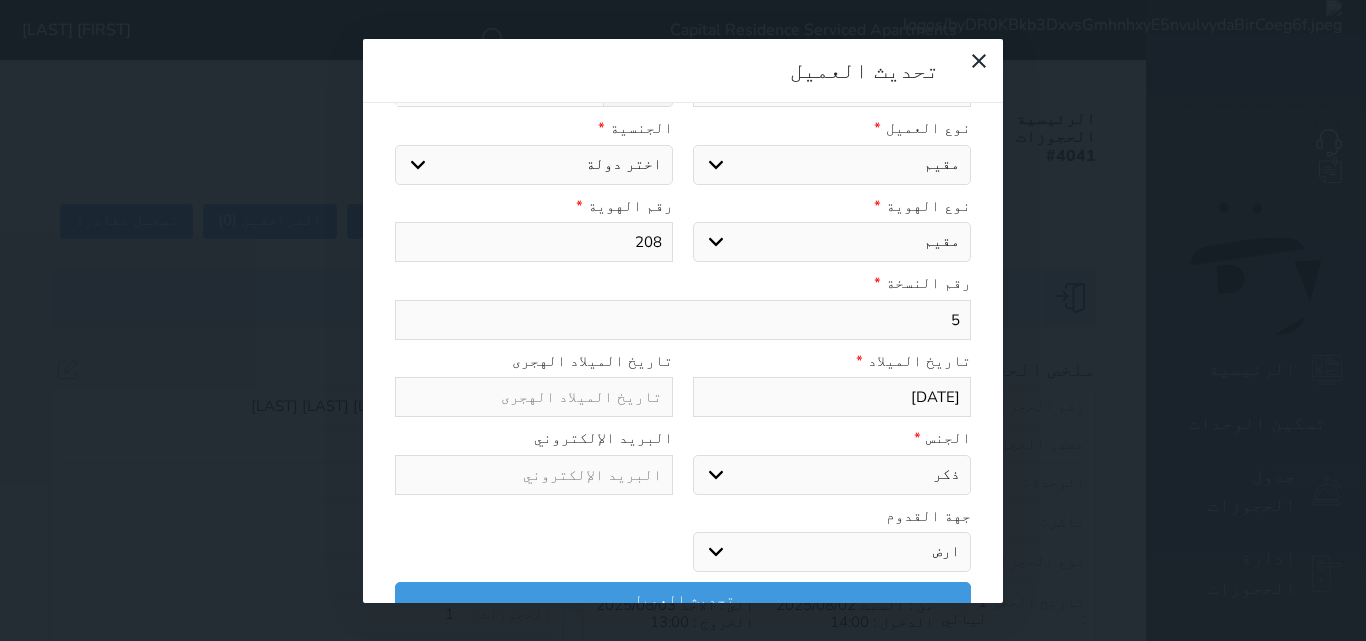 select 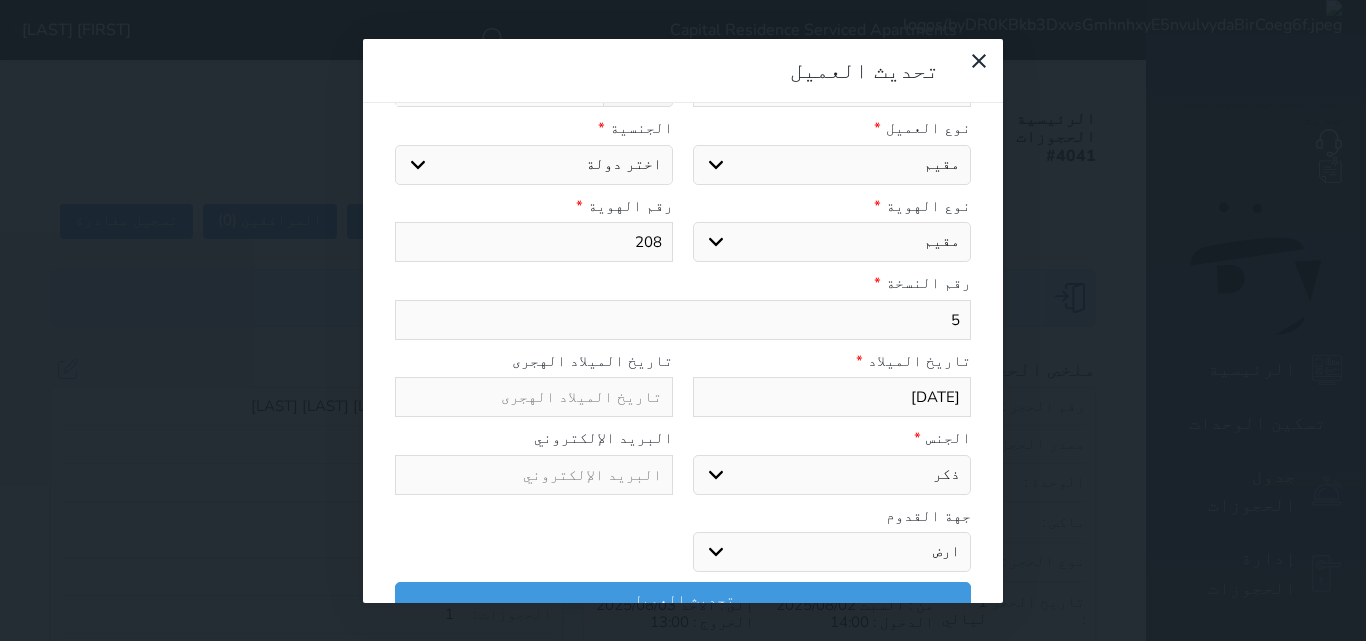 type on "2085" 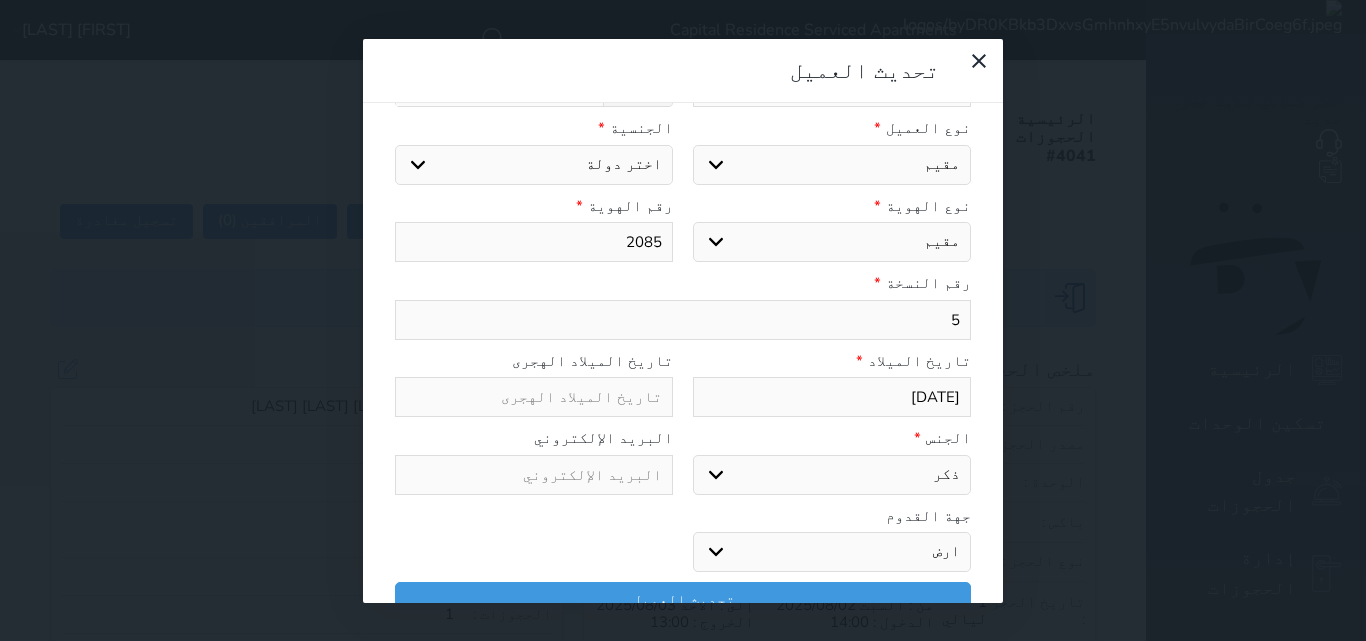 select 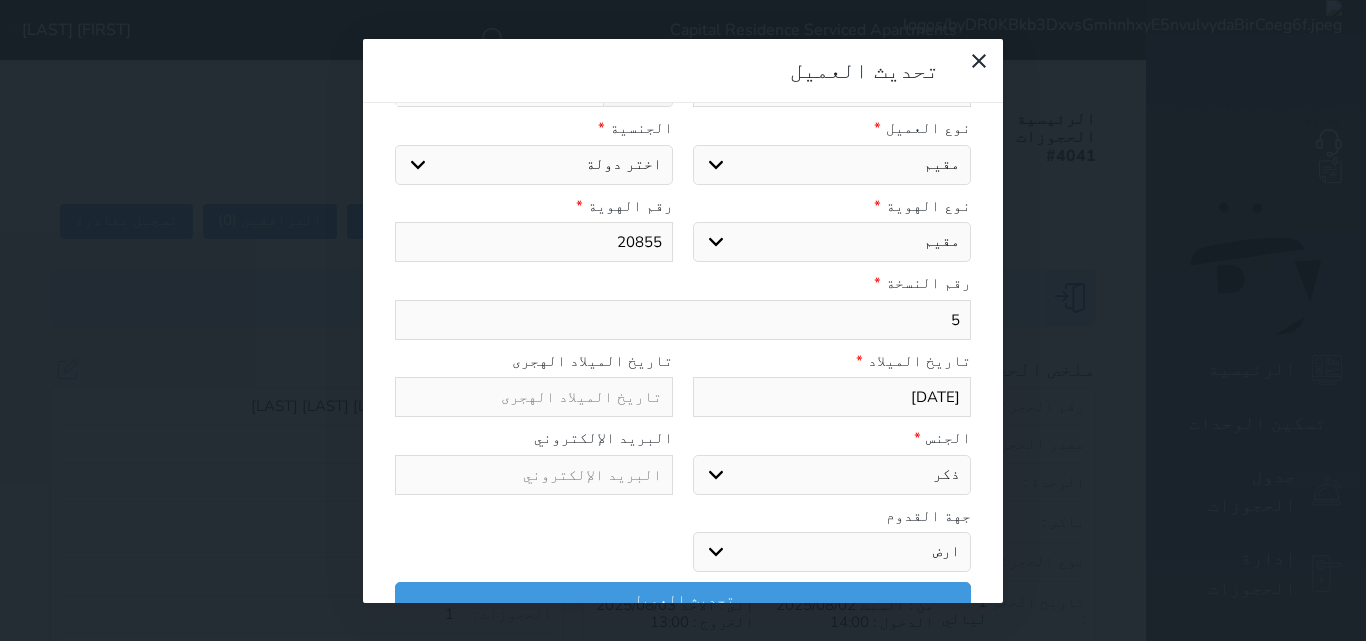select 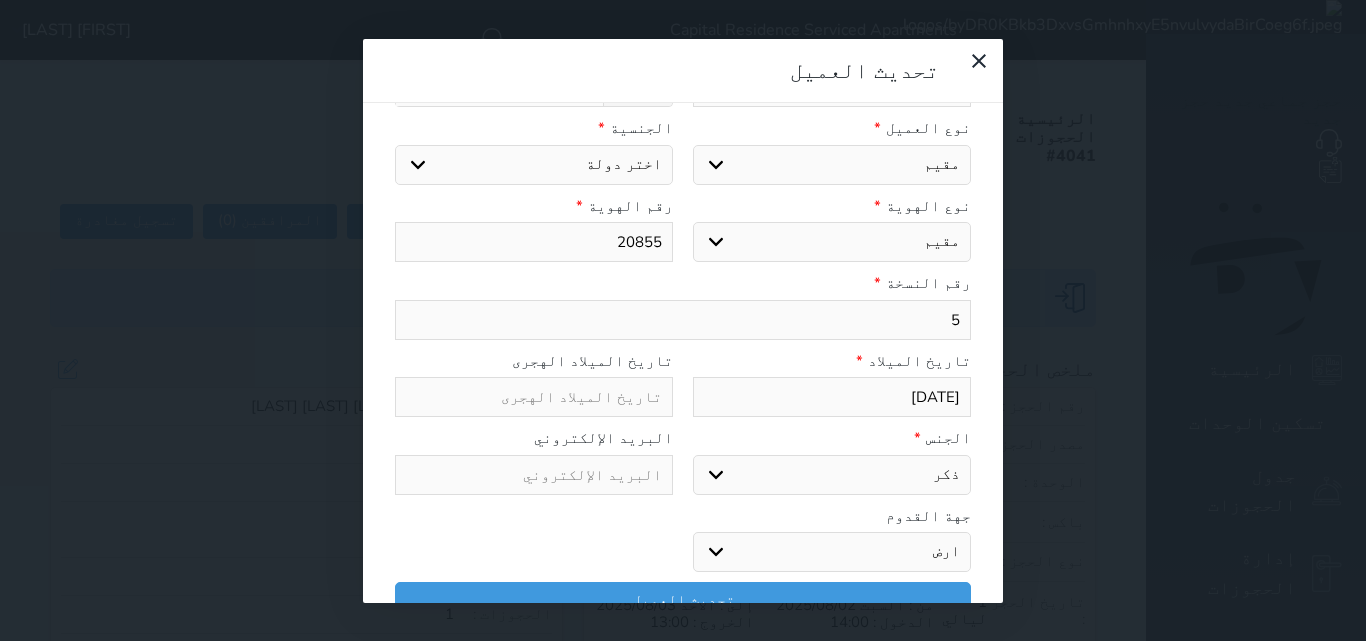 type on "[NUMBER]" 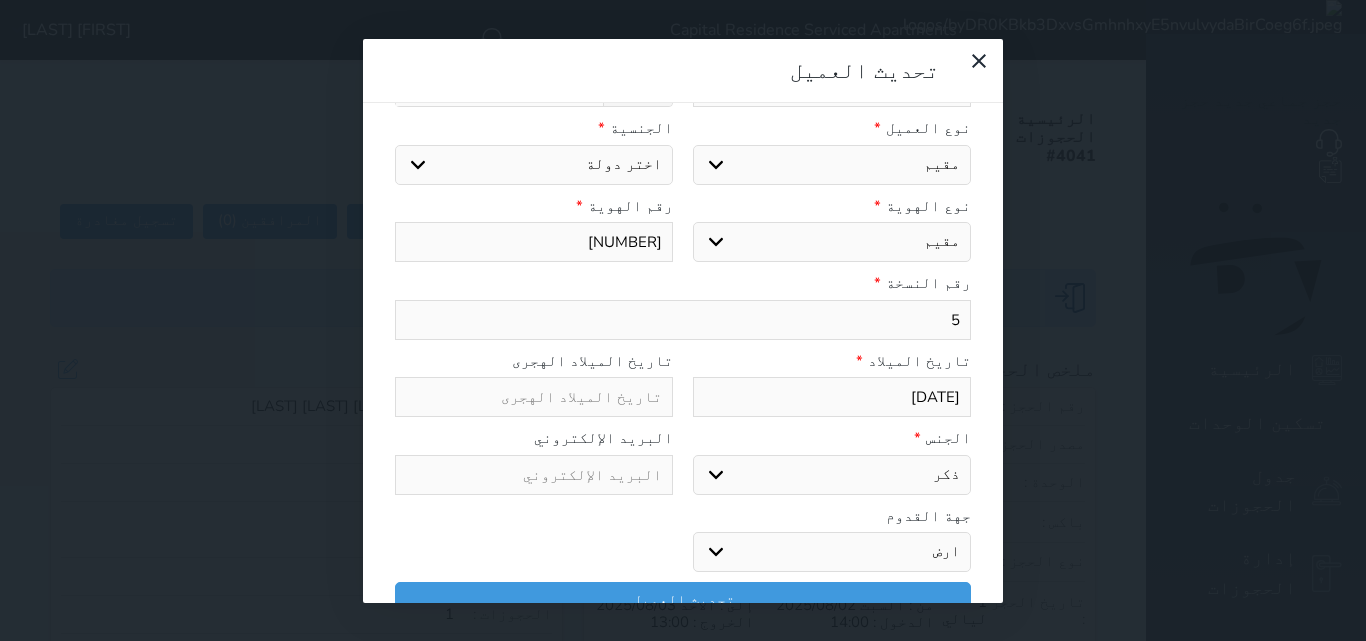 select 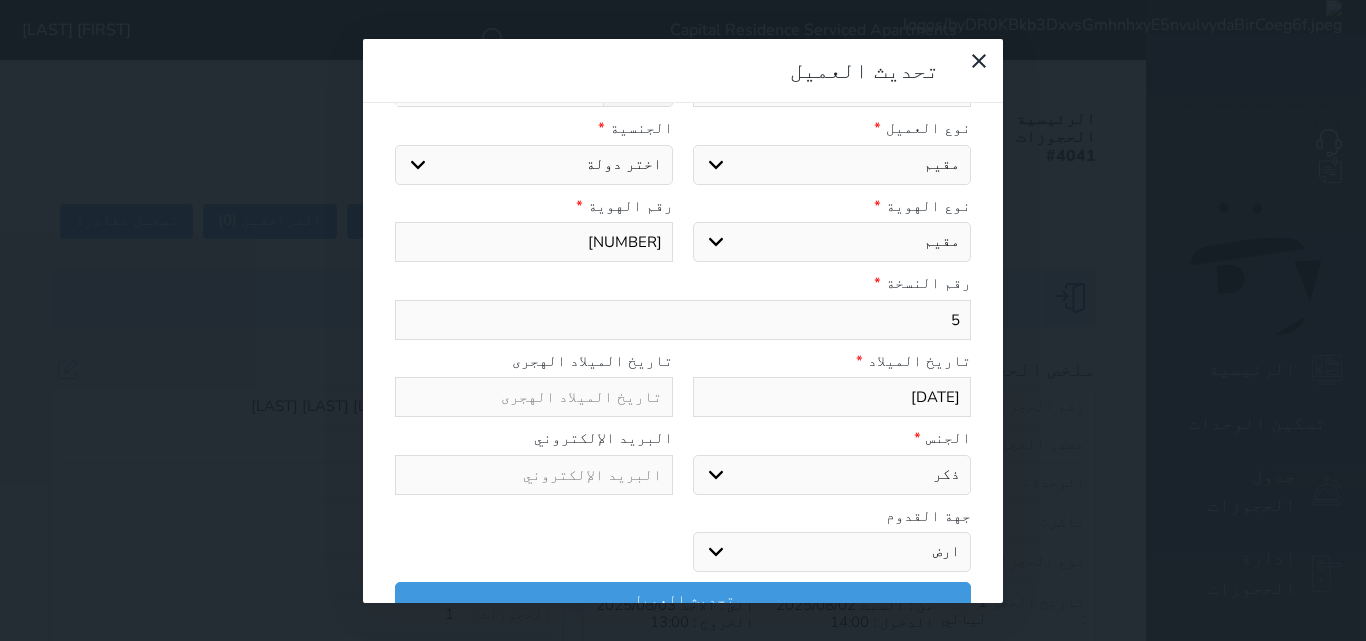 select 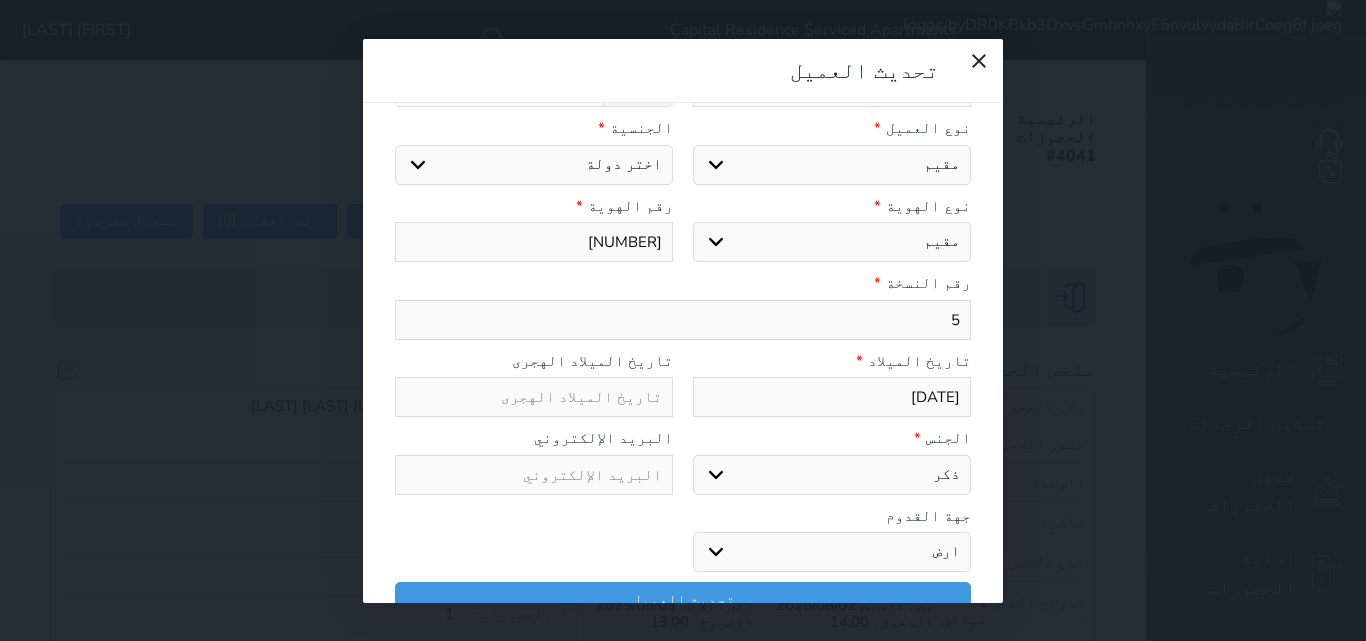 type on "20855227" 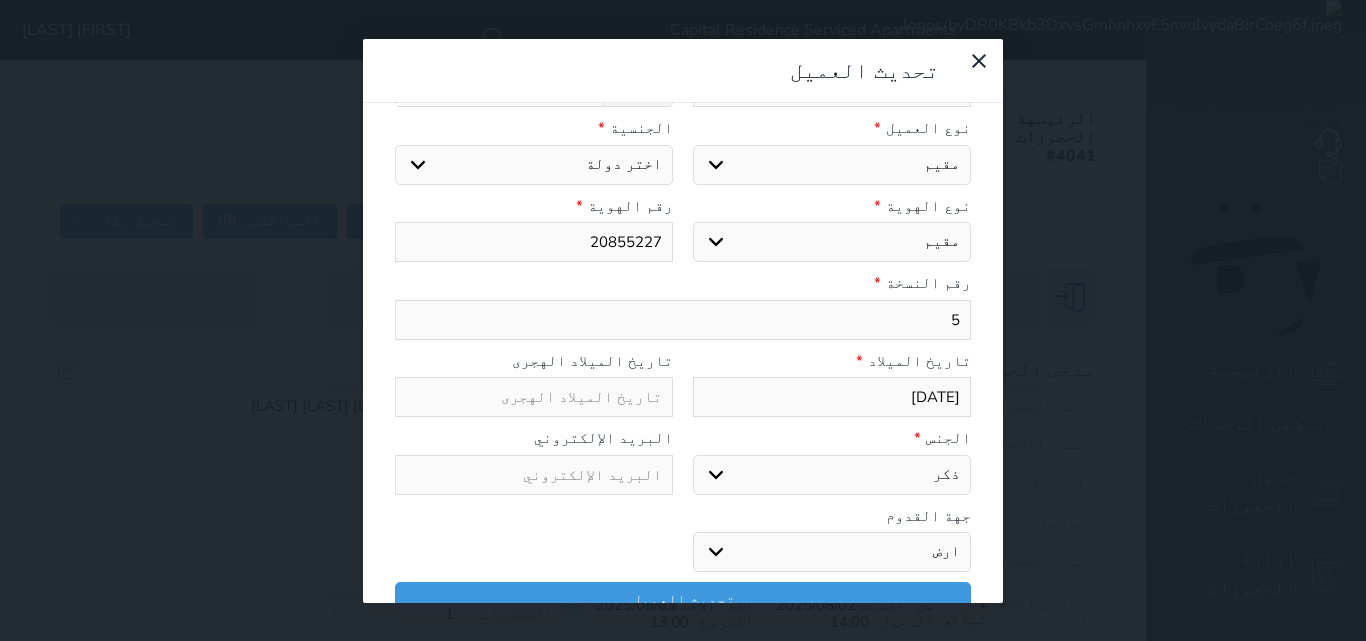 select 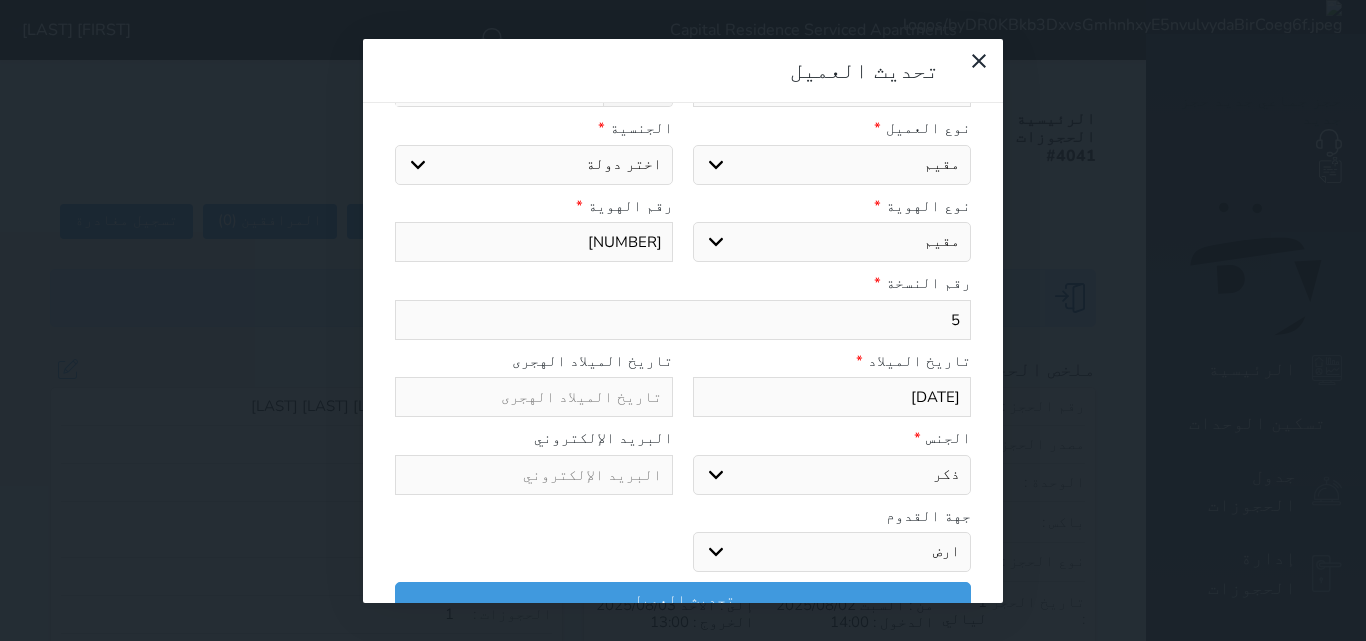 select 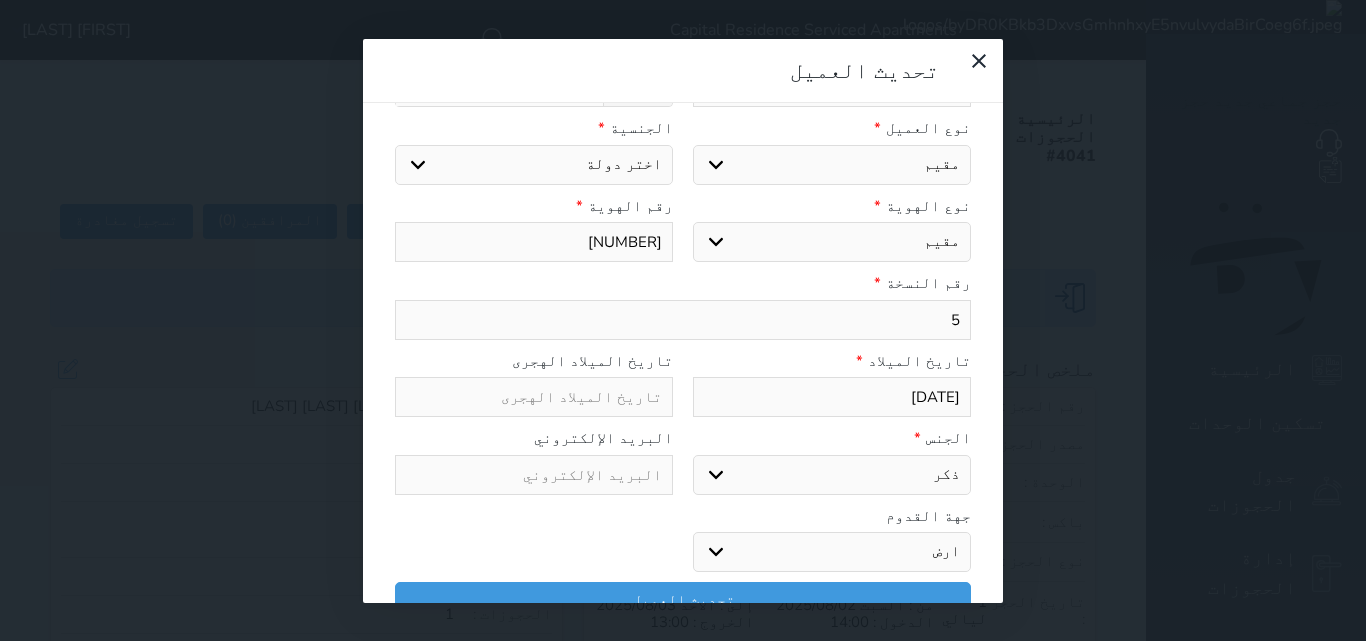 type on "[NUMBER]" 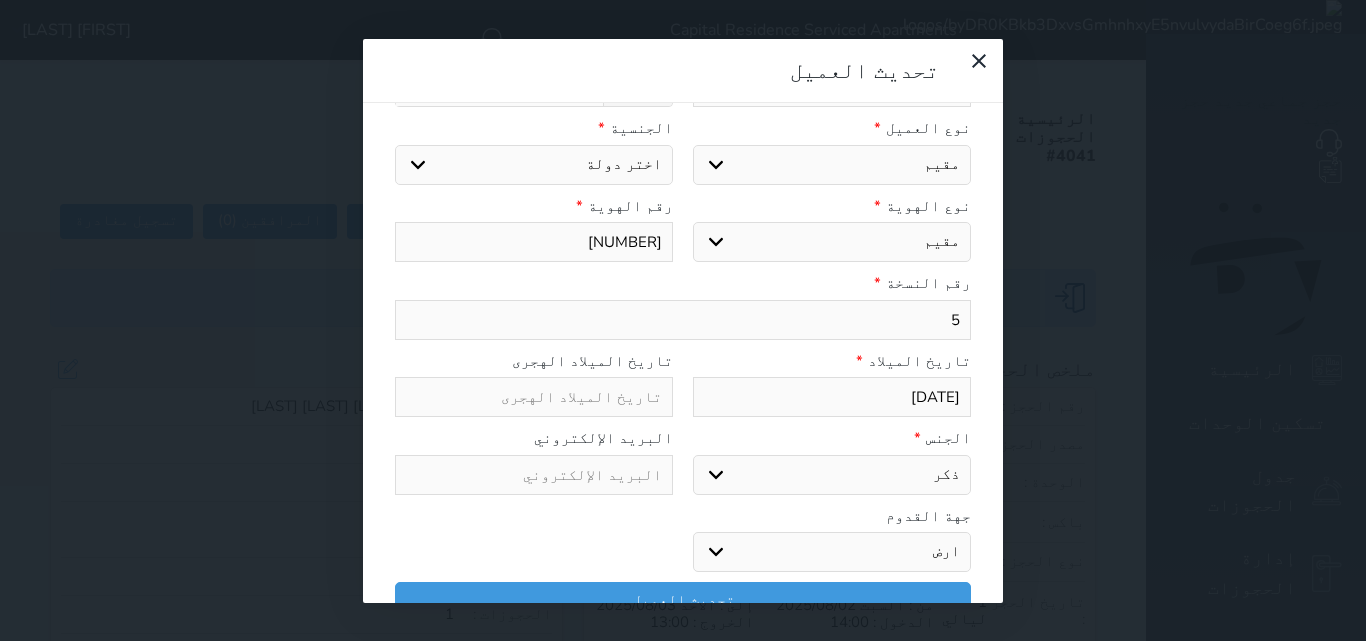 select 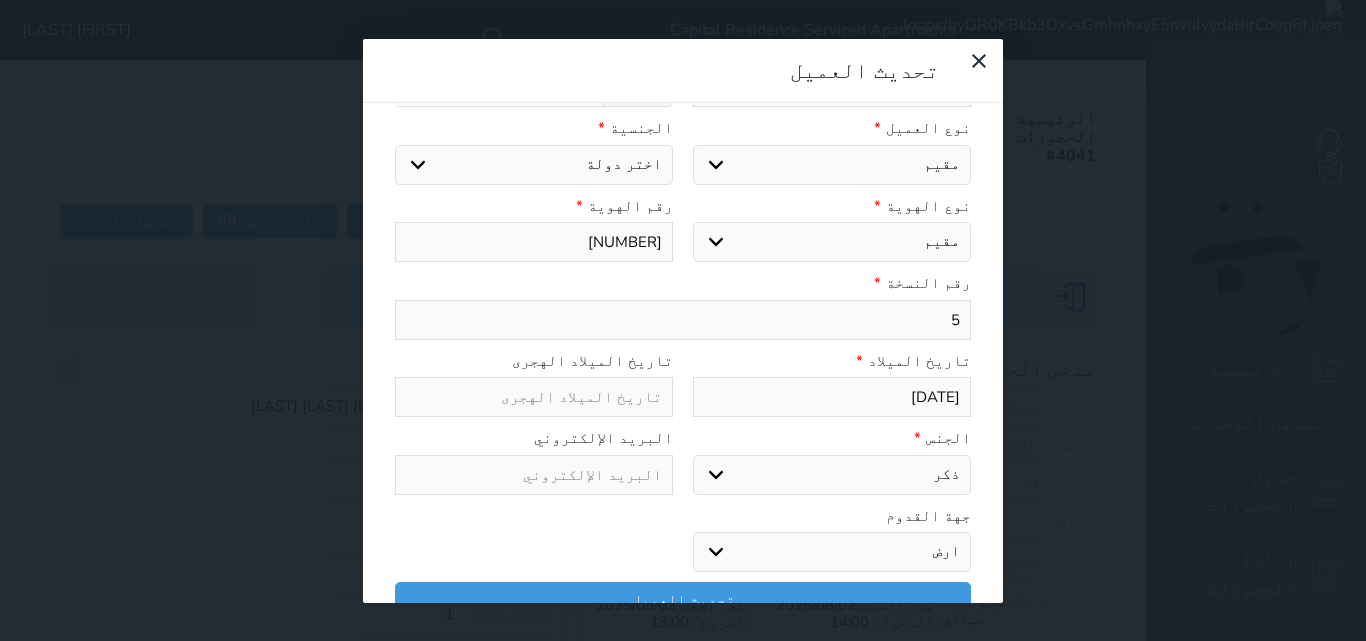 type on "1" 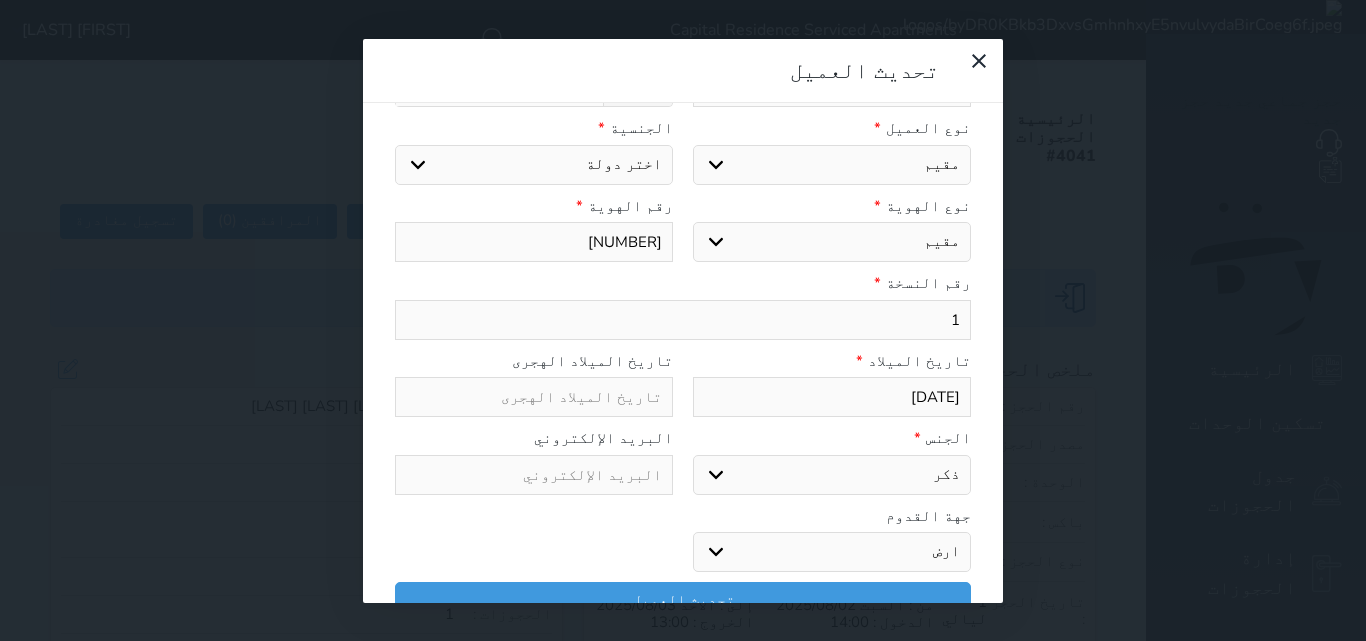 select 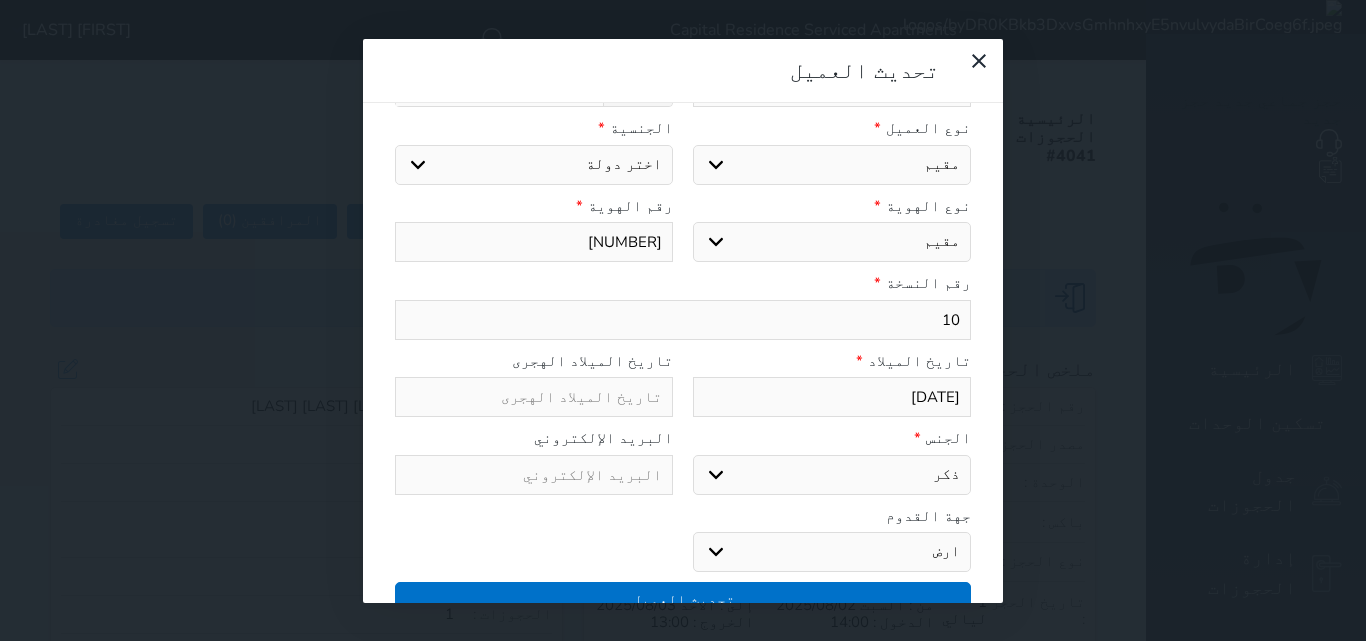 type on "10" 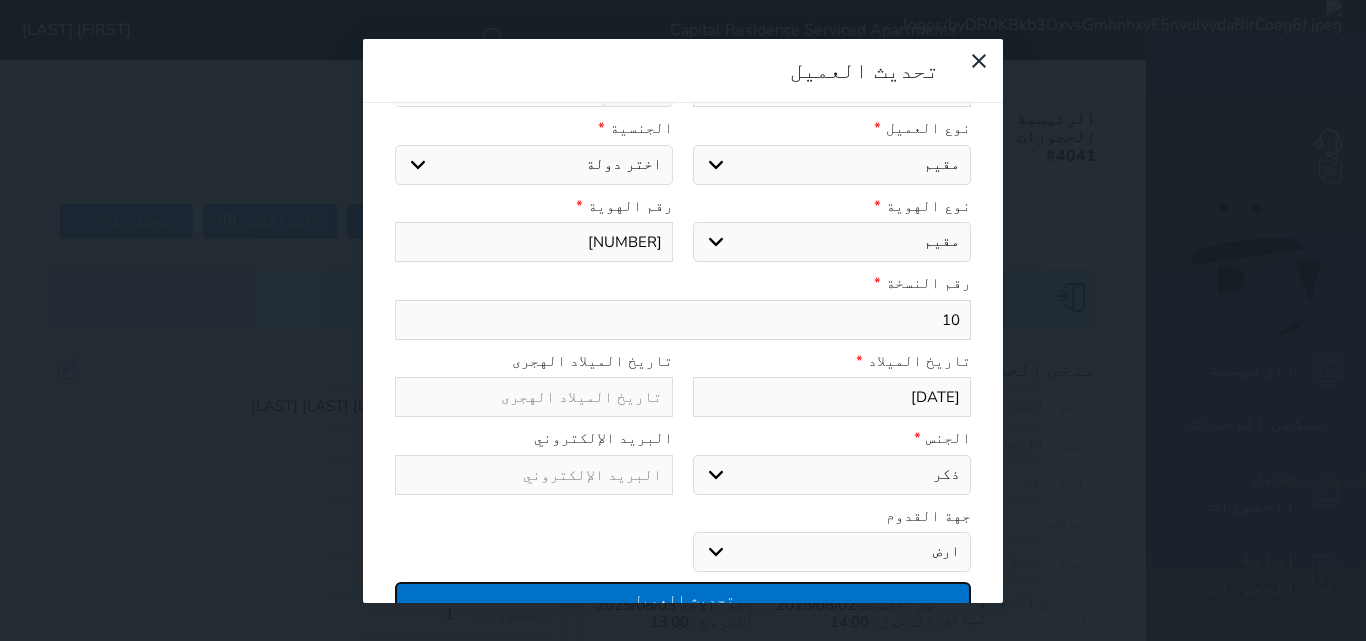click on "تحديث العميل" at bounding box center [683, 599] 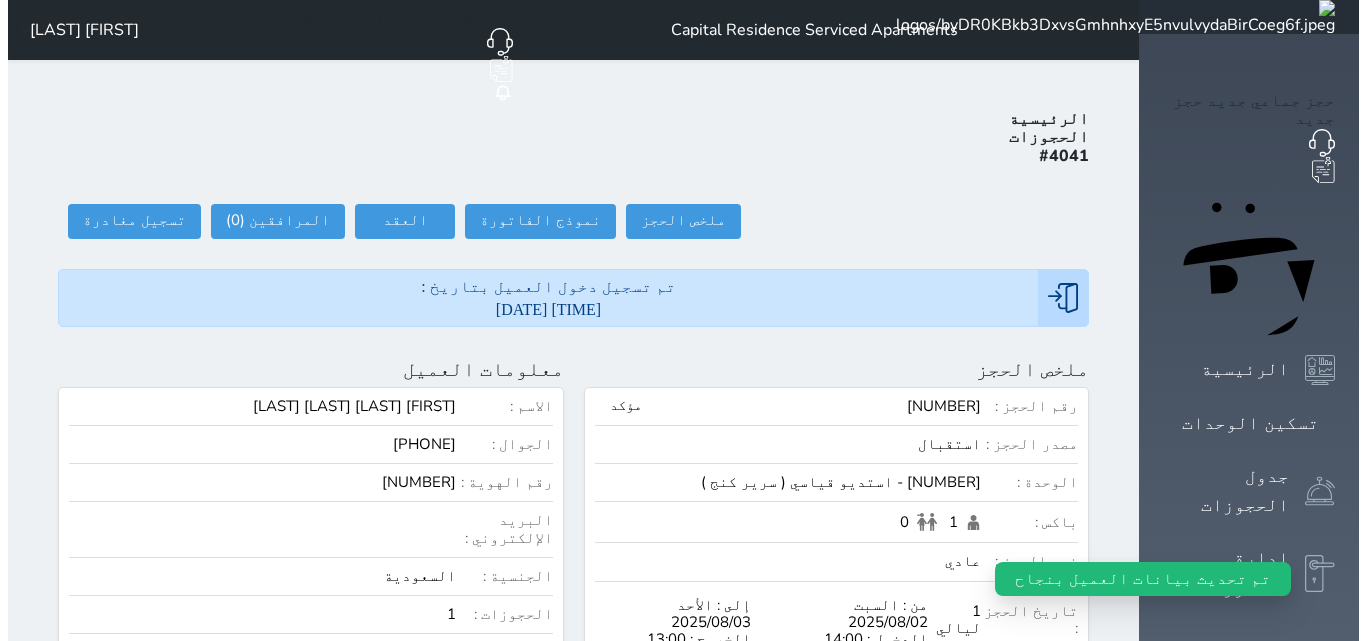 scroll, scrollTop: 100, scrollLeft: 0, axis: vertical 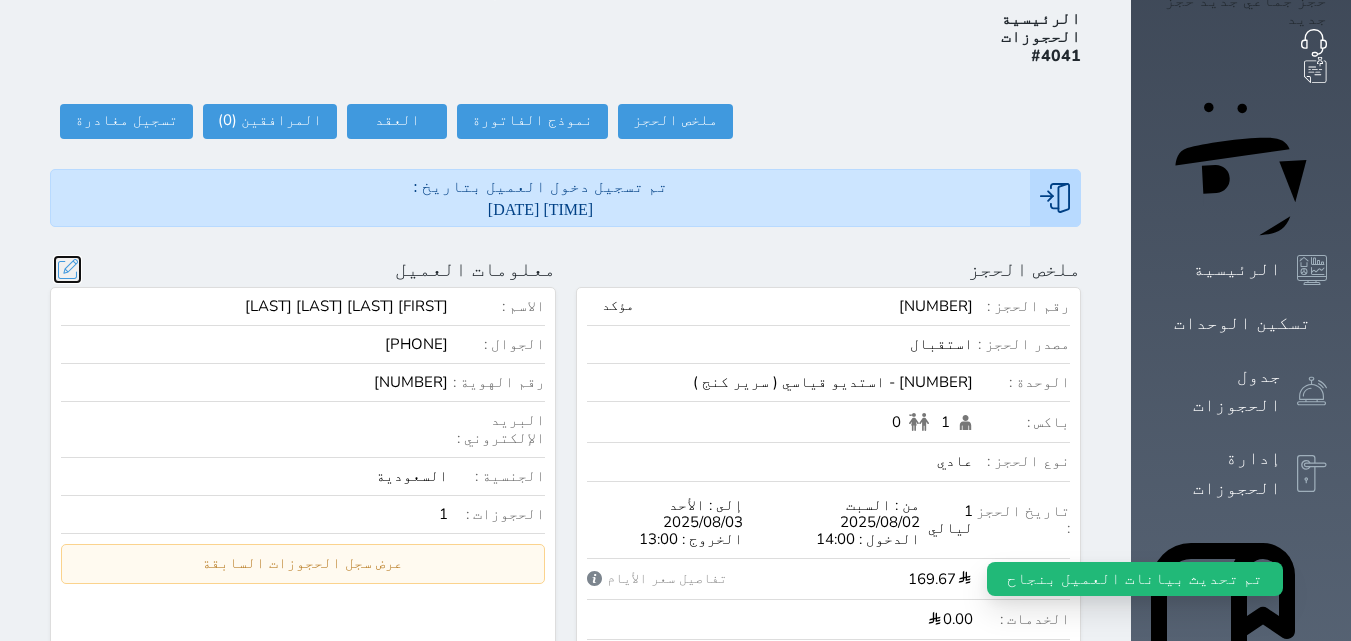 click at bounding box center [67, 269] 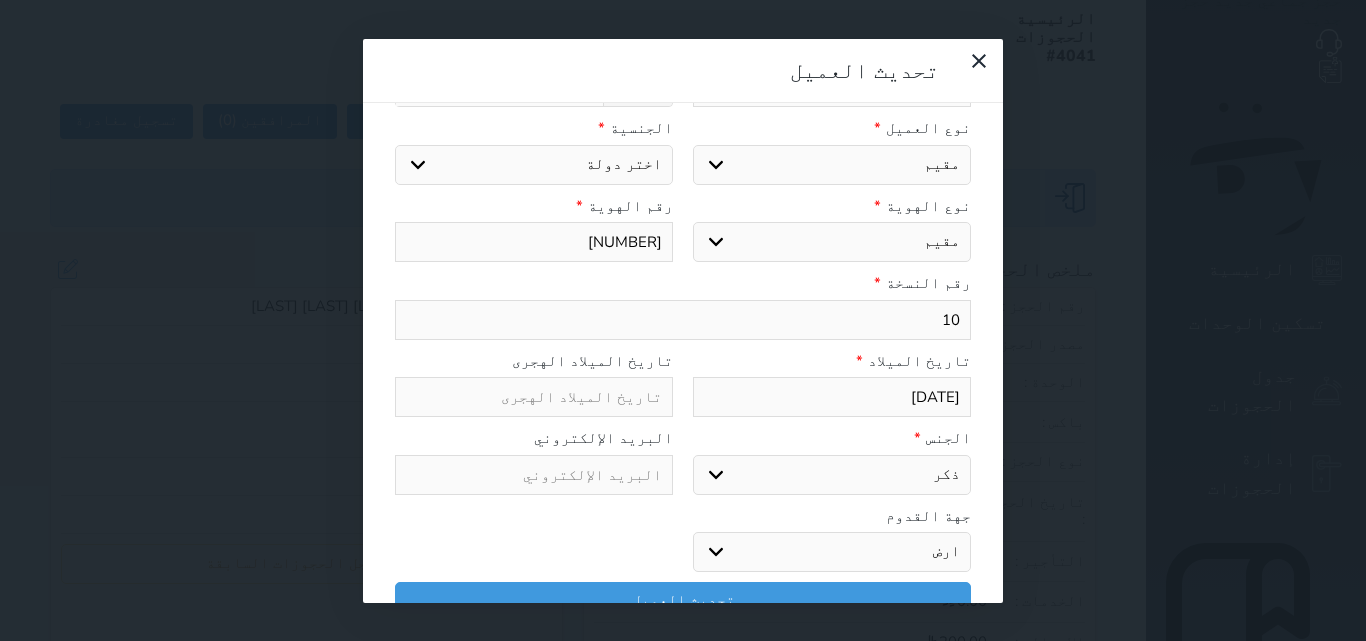 click at bounding box center [534, 397] 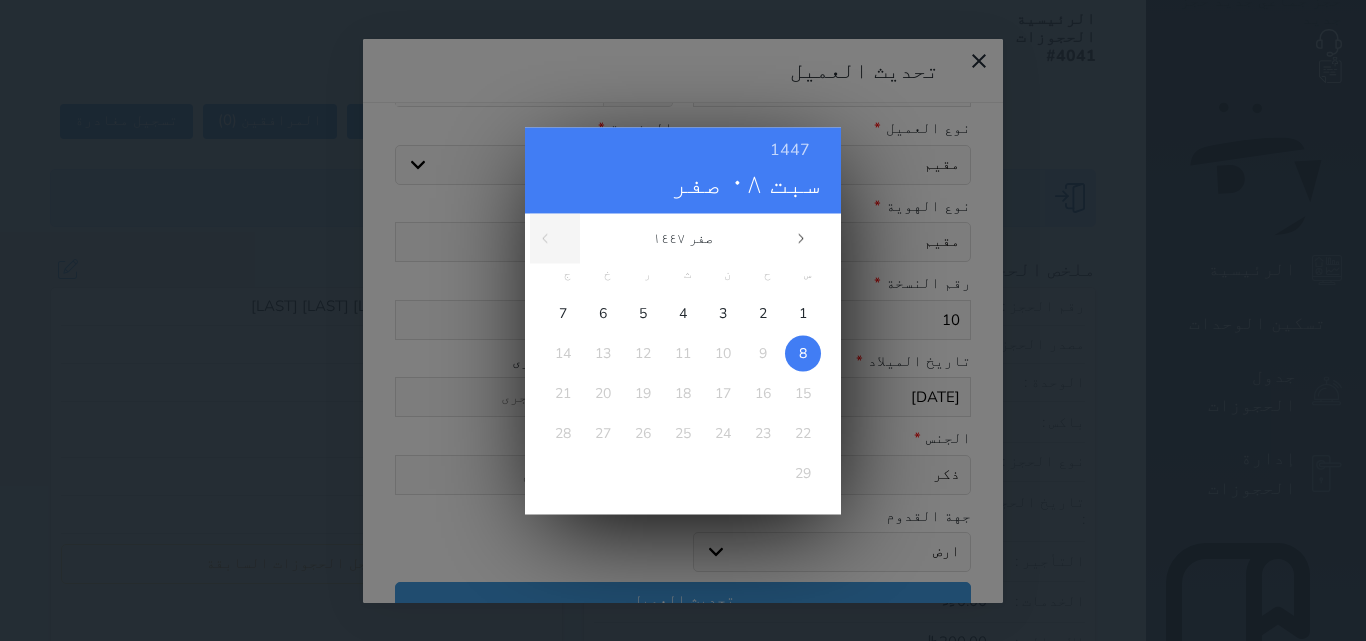 click on "1447   سبت ٠٨ صفر         صفر ١٤٤٧
س
ح
ن
ث
ر
خ
ج
1   2   3   4   5   6   7   8   9   10   11   12   13   14   15   16   17   18   19   20   21   22   23   24   25   26   27   28   29
محرم
صفر
ربيع الأول
ربيع الثاني
جمادى الأولى
جمادى الآخرة
رجب
شعبان
رمضان" at bounding box center [683, 321] 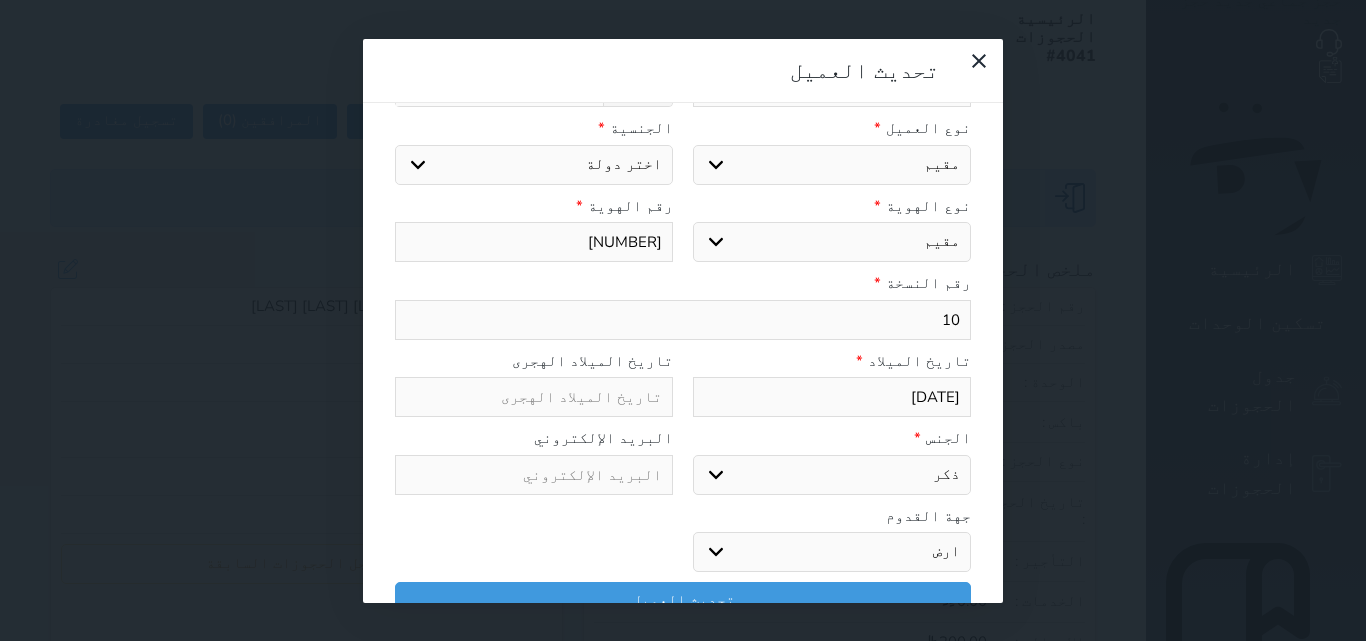 click on "[DATE]" at bounding box center [832, 397] 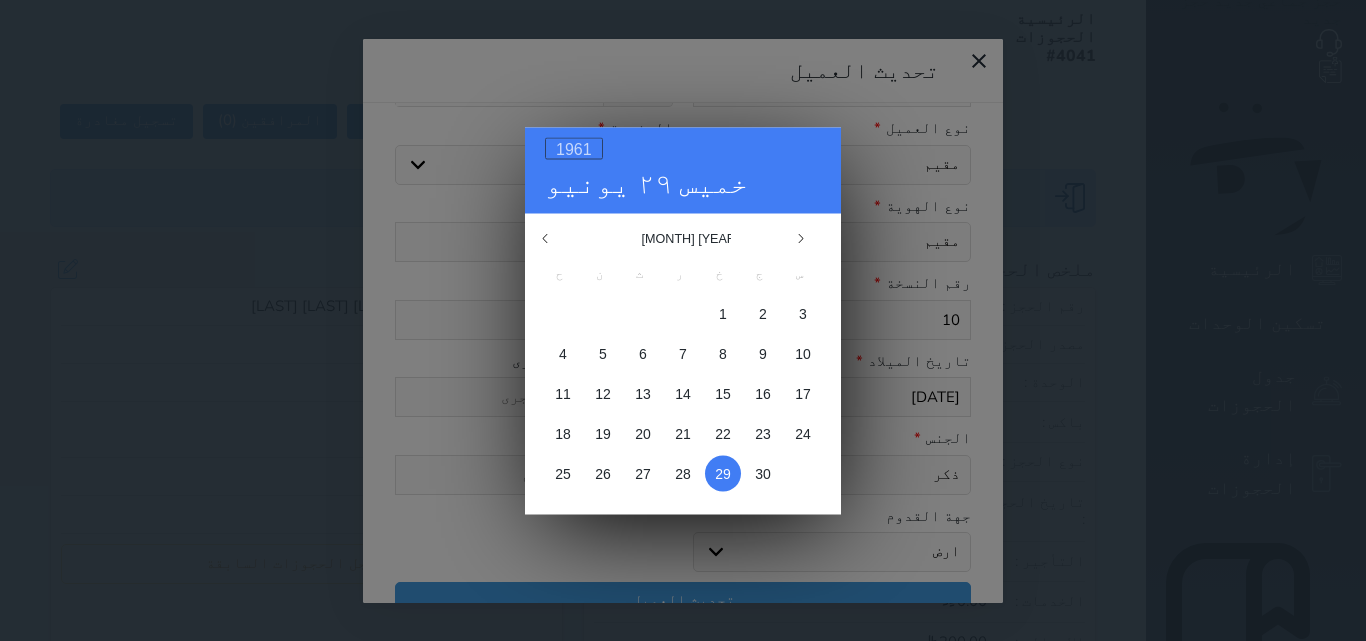 click on "1961" at bounding box center (574, 148) 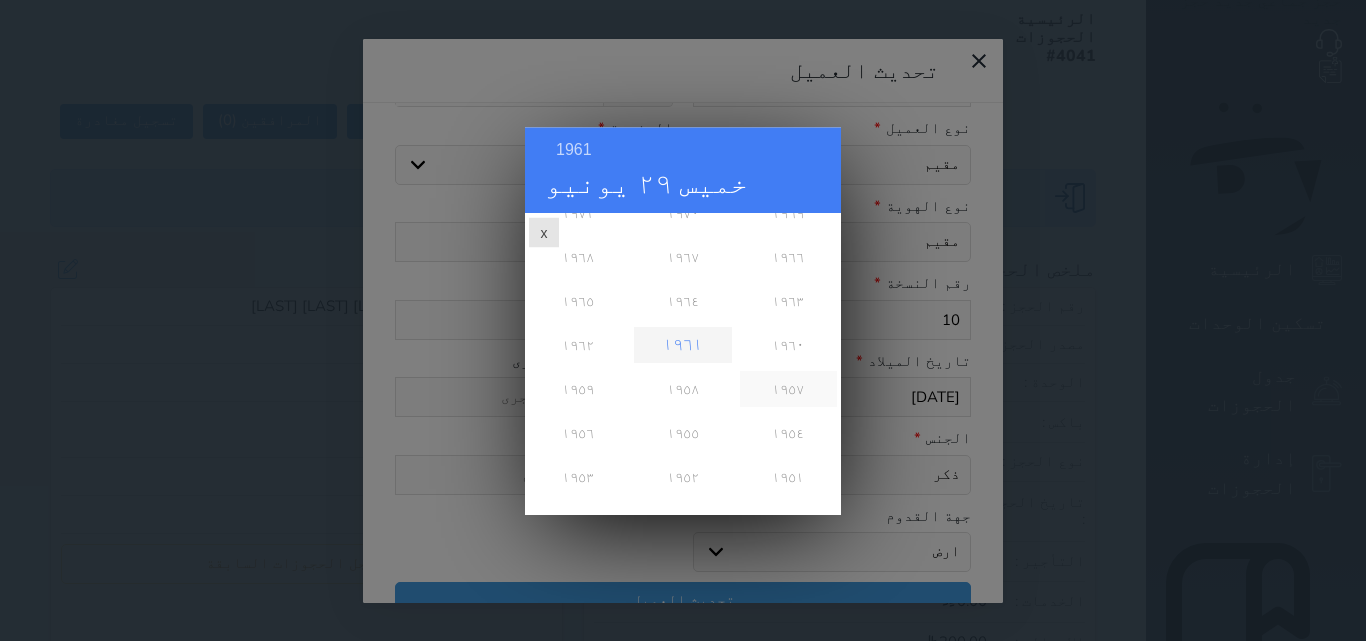 scroll, scrollTop: 744, scrollLeft: 0, axis: vertical 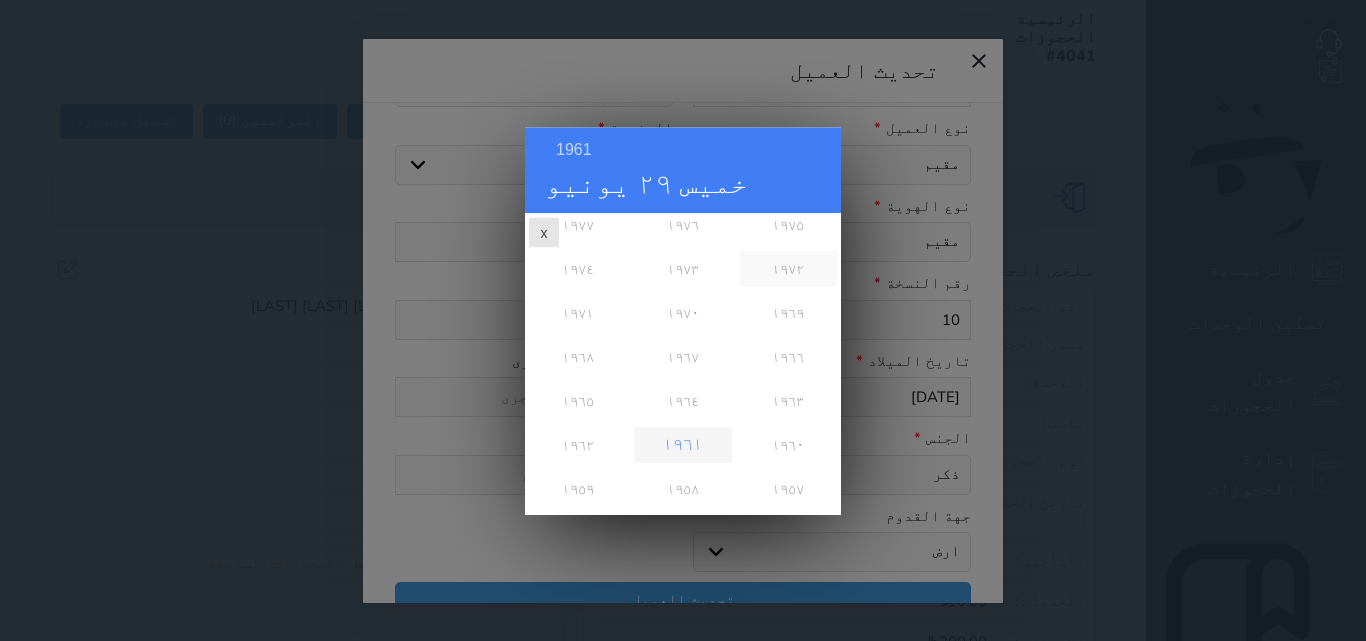 click on "١٩٧٢" at bounding box center (788, 269) 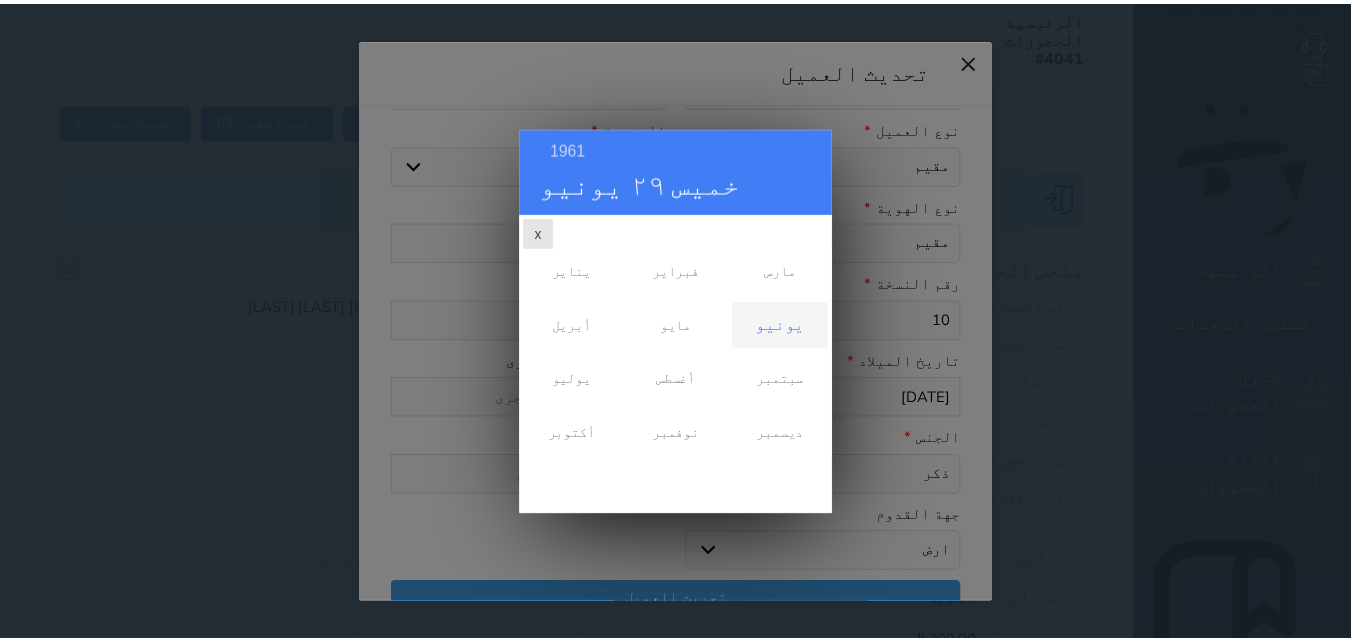 scroll, scrollTop: 0, scrollLeft: 0, axis: both 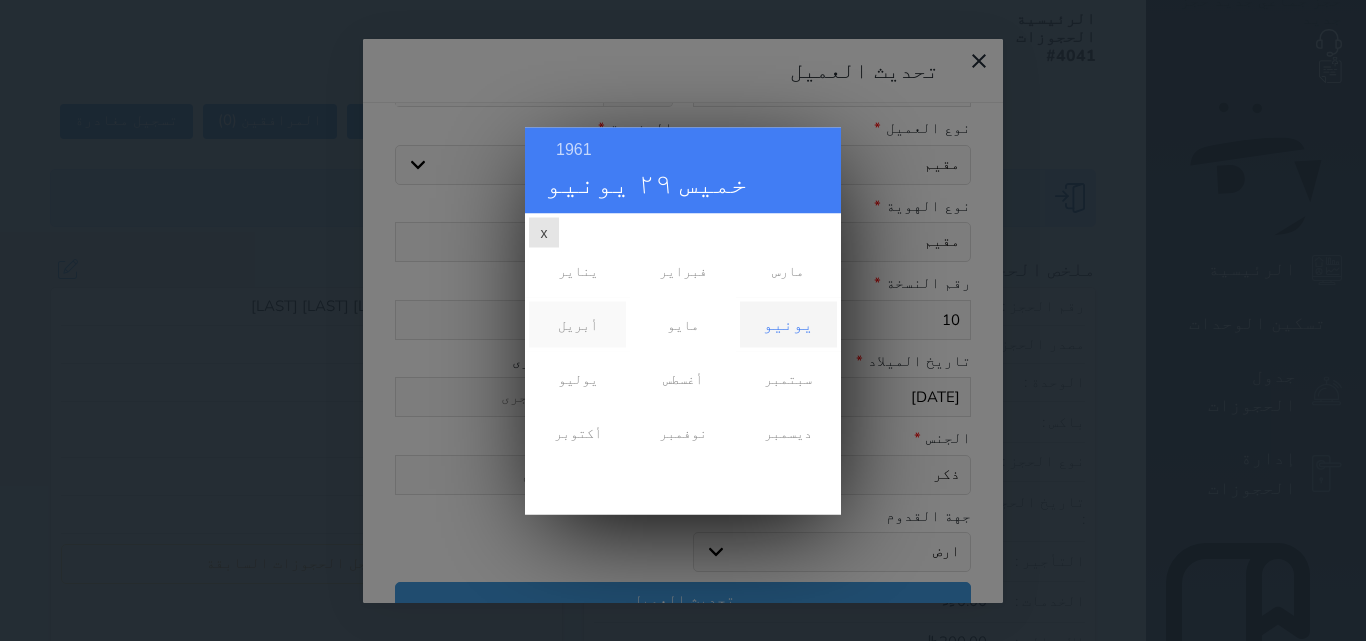 click on "أبريل" at bounding box center (577, 324) 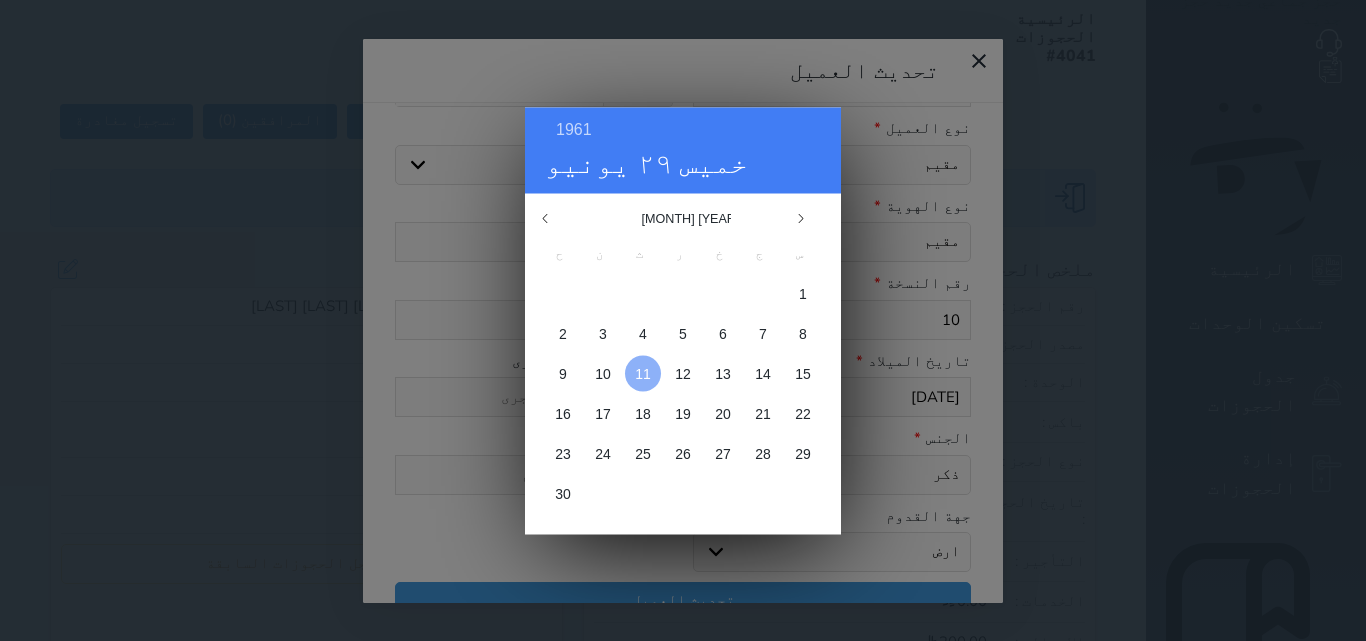 click on "11" at bounding box center (643, 373) 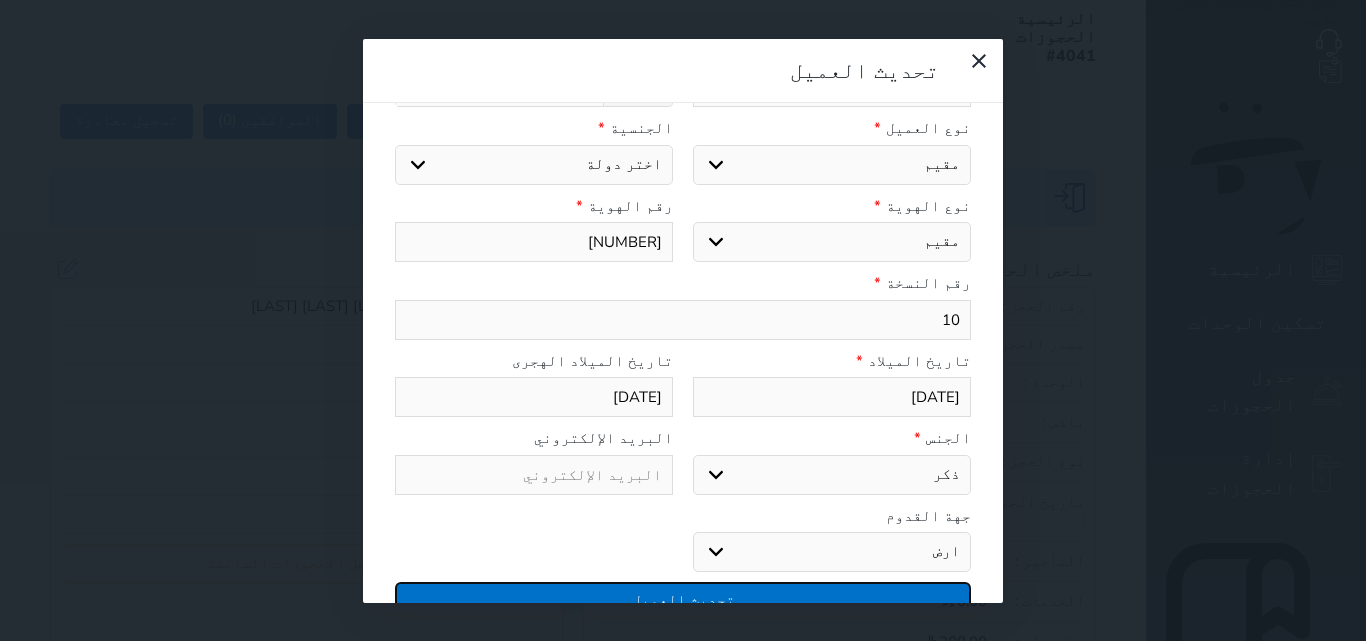click on "تحديث العميل" at bounding box center [683, 599] 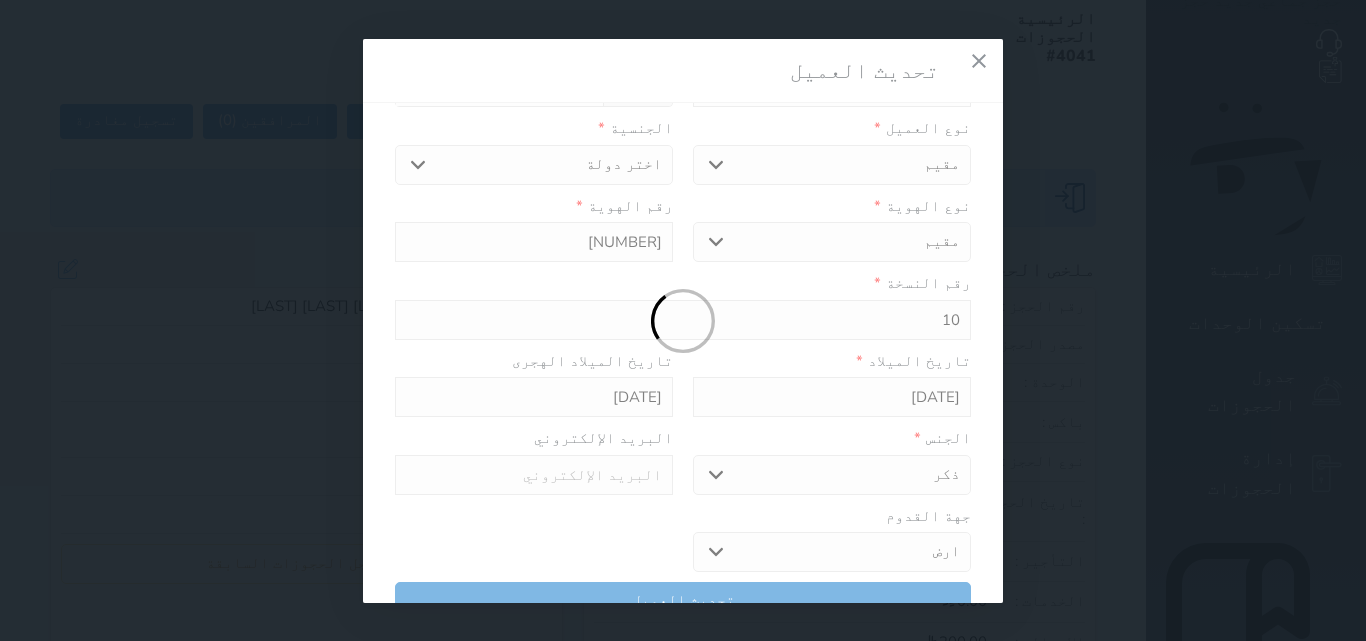 select 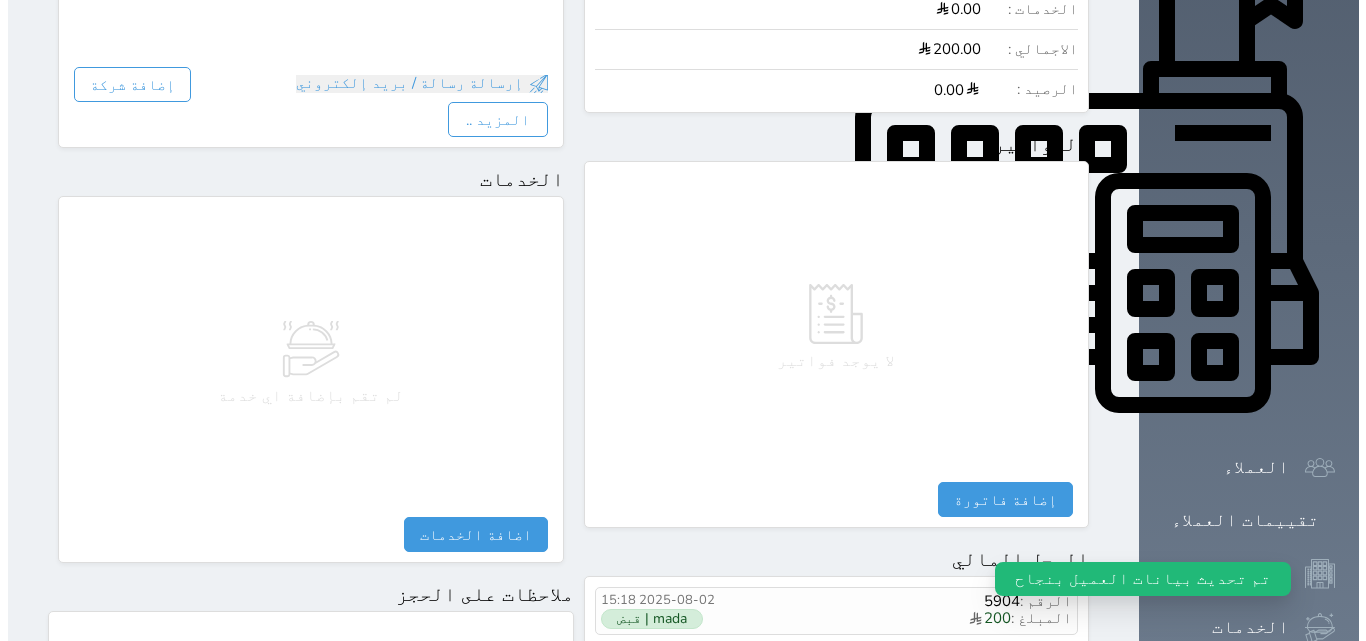 scroll, scrollTop: 900, scrollLeft: 0, axis: vertical 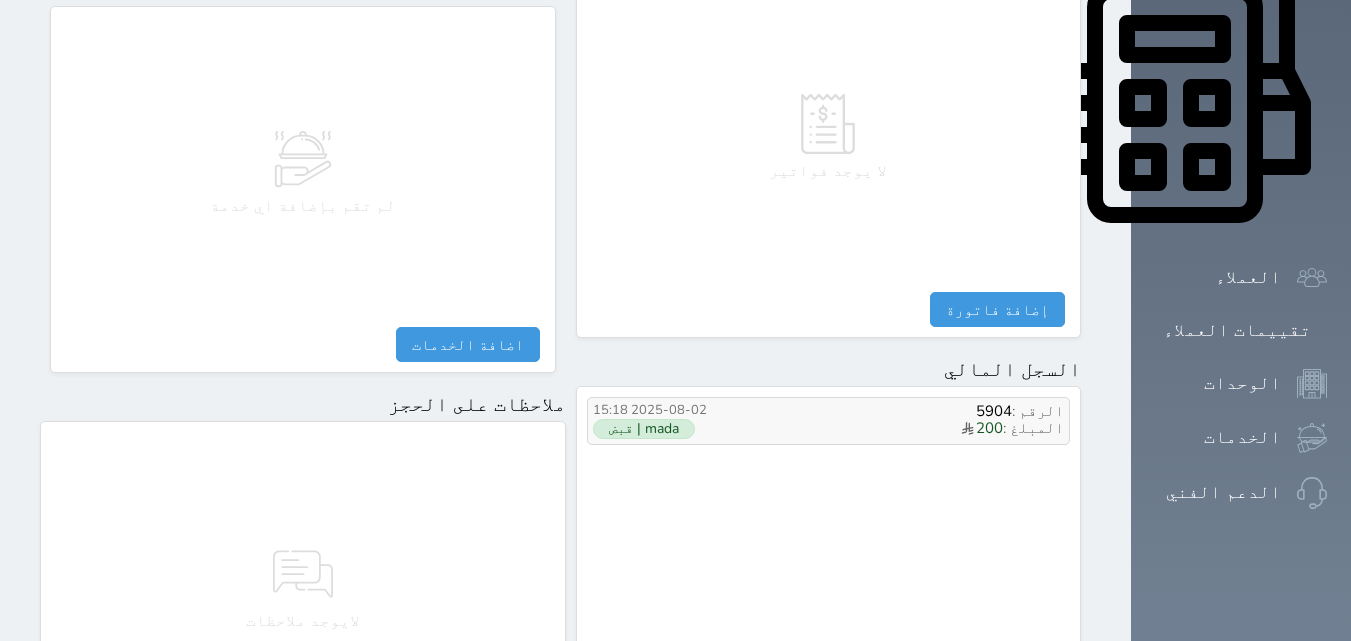 click on "المبلغ :  200" at bounding box center [899, 429] 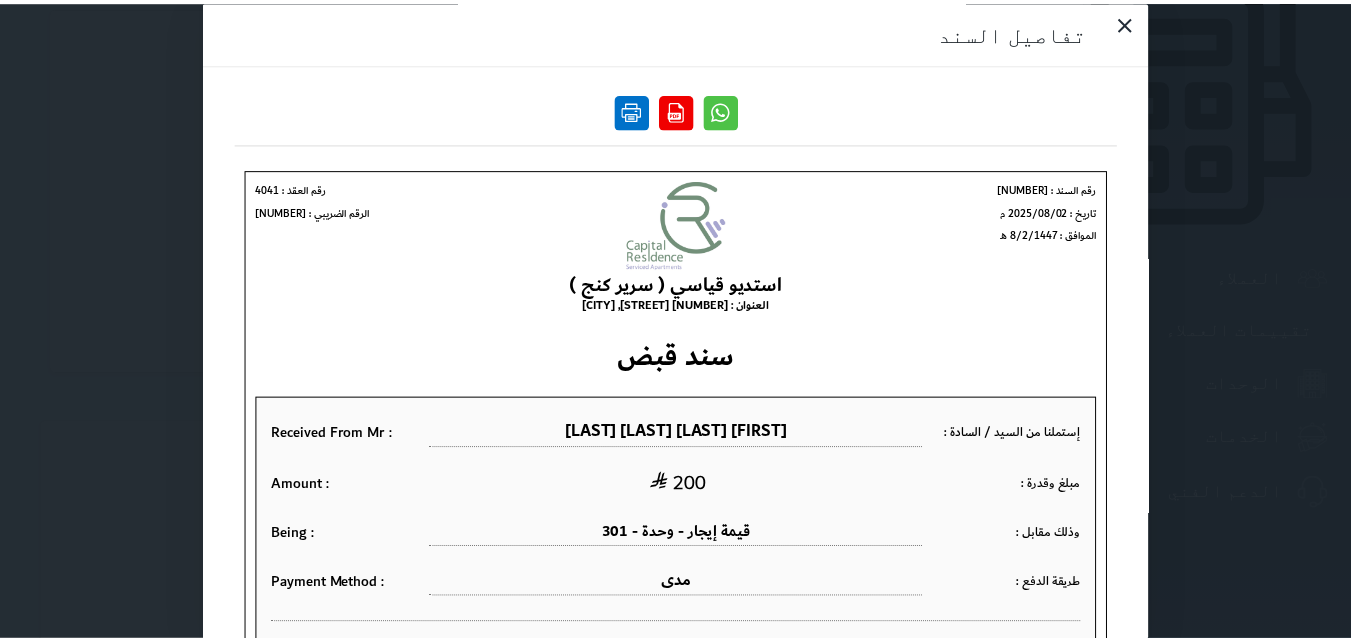 scroll, scrollTop: 0, scrollLeft: 0, axis: both 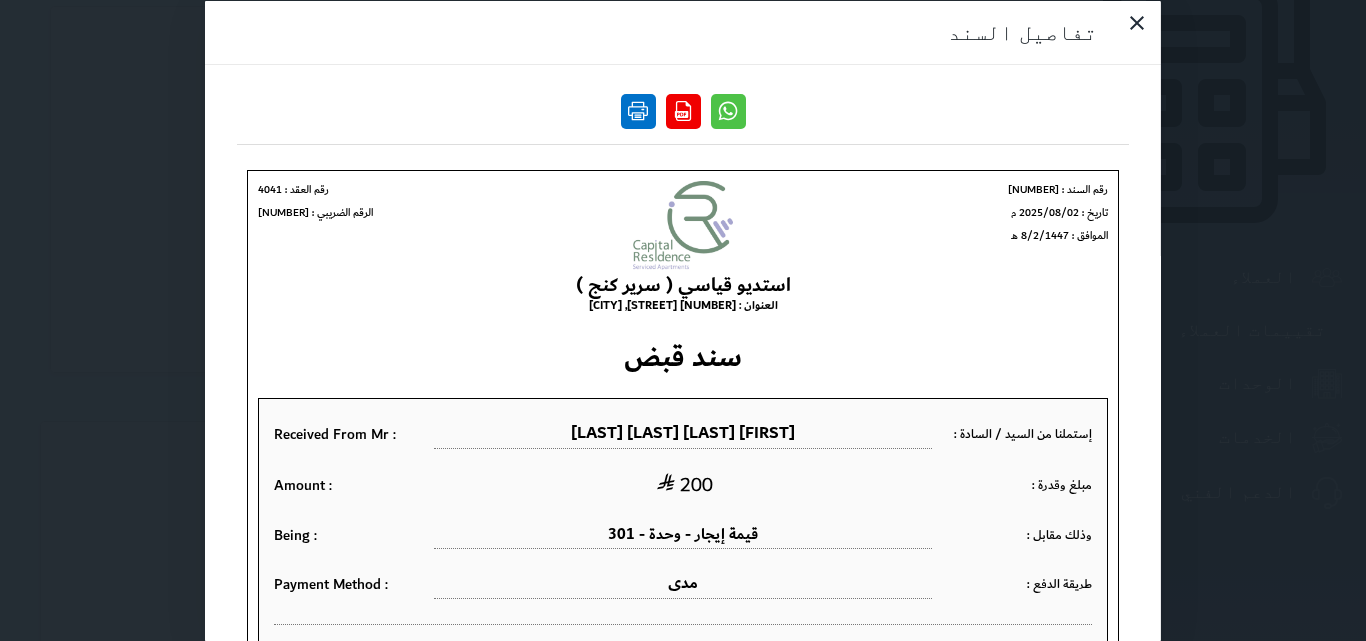 click at bounding box center [638, 110] 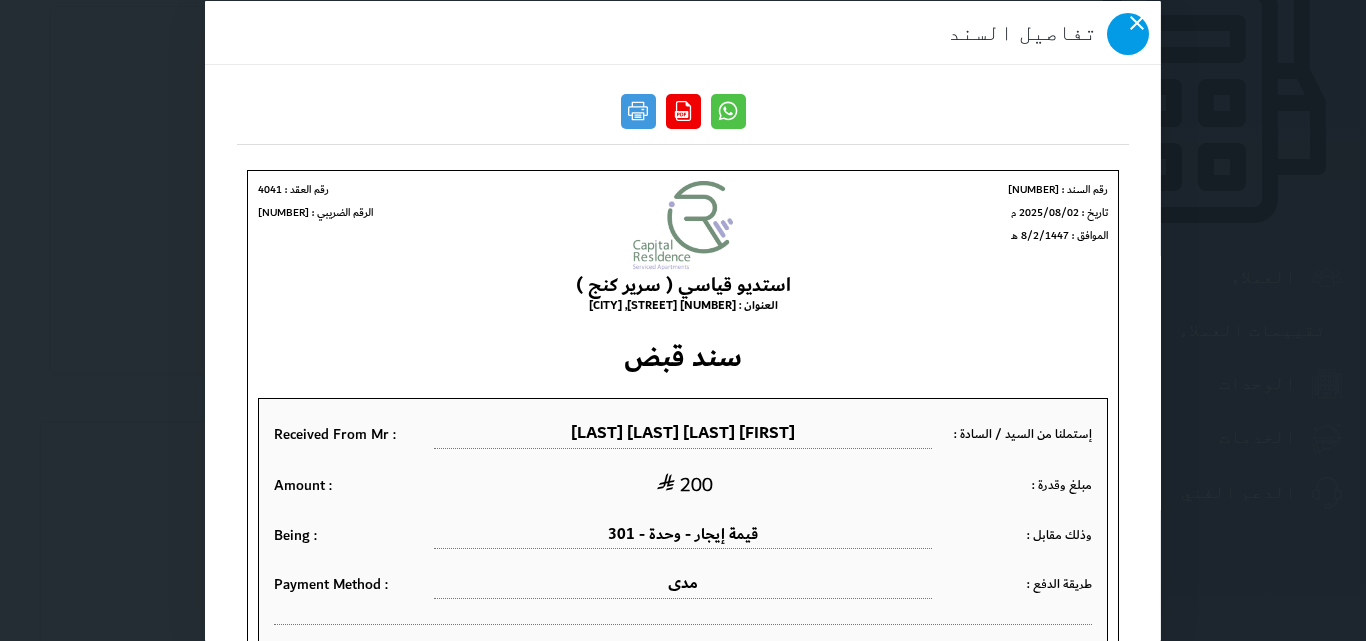 click 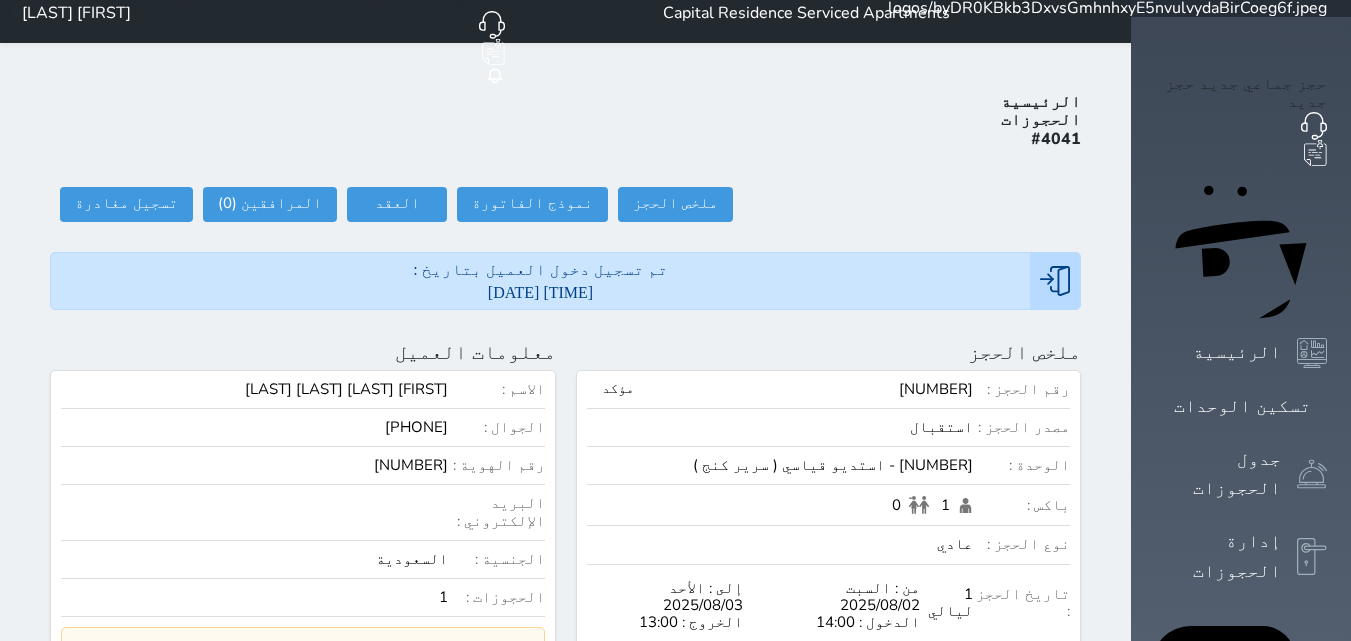 scroll, scrollTop: 0, scrollLeft: 0, axis: both 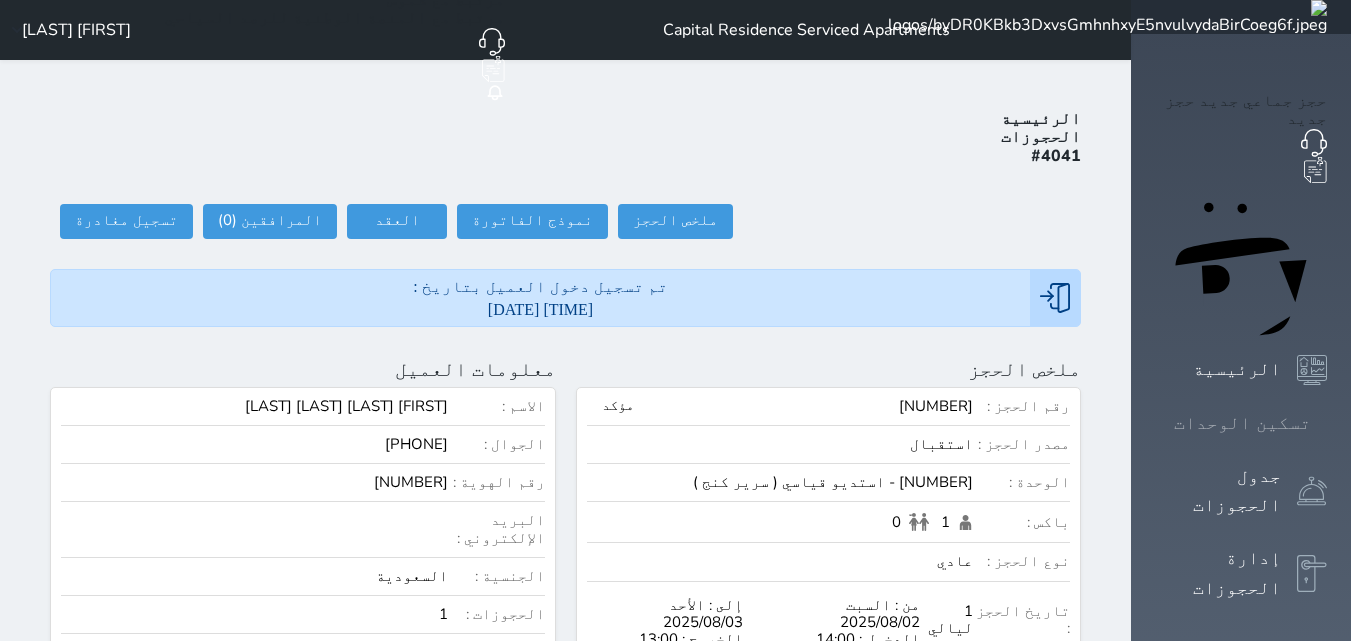 click 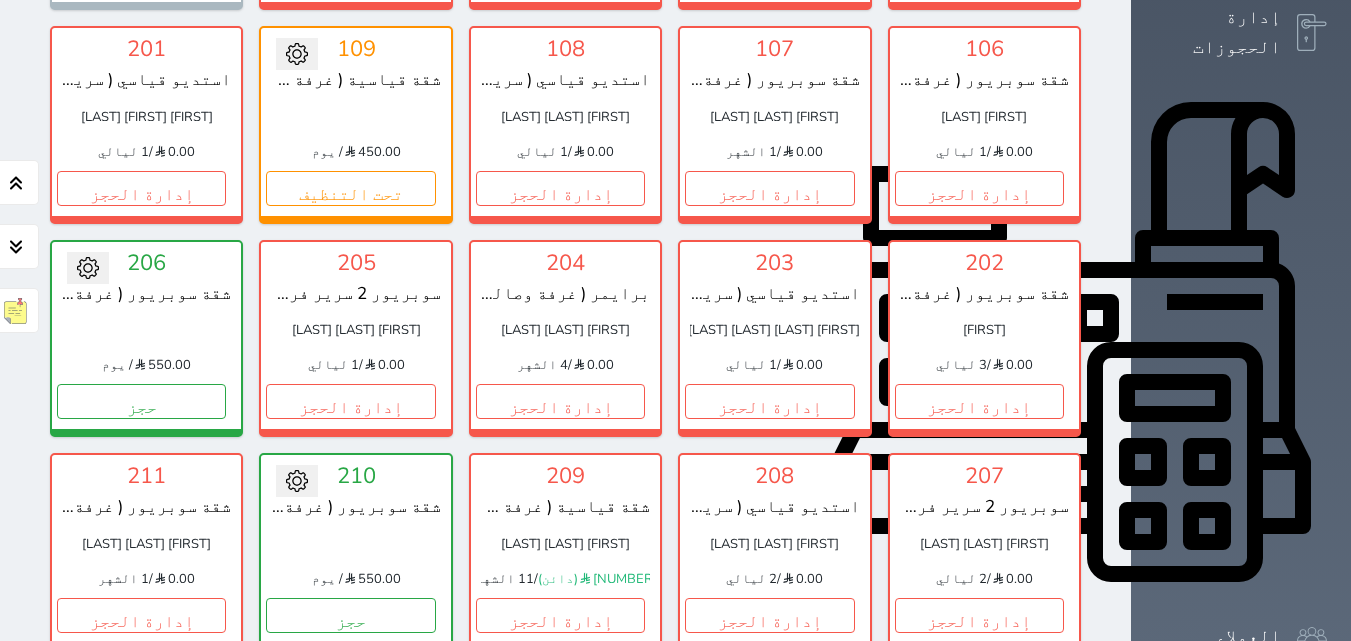 scroll, scrollTop: 601, scrollLeft: 0, axis: vertical 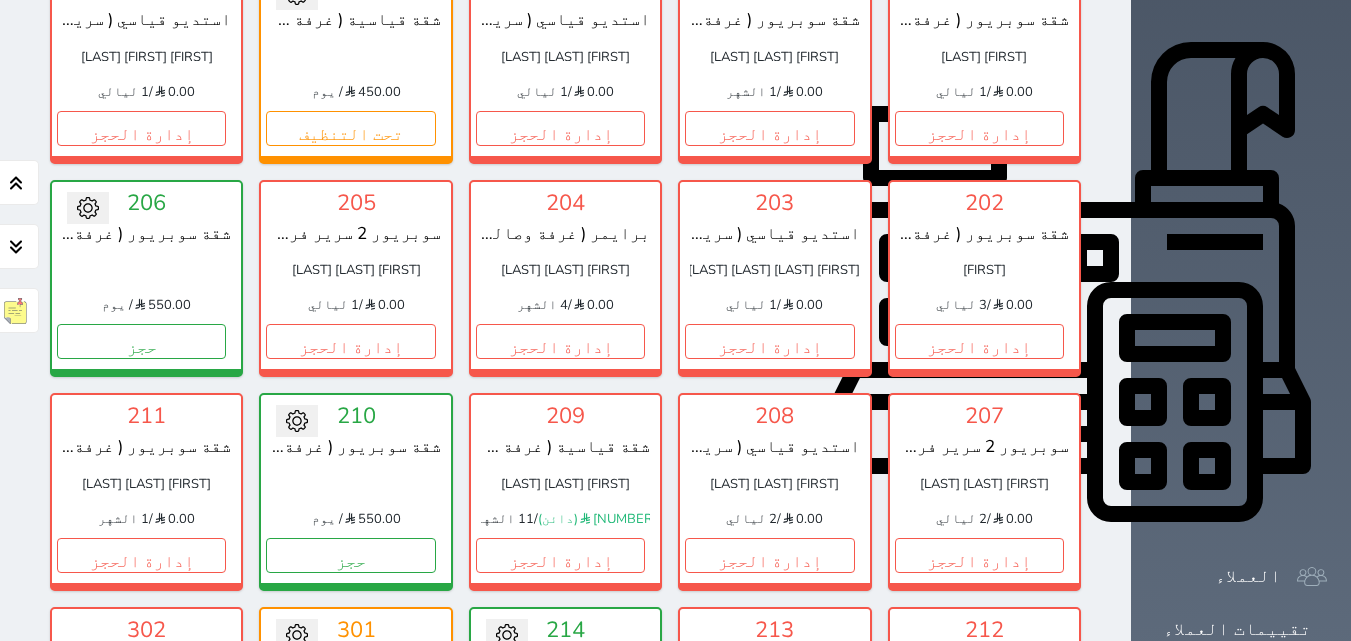 click on "تحت التنظيف" at bounding box center (350, 768) 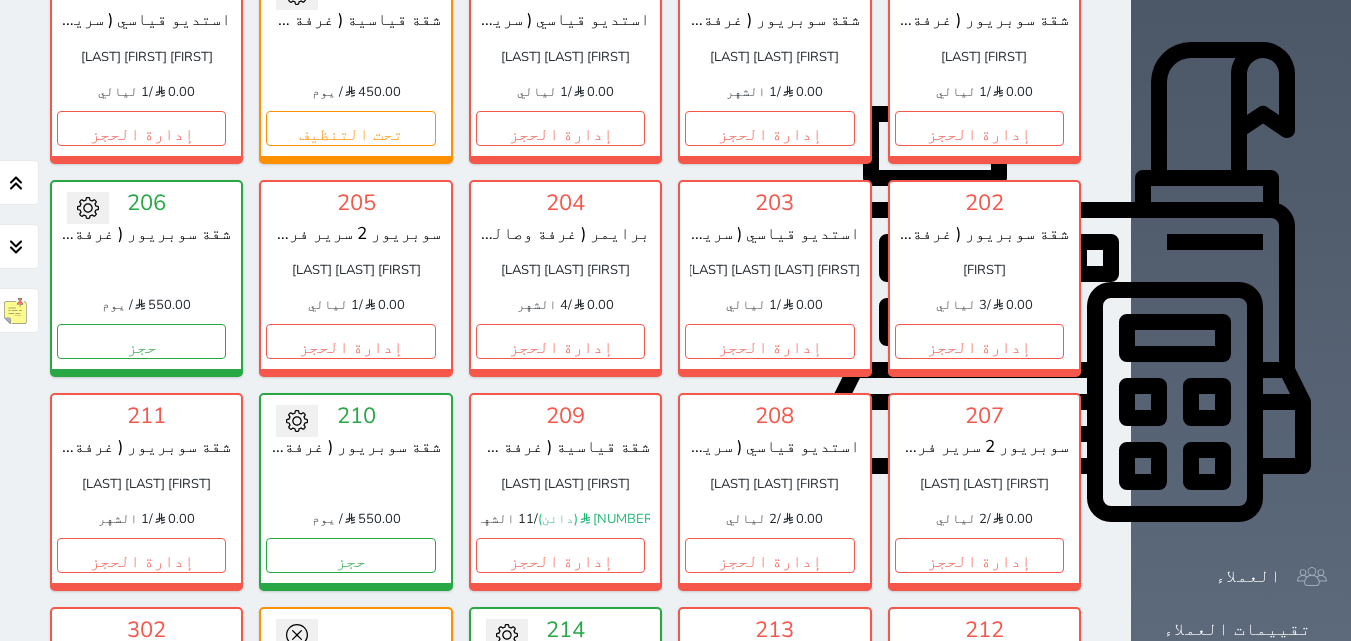 click on "تحويل لمتاح" at bounding box center [355, 668] 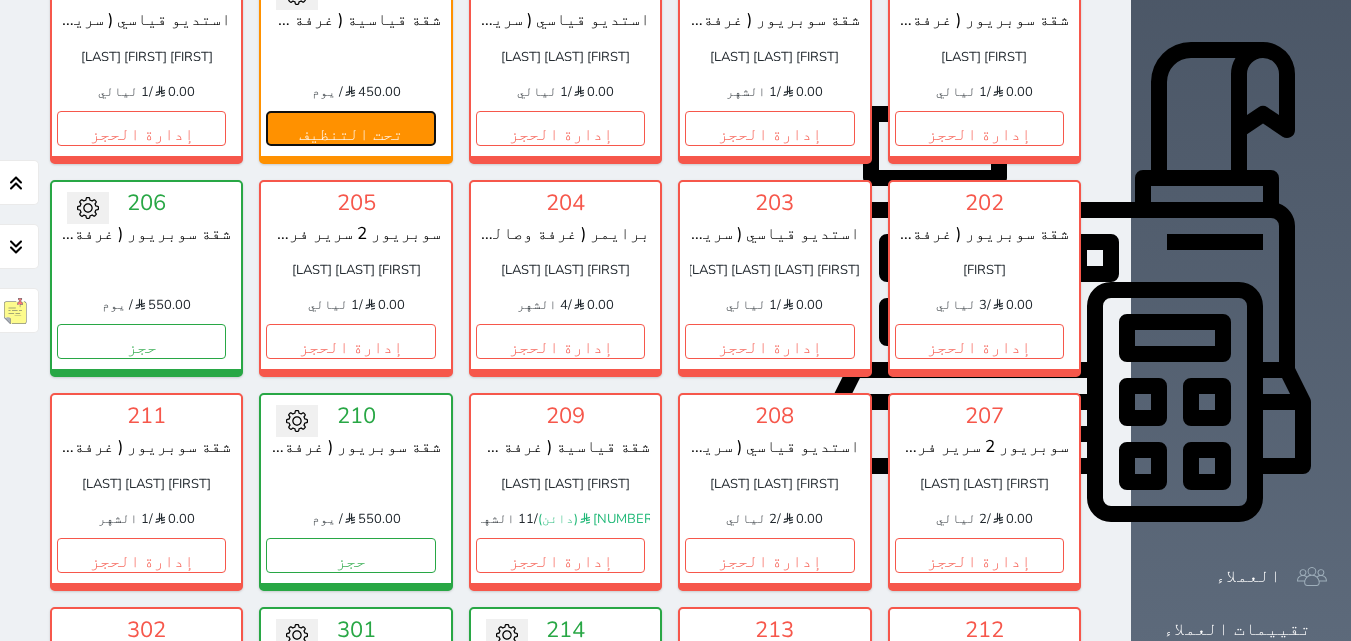 click on "تحت التنظيف" at bounding box center [350, 128] 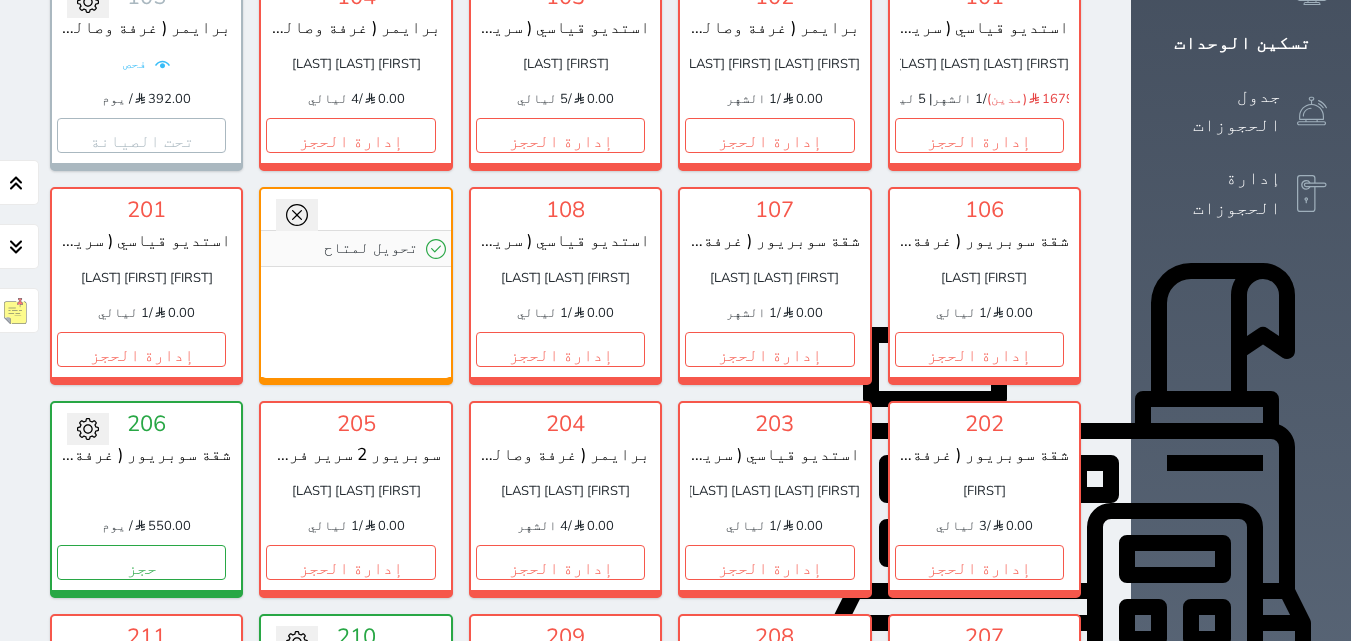 scroll, scrollTop: 301, scrollLeft: 0, axis: vertical 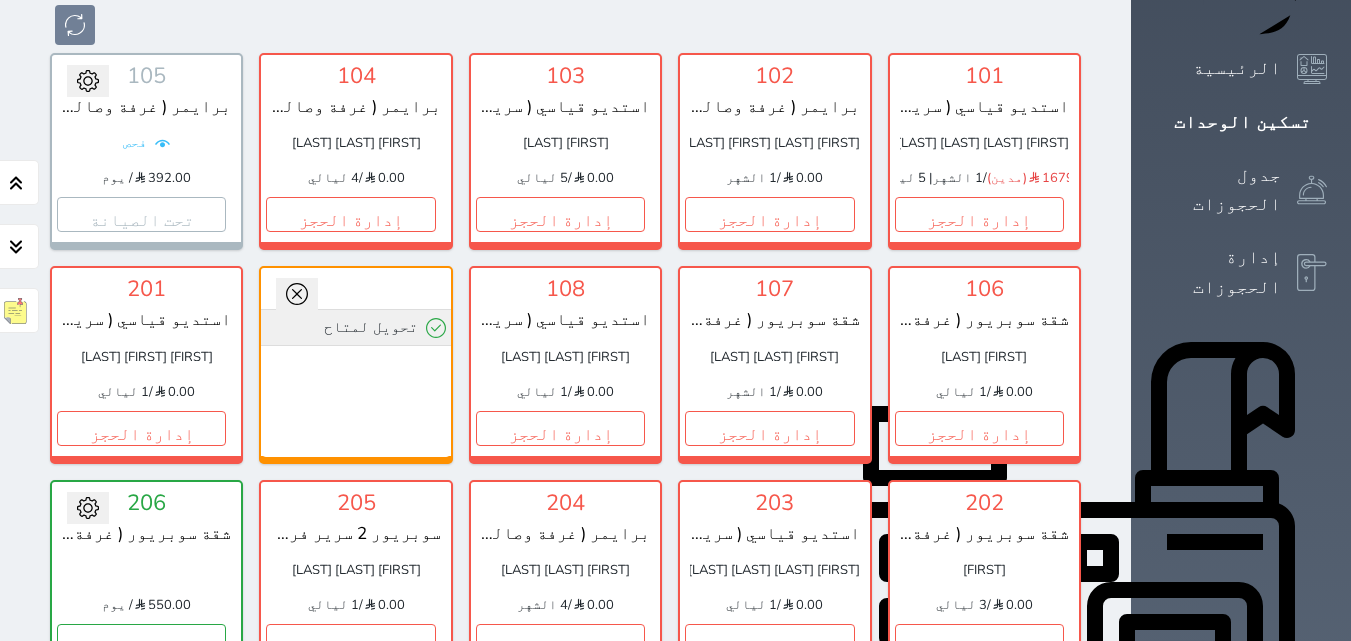 click on "تحويل لمتاح" at bounding box center (355, 327) 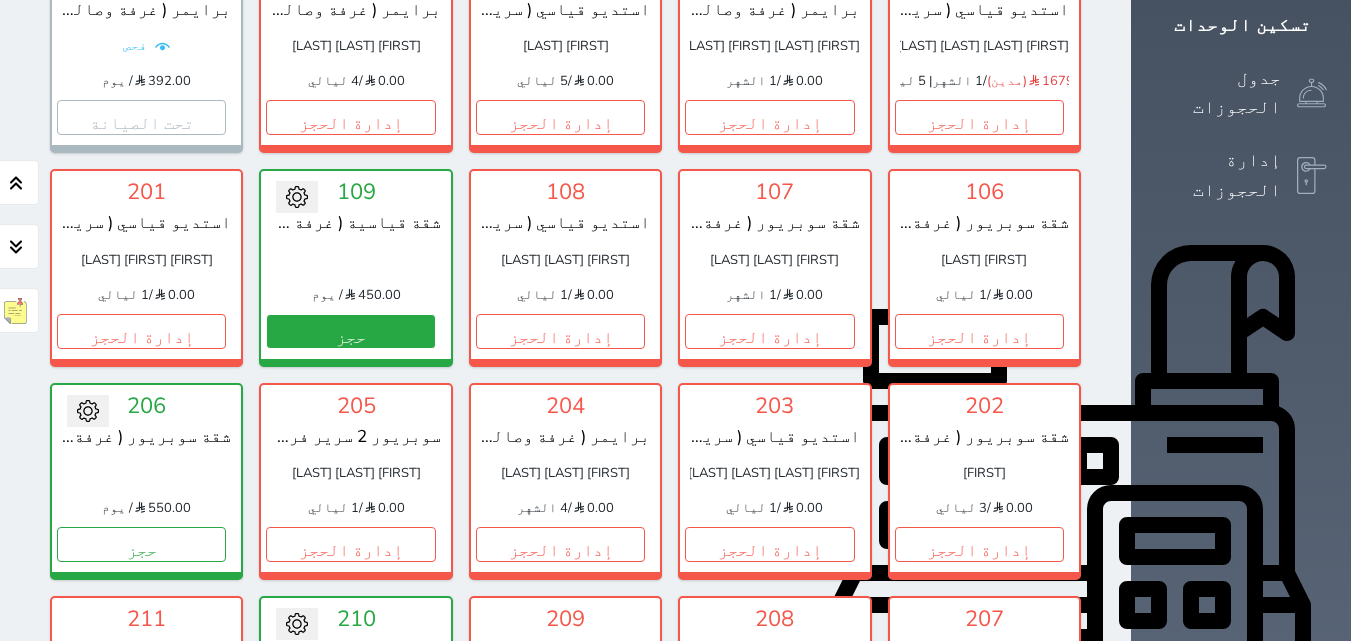 scroll, scrollTop: 300, scrollLeft: 0, axis: vertical 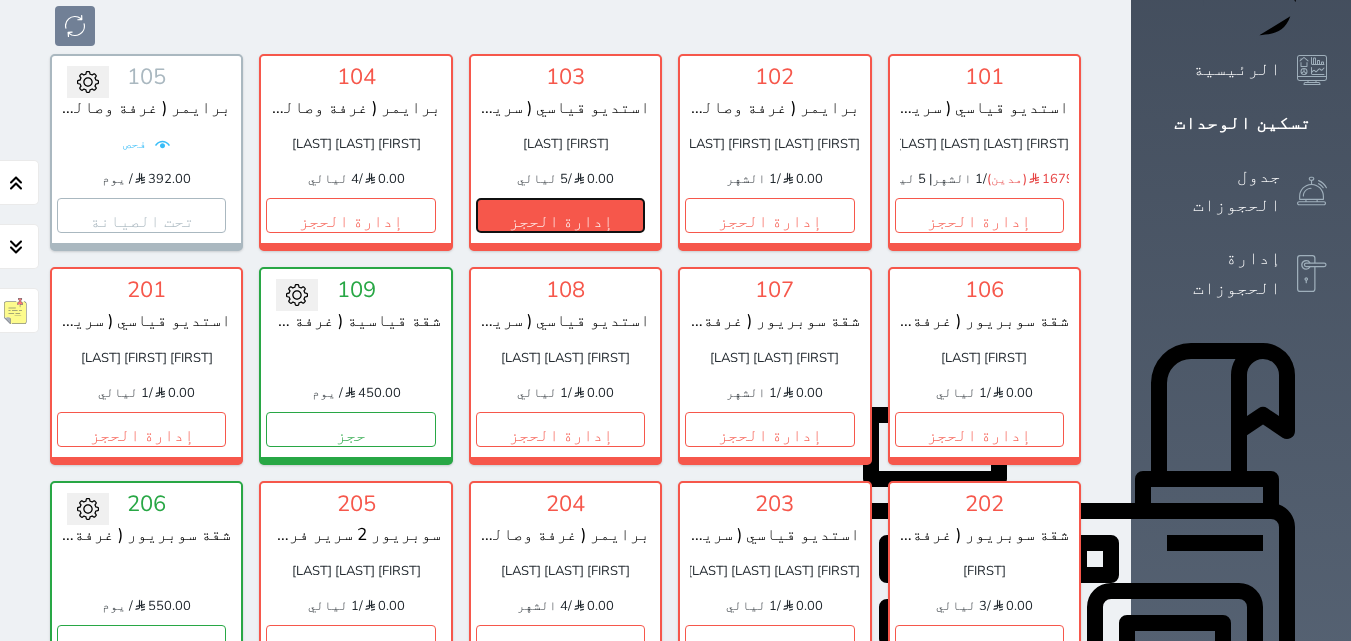 click on "إدارة الحجز" at bounding box center [560, 215] 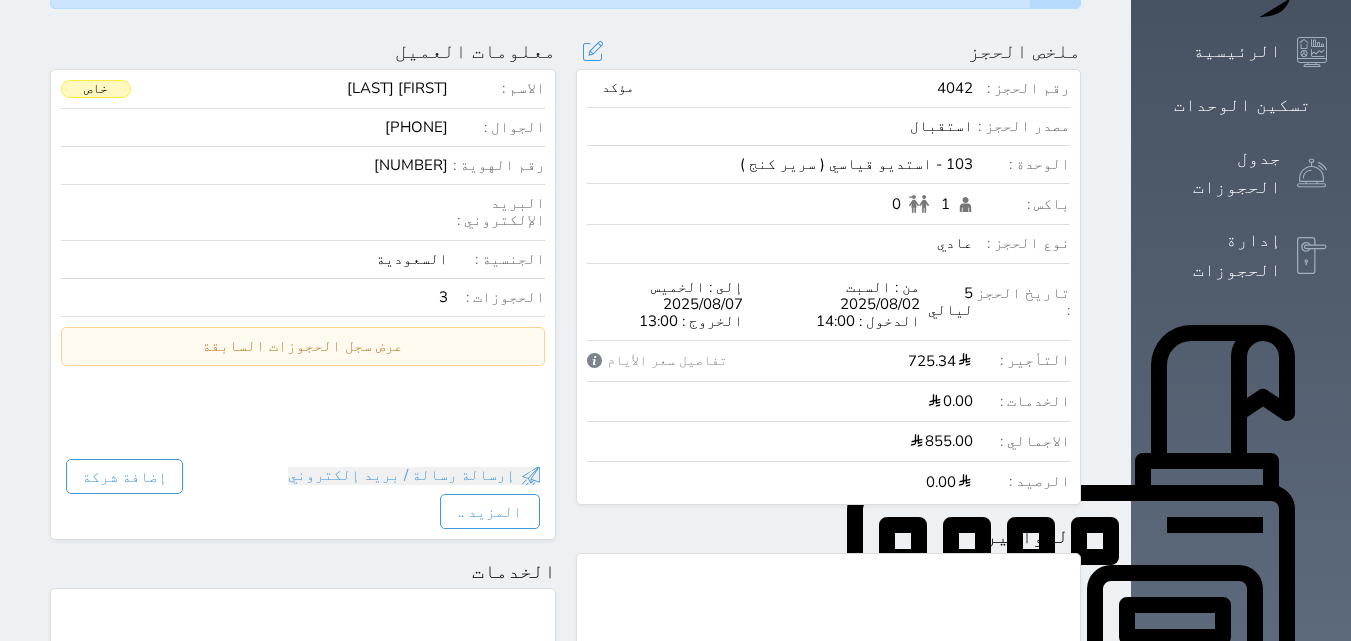 scroll, scrollTop: 0, scrollLeft: 0, axis: both 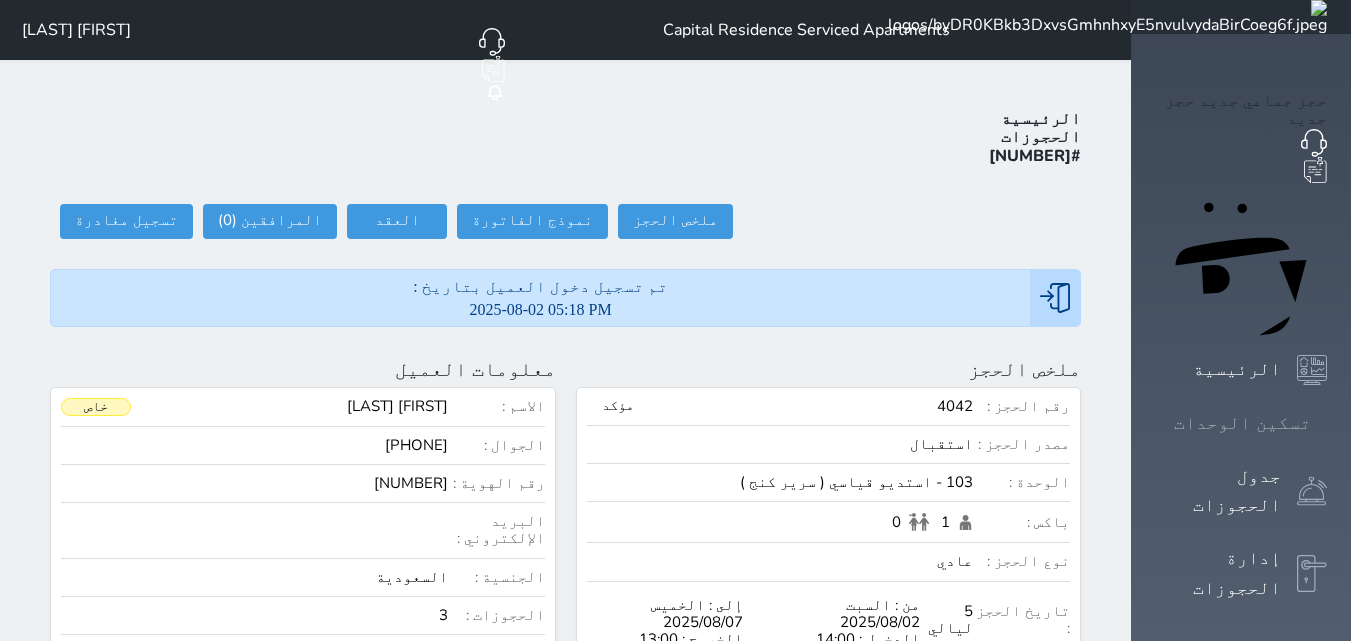click 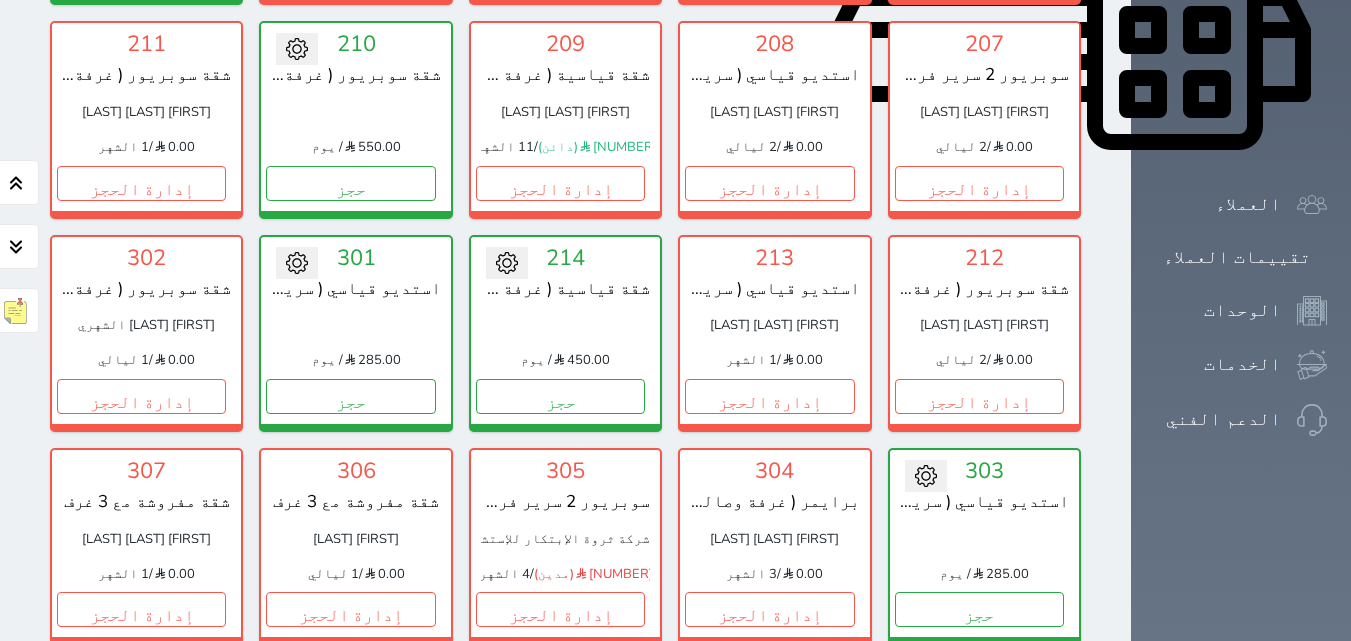 scroll, scrollTop: 1060, scrollLeft: 0, axis: vertical 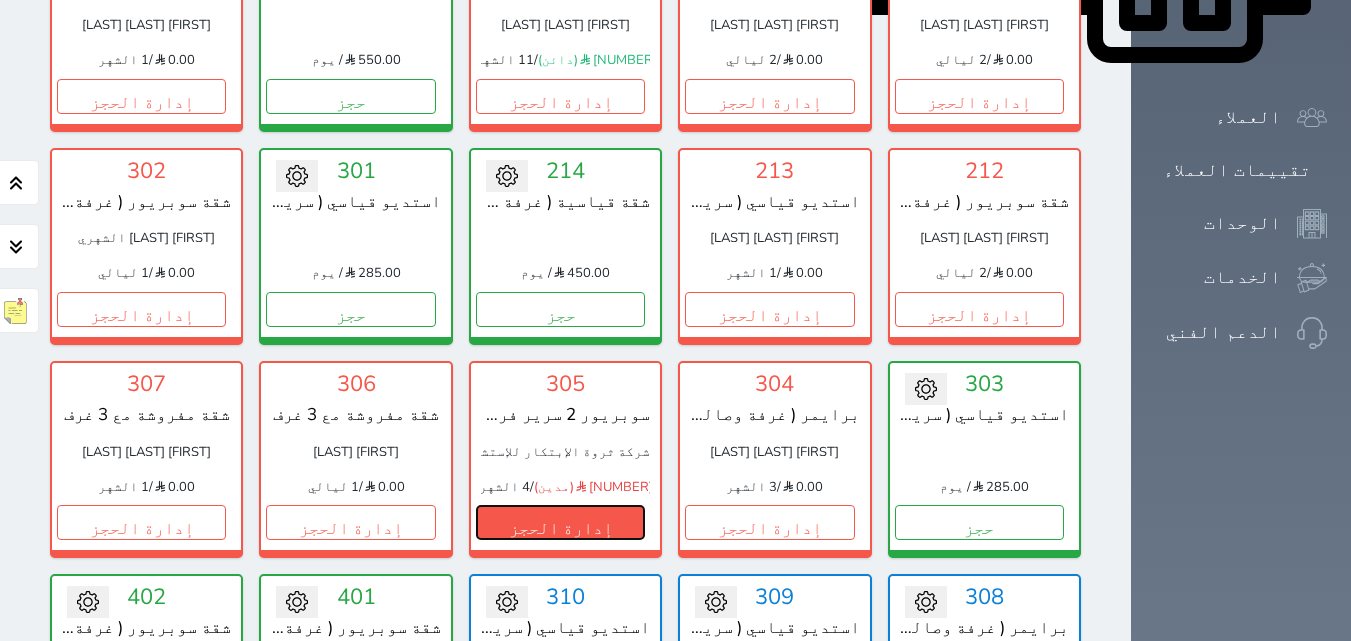 click on "إدارة الحجز" at bounding box center (560, 522) 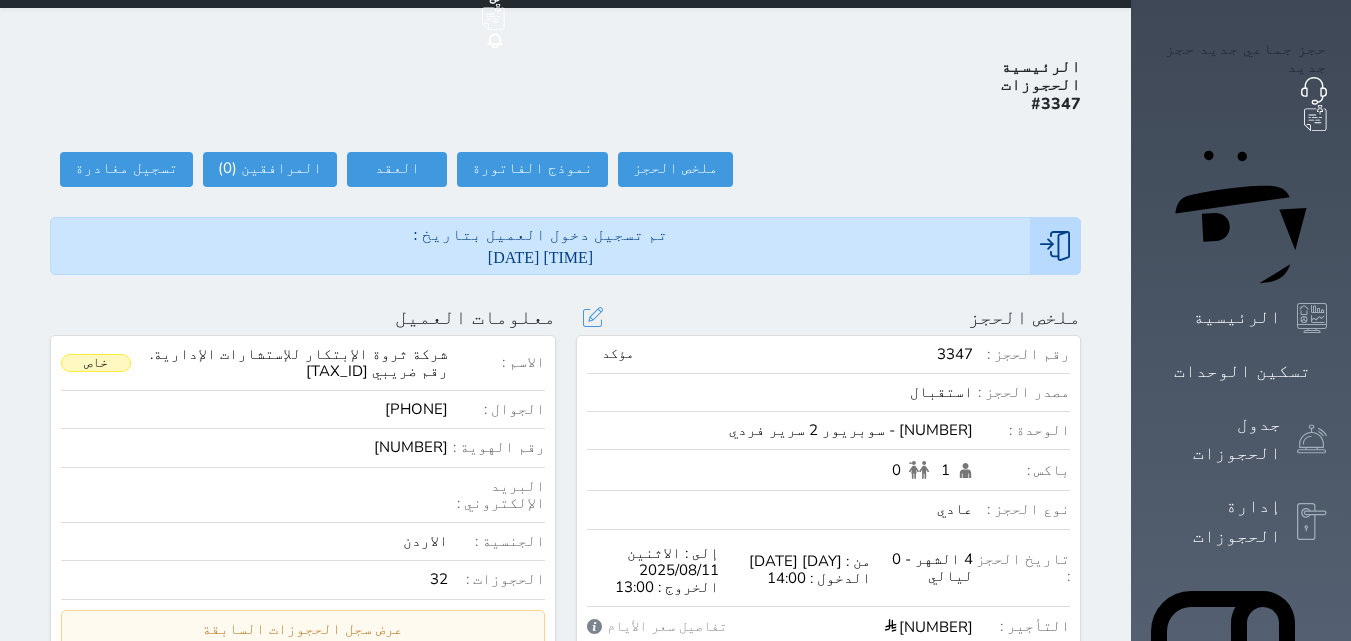 scroll, scrollTop: 100, scrollLeft: 0, axis: vertical 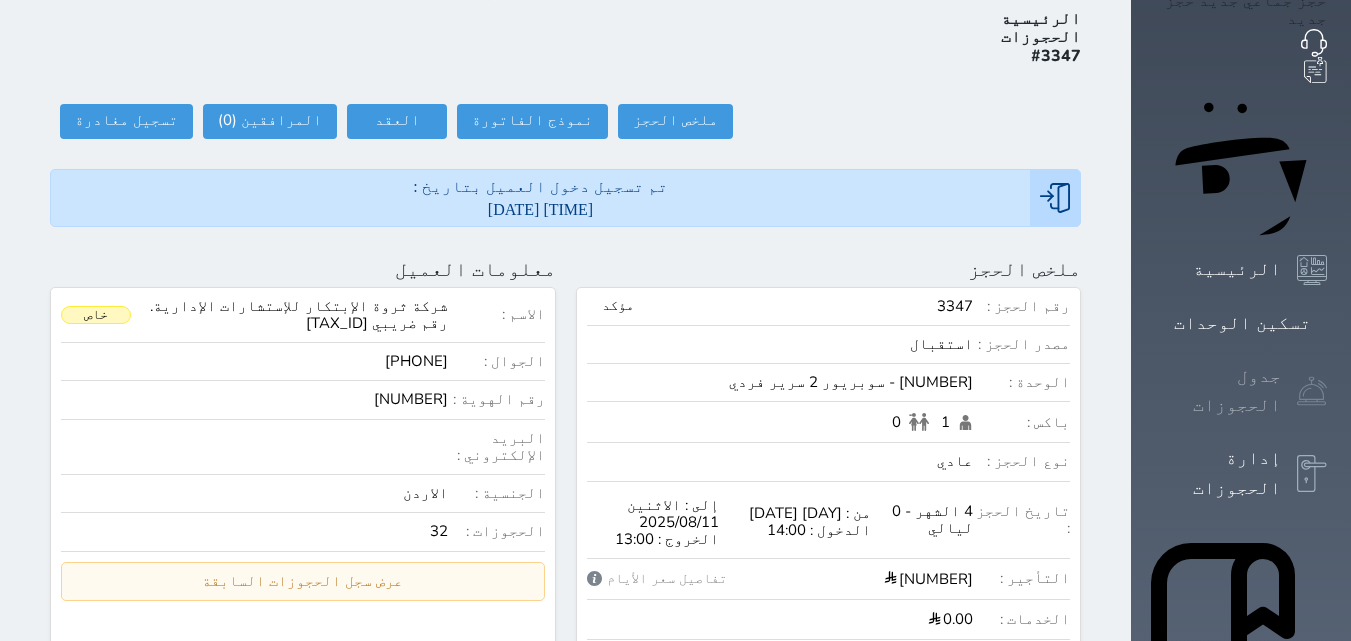 click at bounding box center [1312, 391] 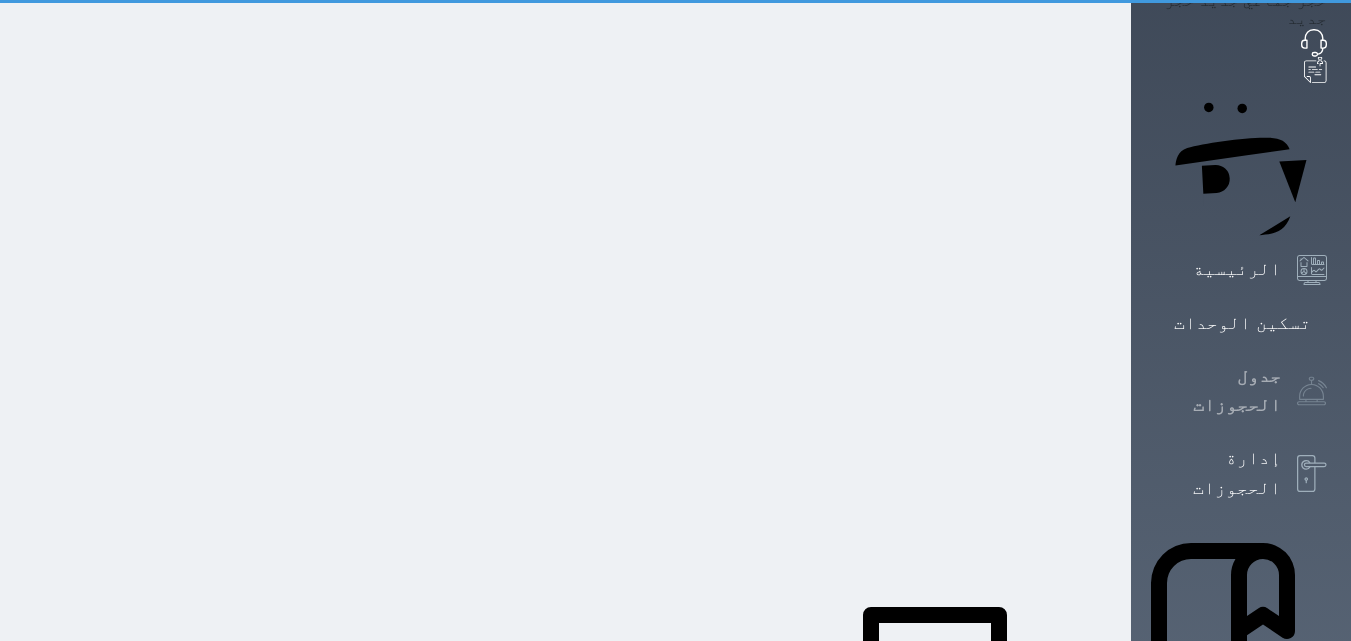 scroll, scrollTop: 0, scrollLeft: 0, axis: both 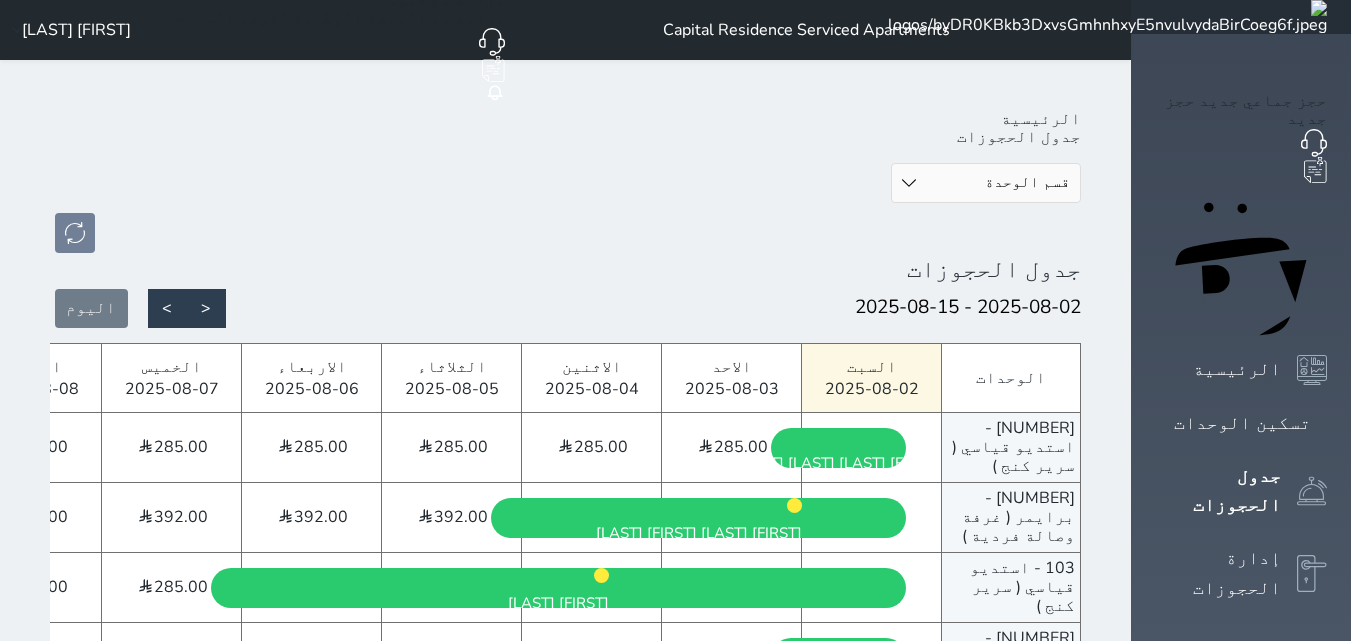 click on "[FIRST] [LAST]" at bounding box center [76, 30] 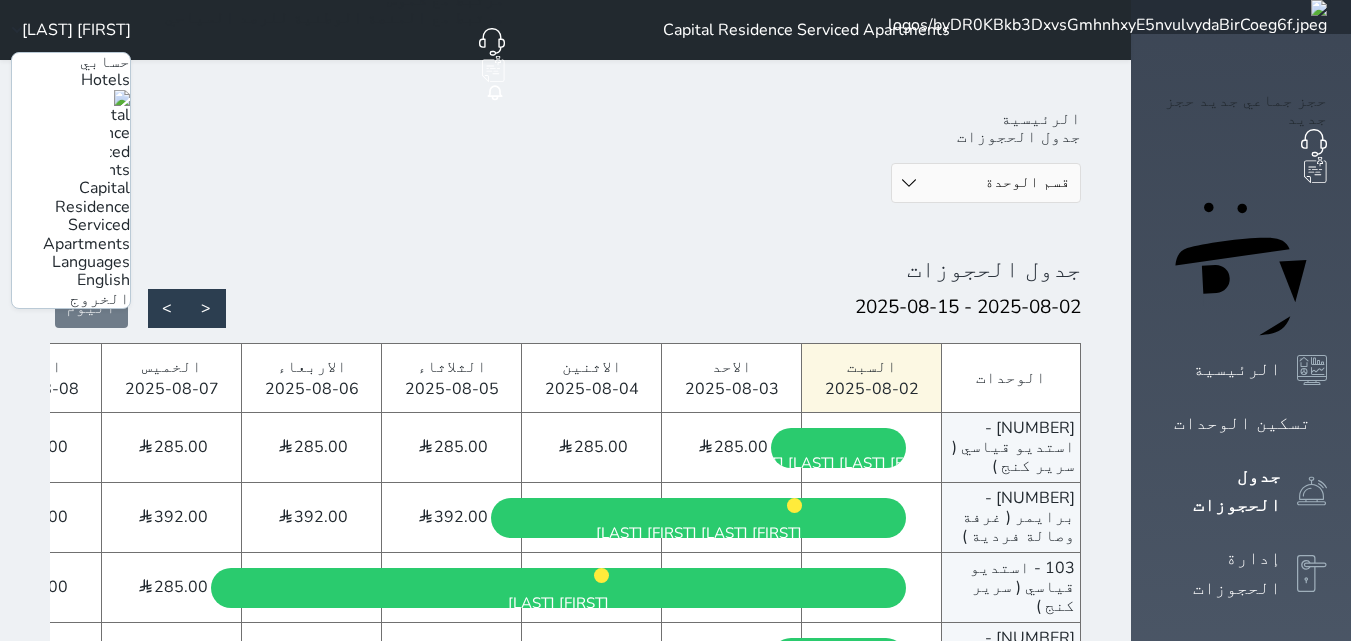 click on "English" at bounding box center [103, 280] 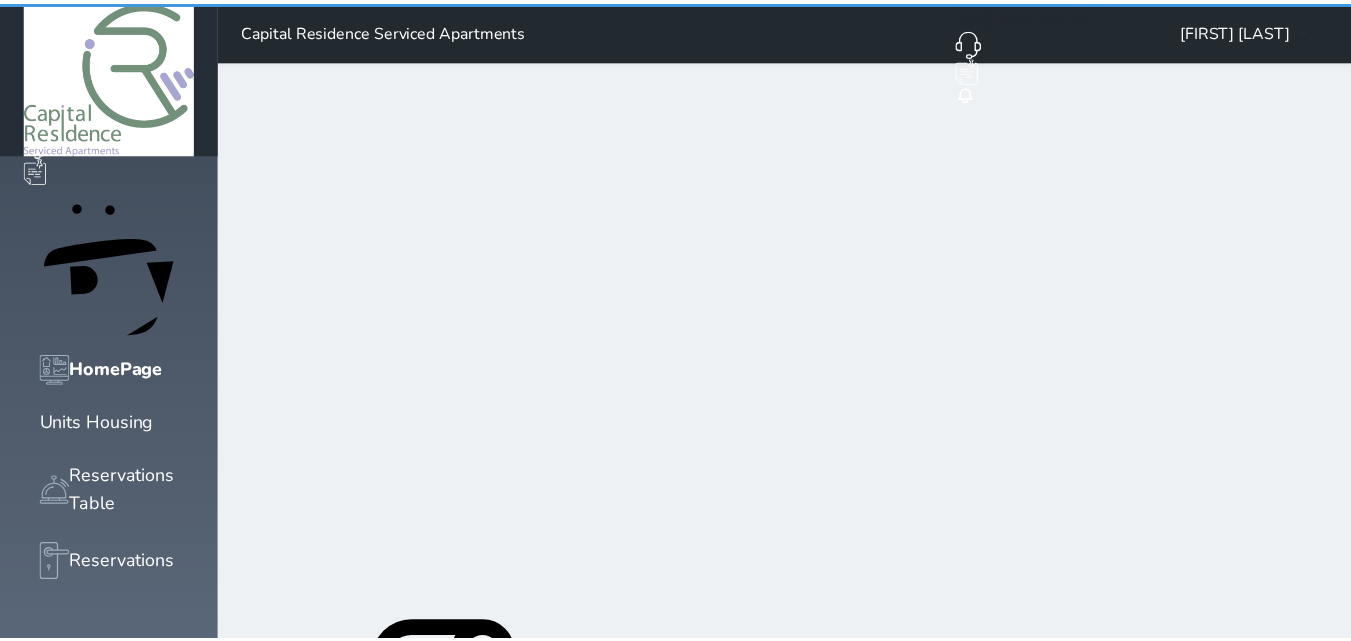 scroll, scrollTop: 0, scrollLeft: 0, axis: both 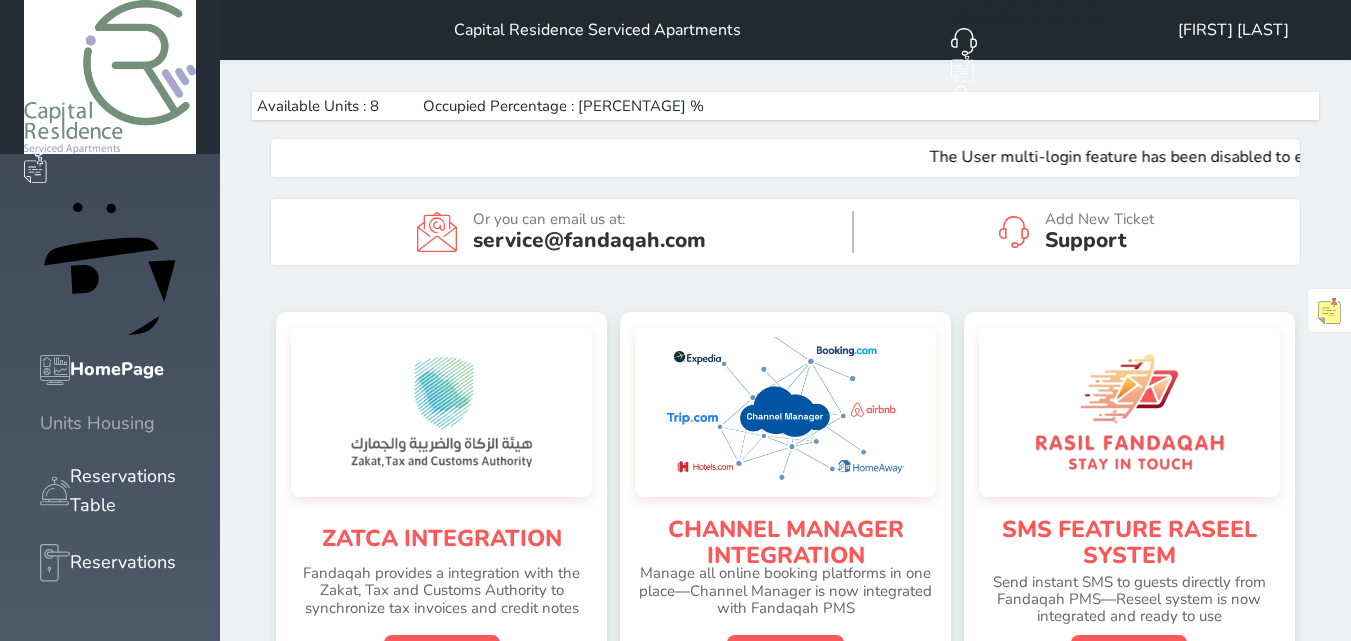 click 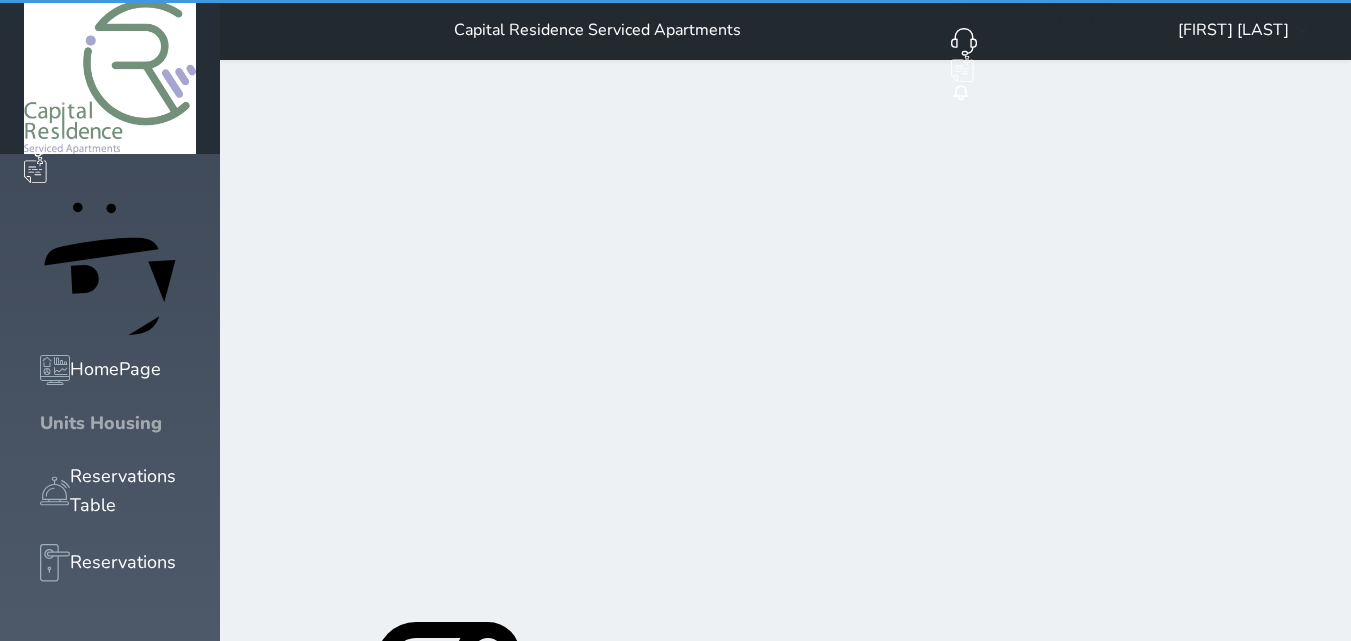 click 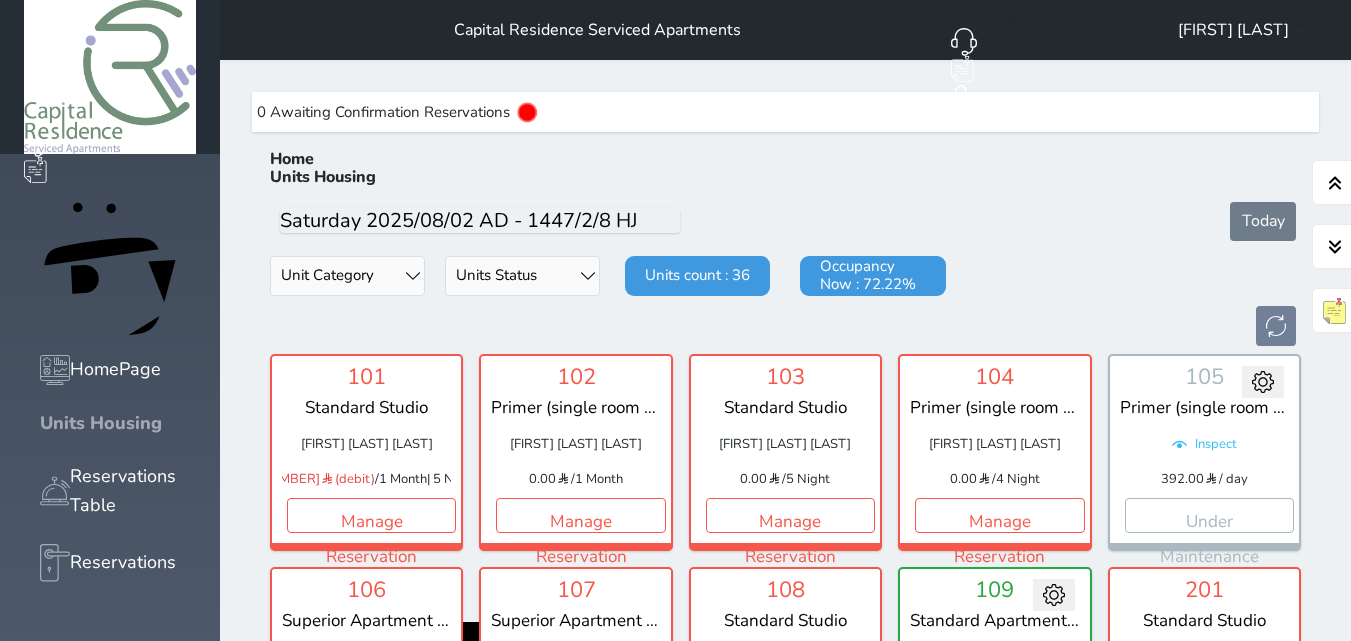 scroll, scrollTop: 60, scrollLeft: 0, axis: vertical 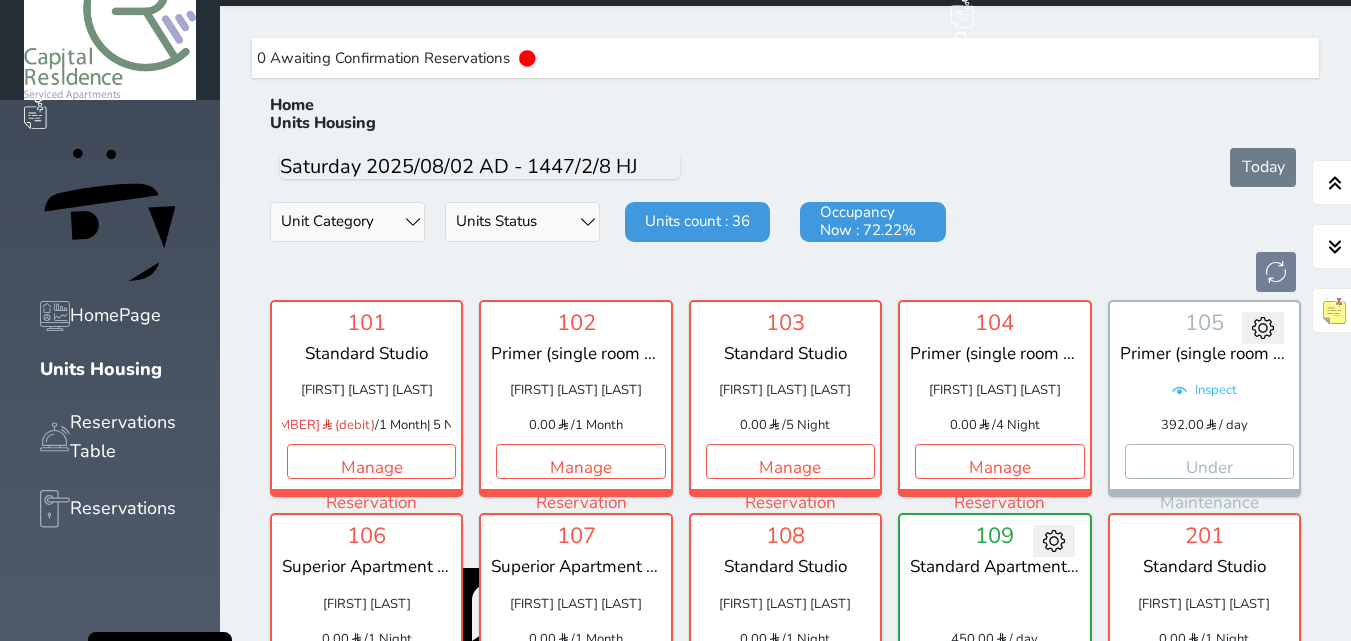 click on "0  Awaiting Confirmation Reservations" at bounding box center (785, 58) 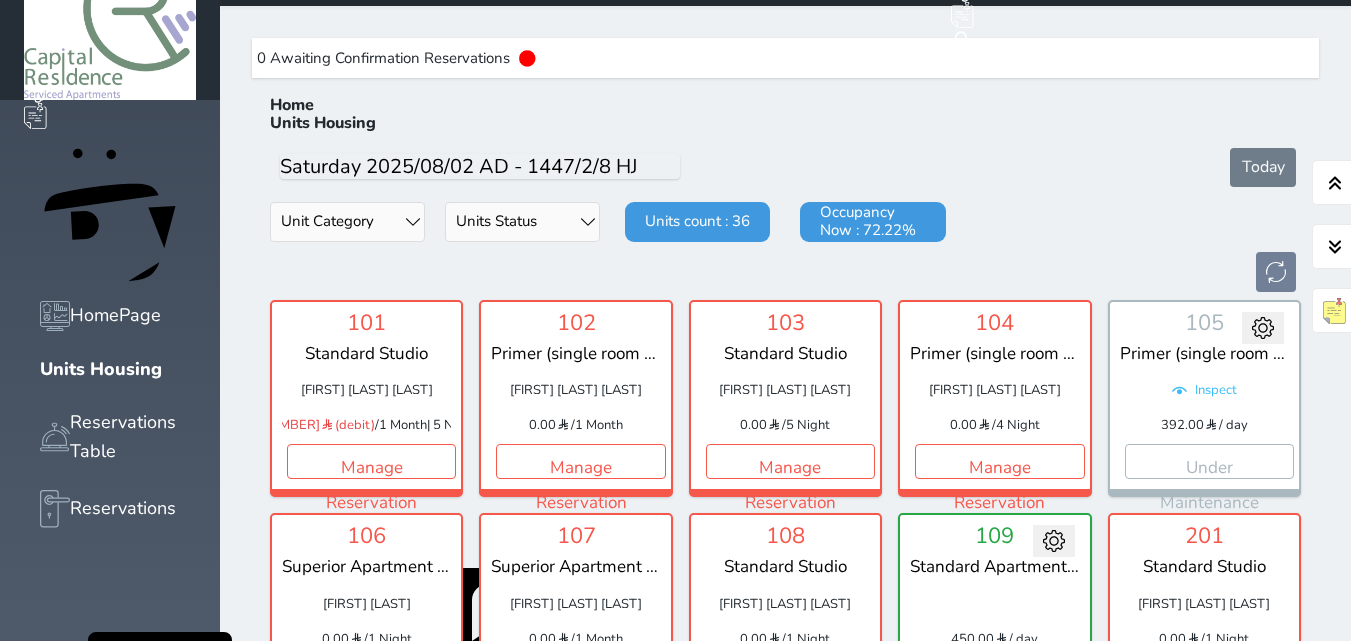 scroll, scrollTop: 34, scrollLeft: 0, axis: vertical 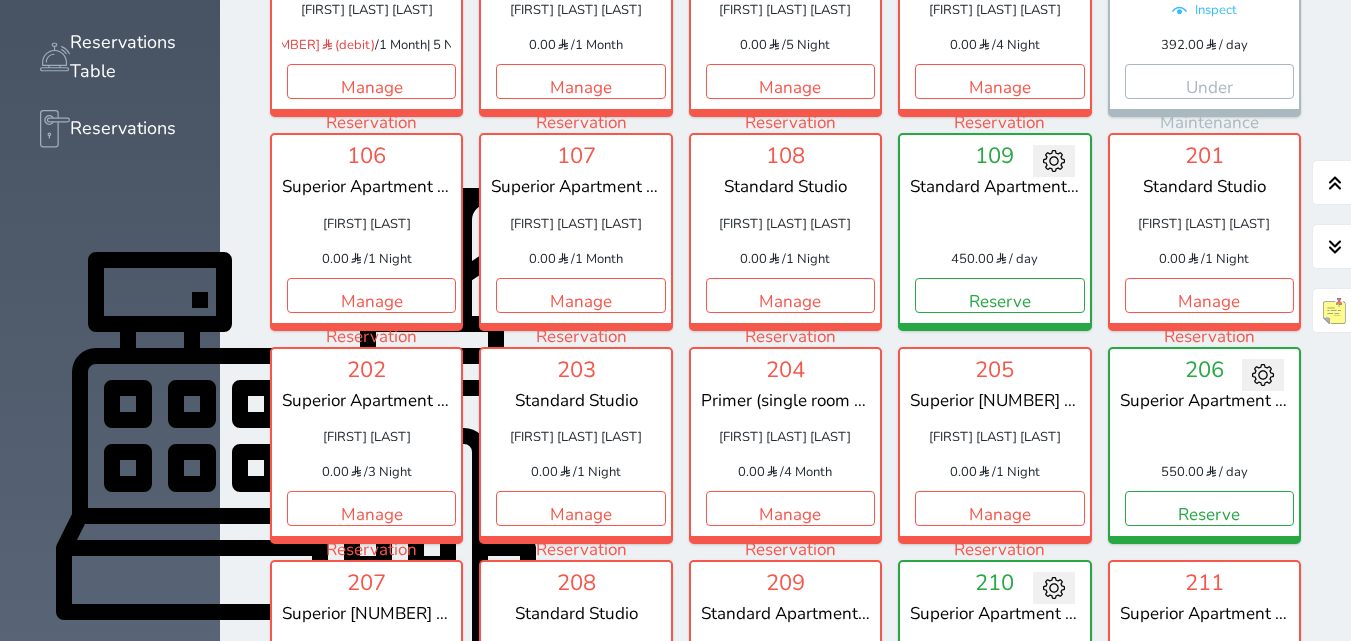 click on "Manage Reservation" at bounding box center (580, 722) 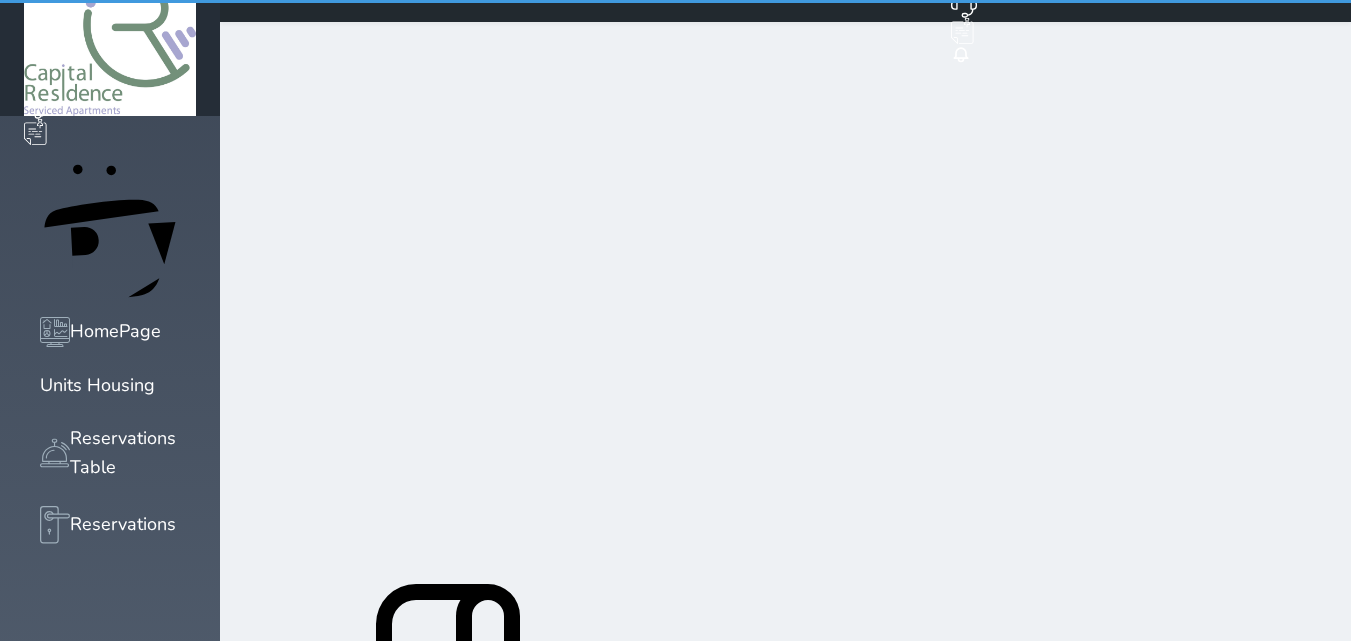 scroll, scrollTop: 0, scrollLeft: 0, axis: both 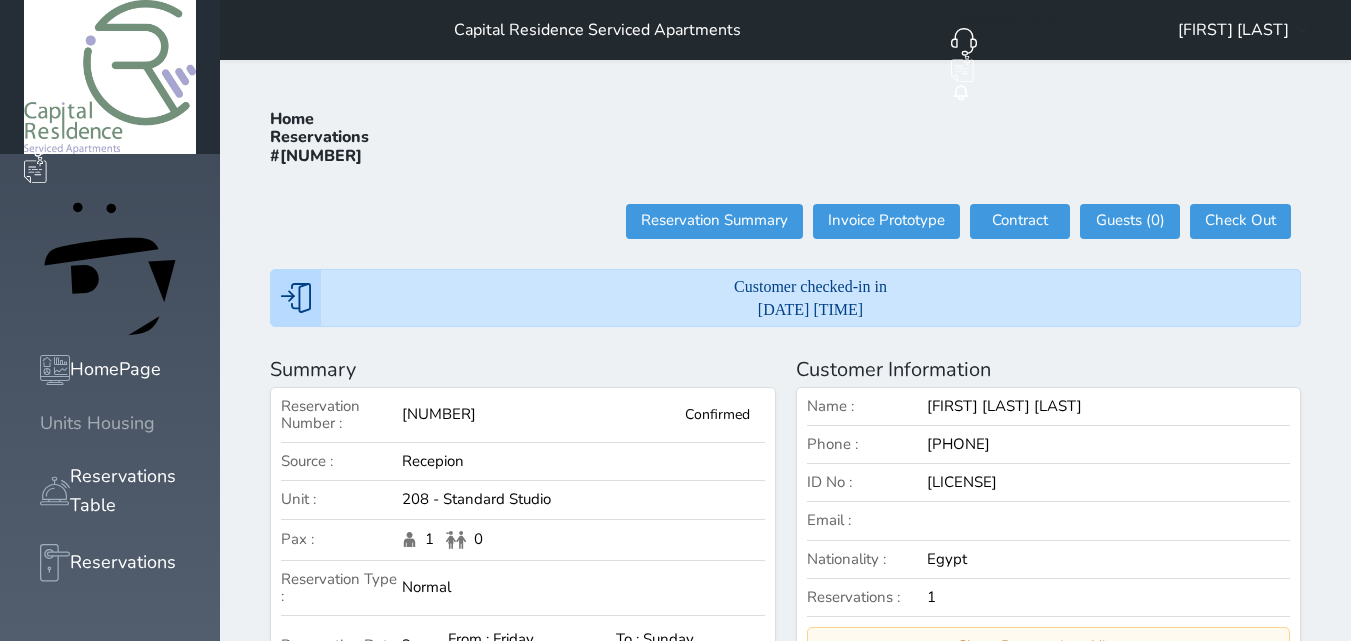 click 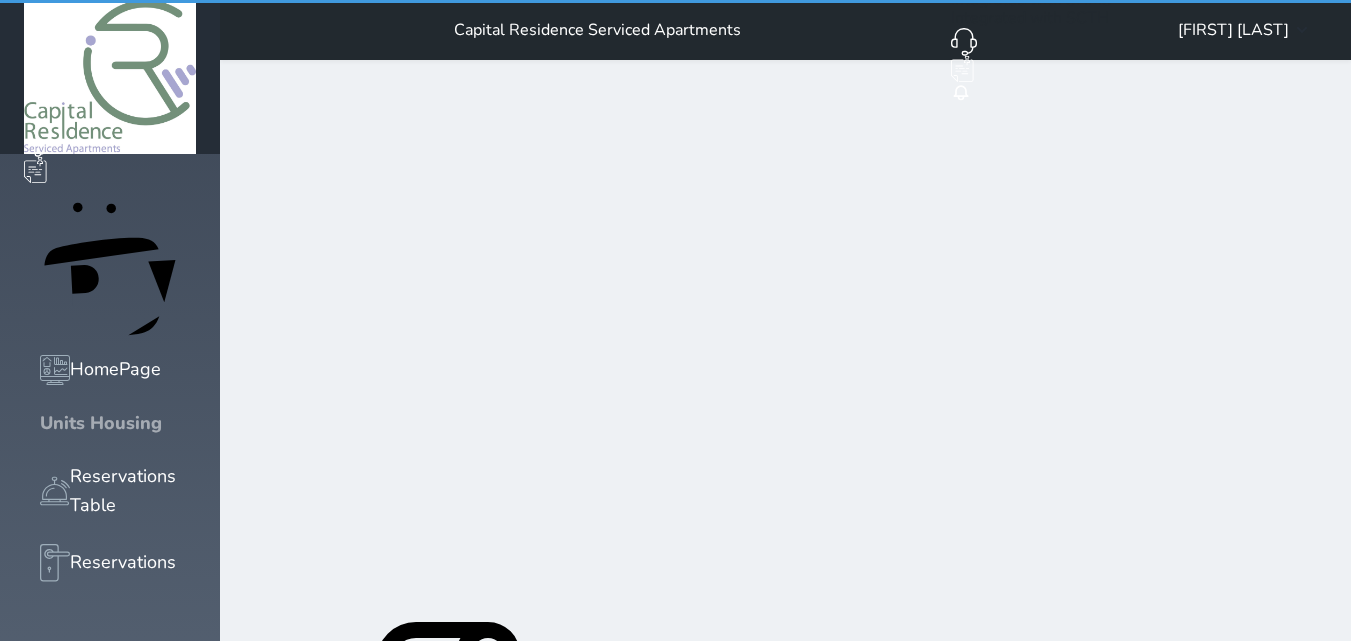 click 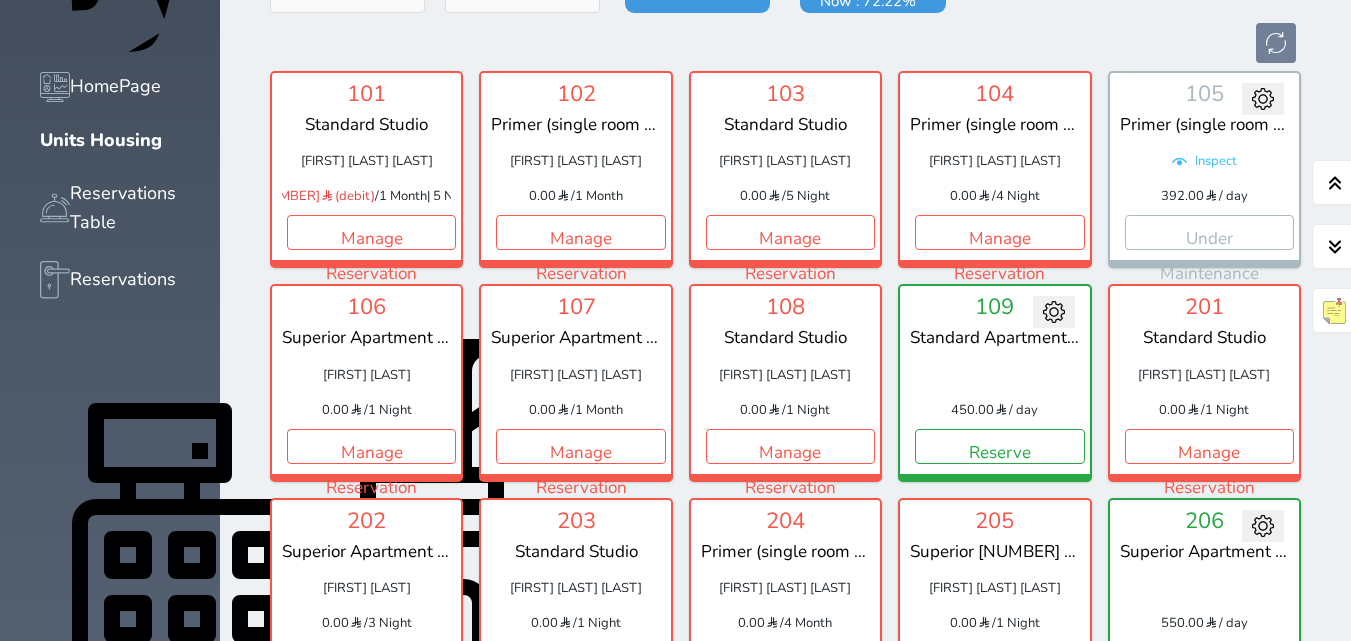scroll, scrollTop: 360, scrollLeft: 0, axis: vertical 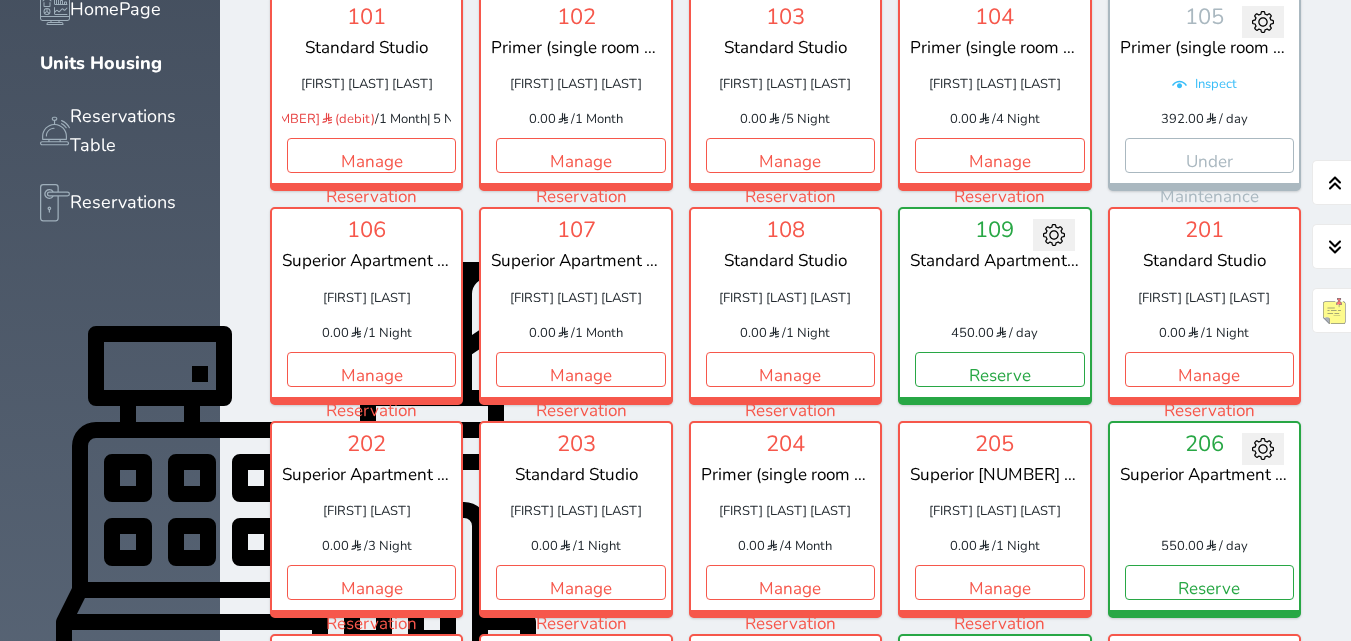 click on "Manage Reservation" at bounding box center [580, 796] 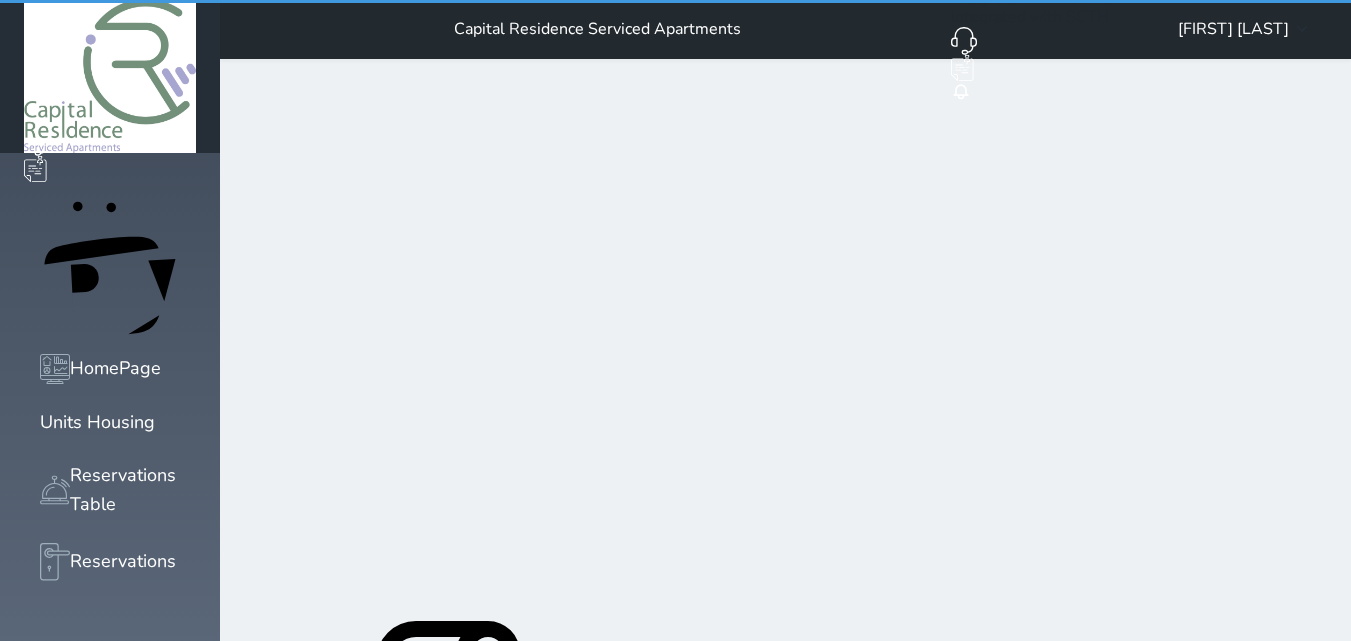 scroll, scrollTop: 0, scrollLeft: 0, axis: both 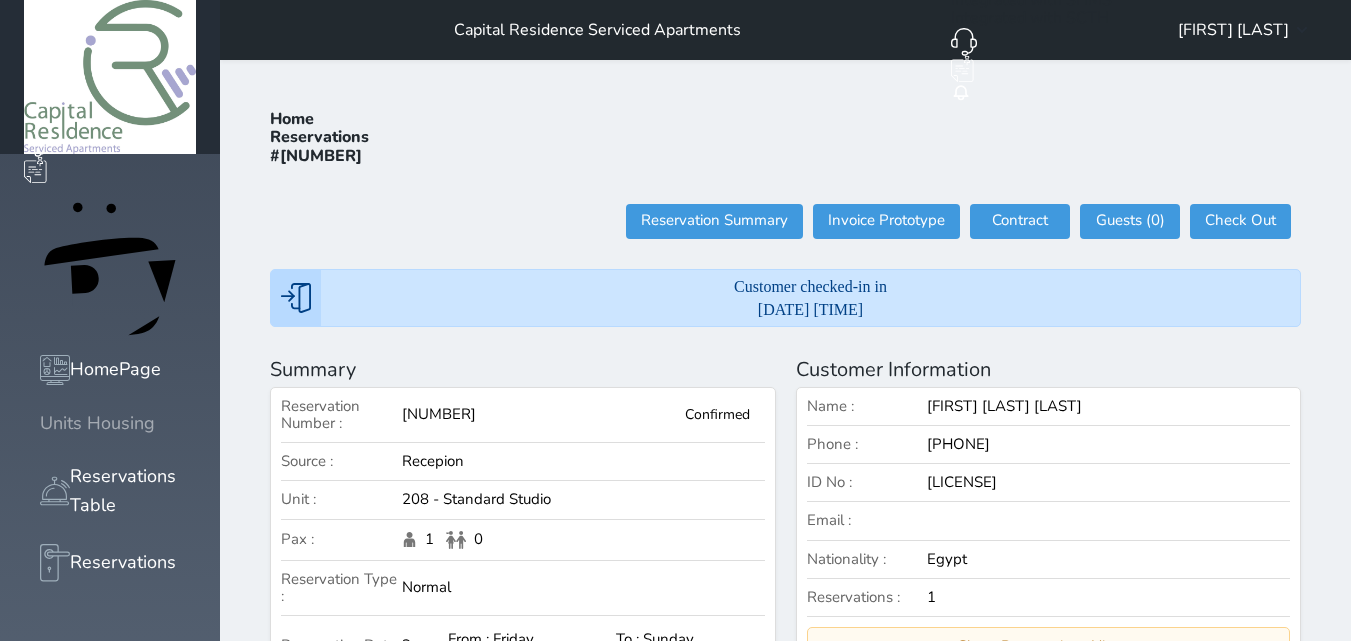 click on "Units Housing" at bounding box center [110, 423] 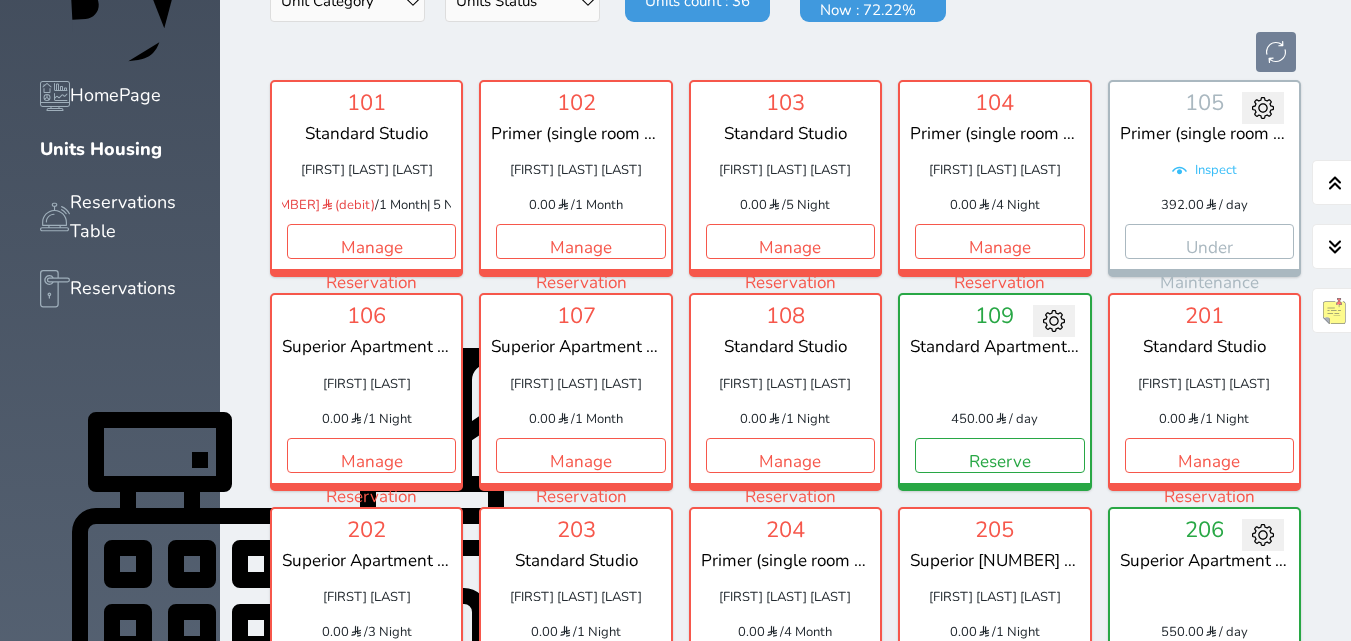 scroll, scrollTop: 0, scrollLeft: 0, axis: both 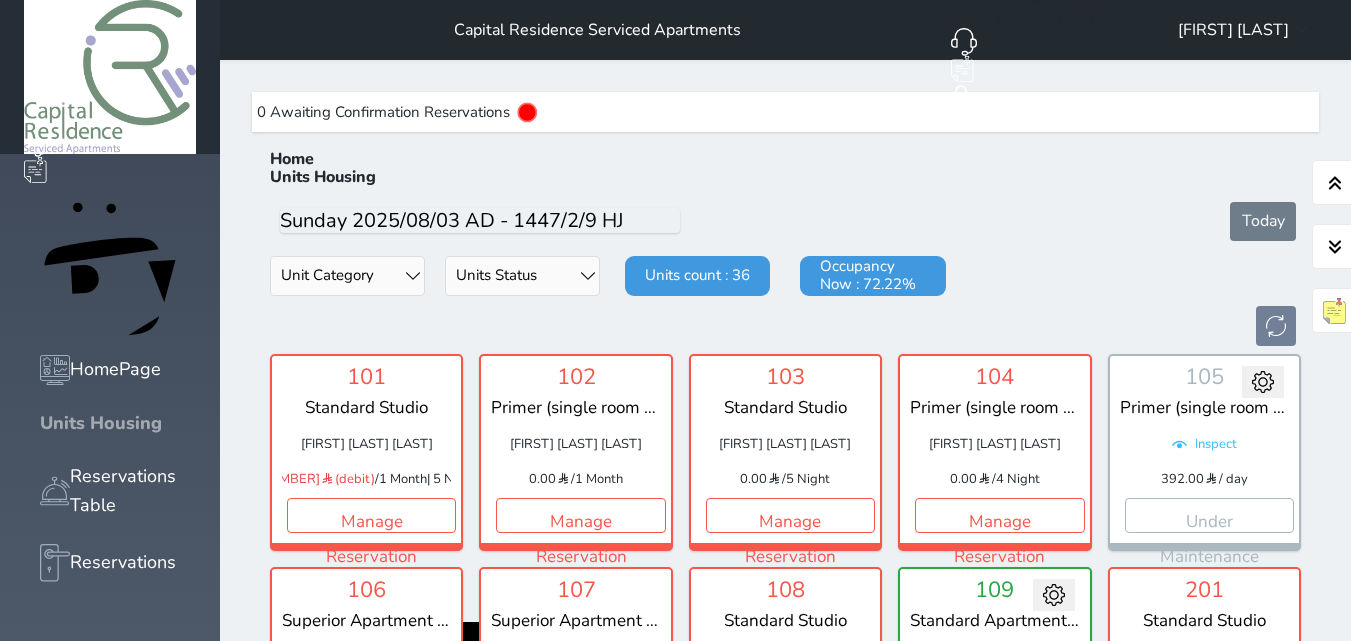 click 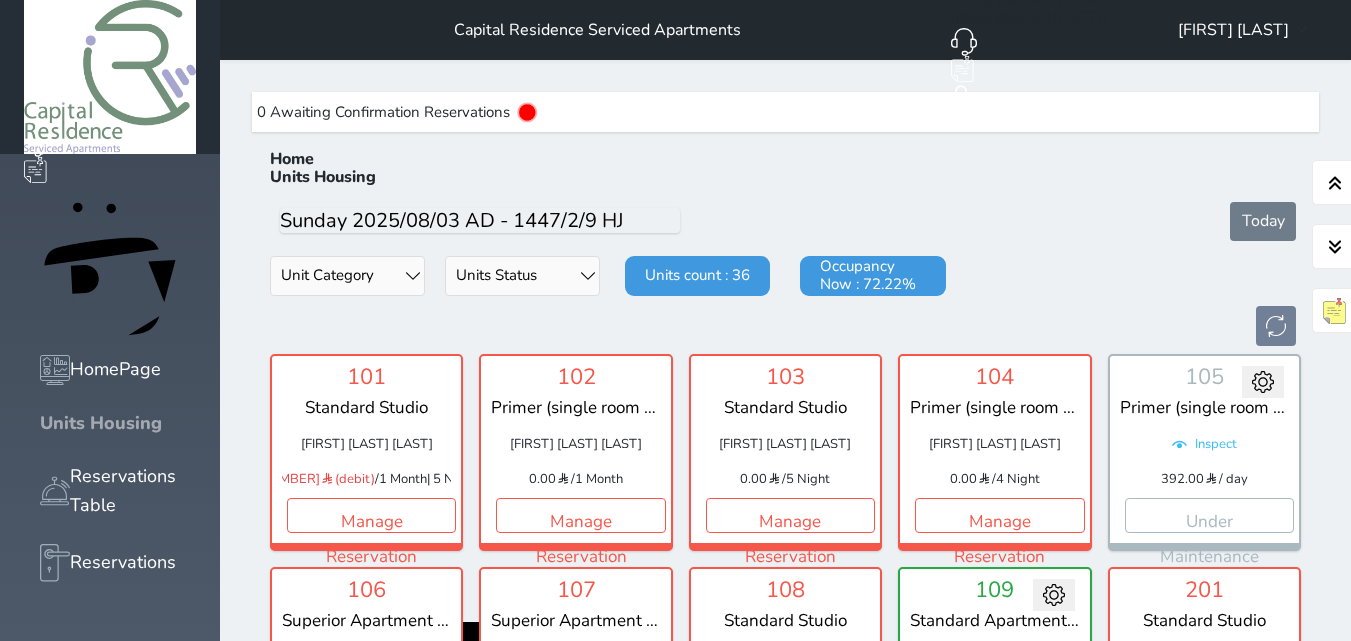 click 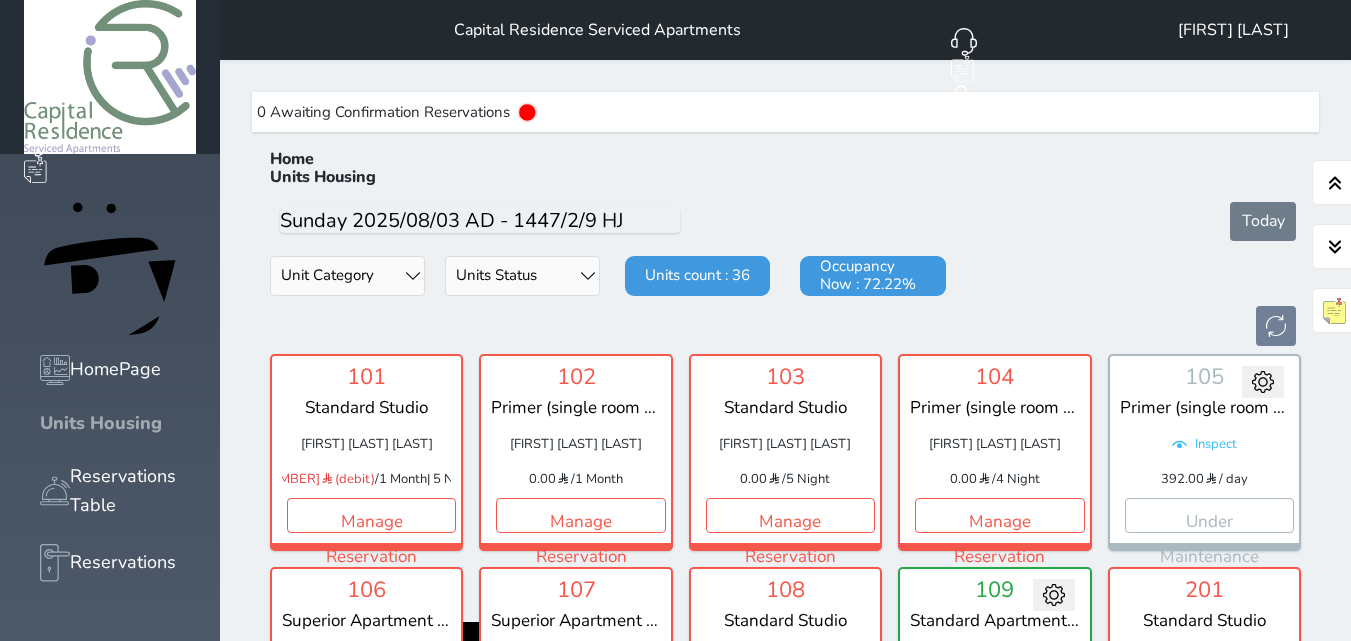 click 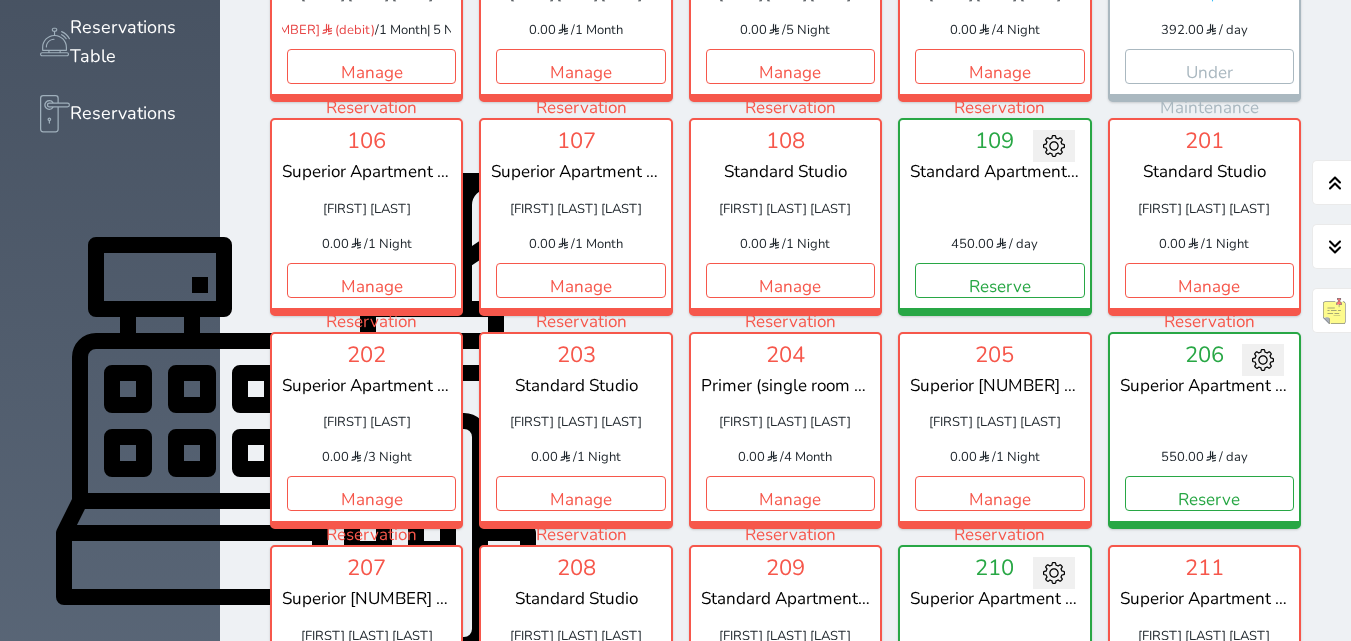 scroll, scrollTop: 402, scrollLeft: 0, axis: vertical 